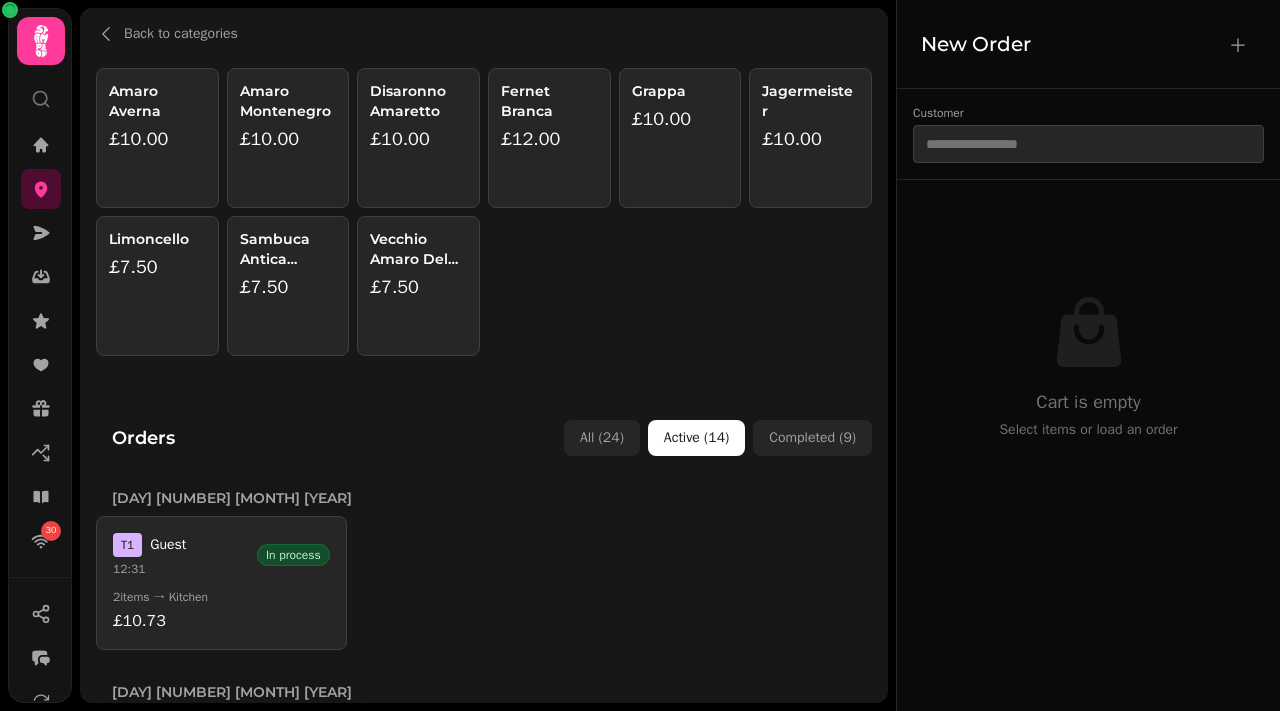 scroll, scrollTop: 0, scrollLeft: 0, axis: both 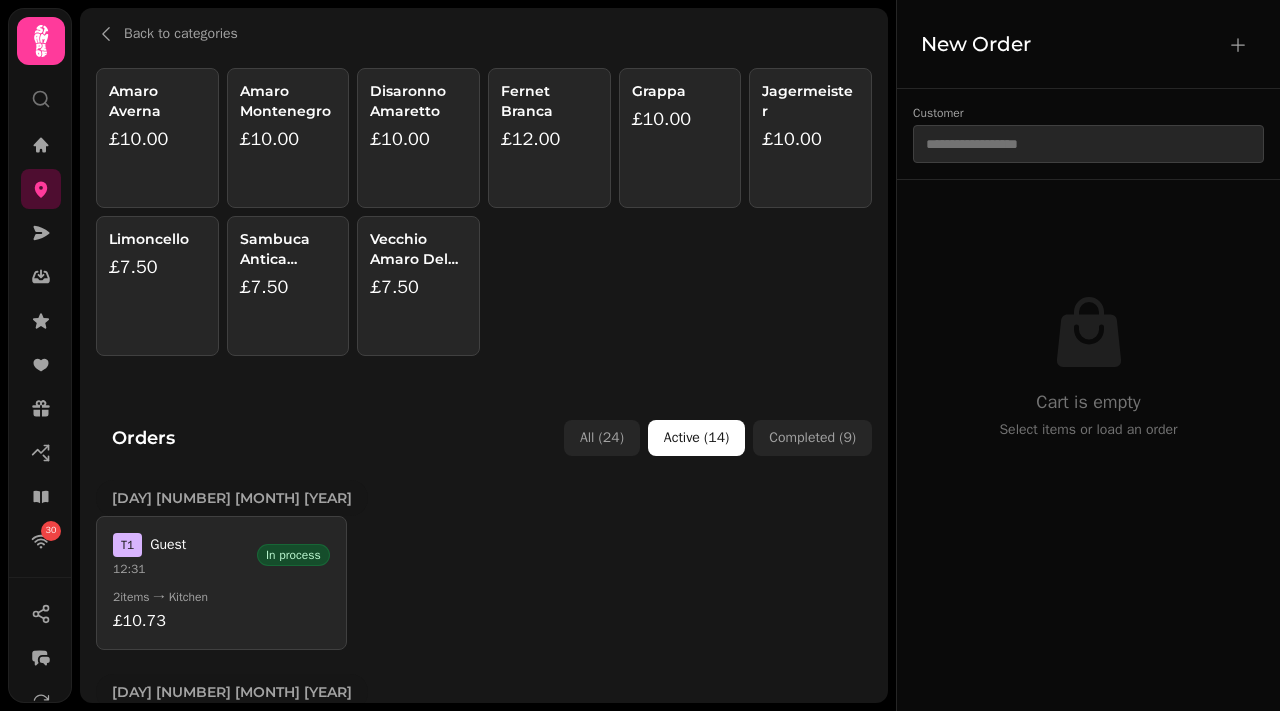 click on "Grappa £10.00" at bounding box center (680, 138) 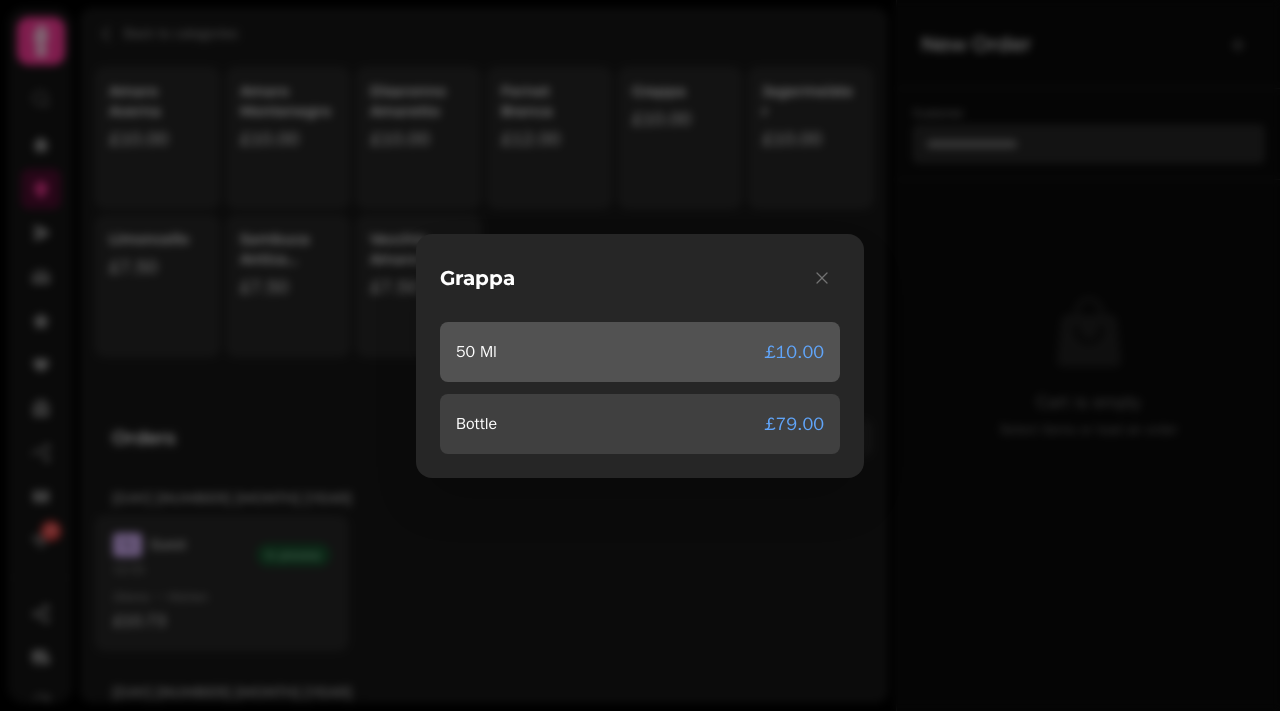 click on "50 Ml £10.00" at bounding box center (640, 352) 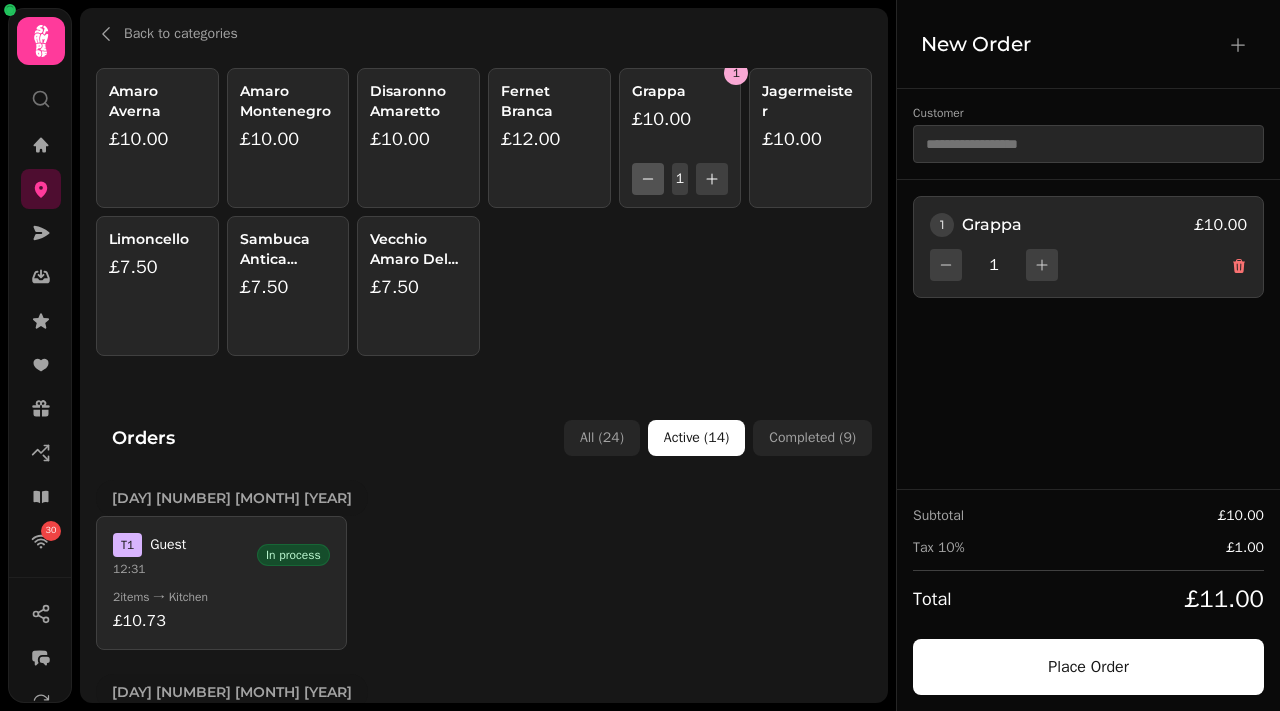 click 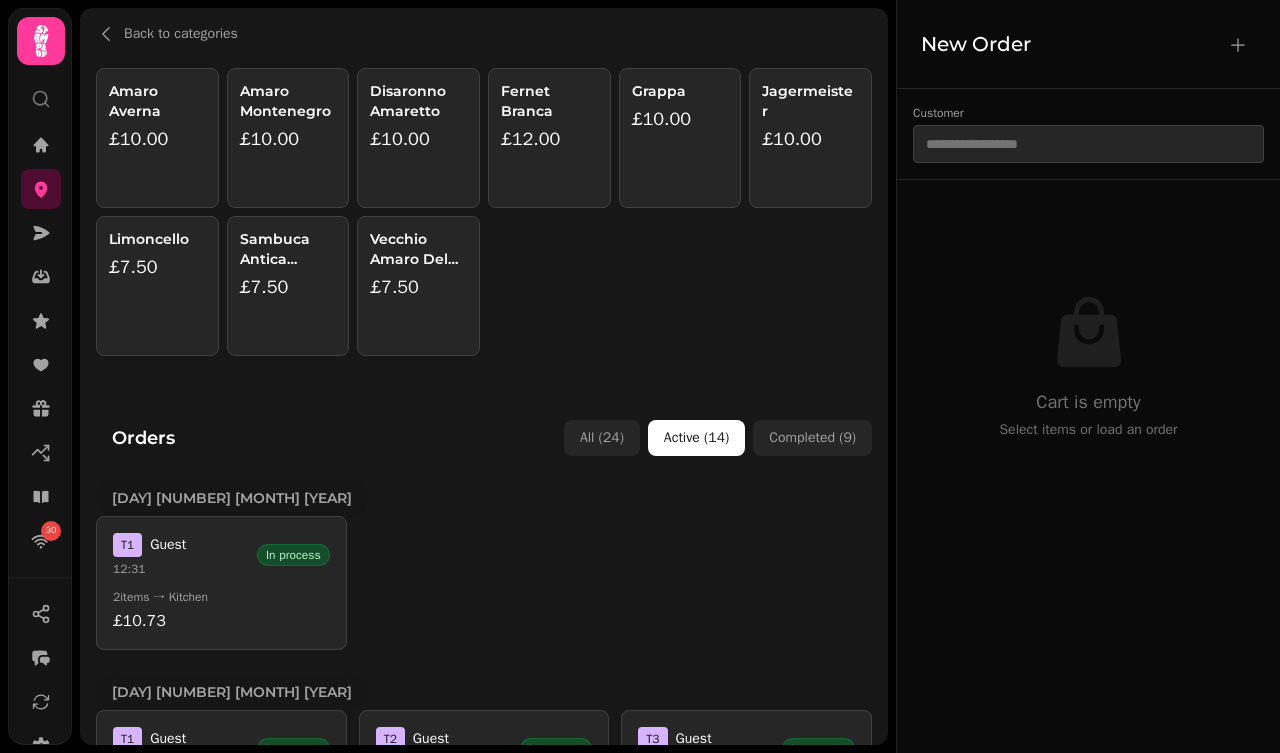 click on "£10.00" at bounding box center [418, 139] 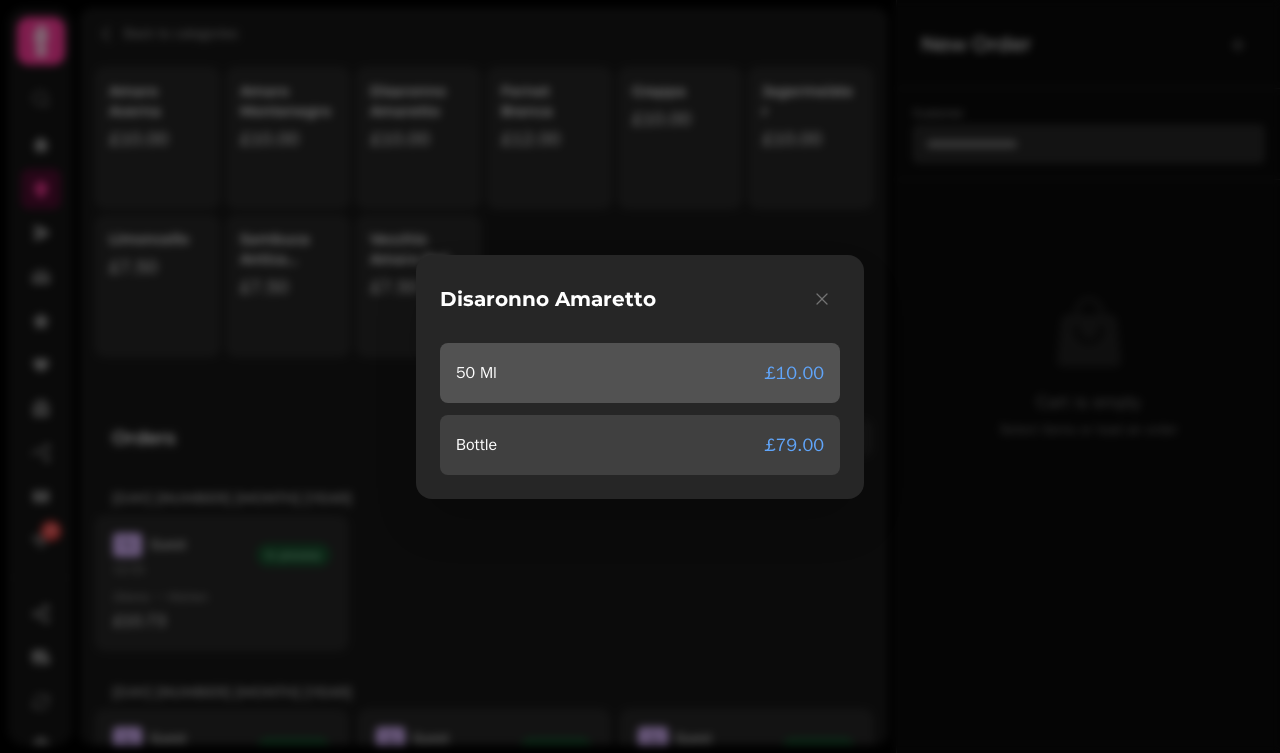 click on "50 Ml £10.00" at bounding box center [640, 373] 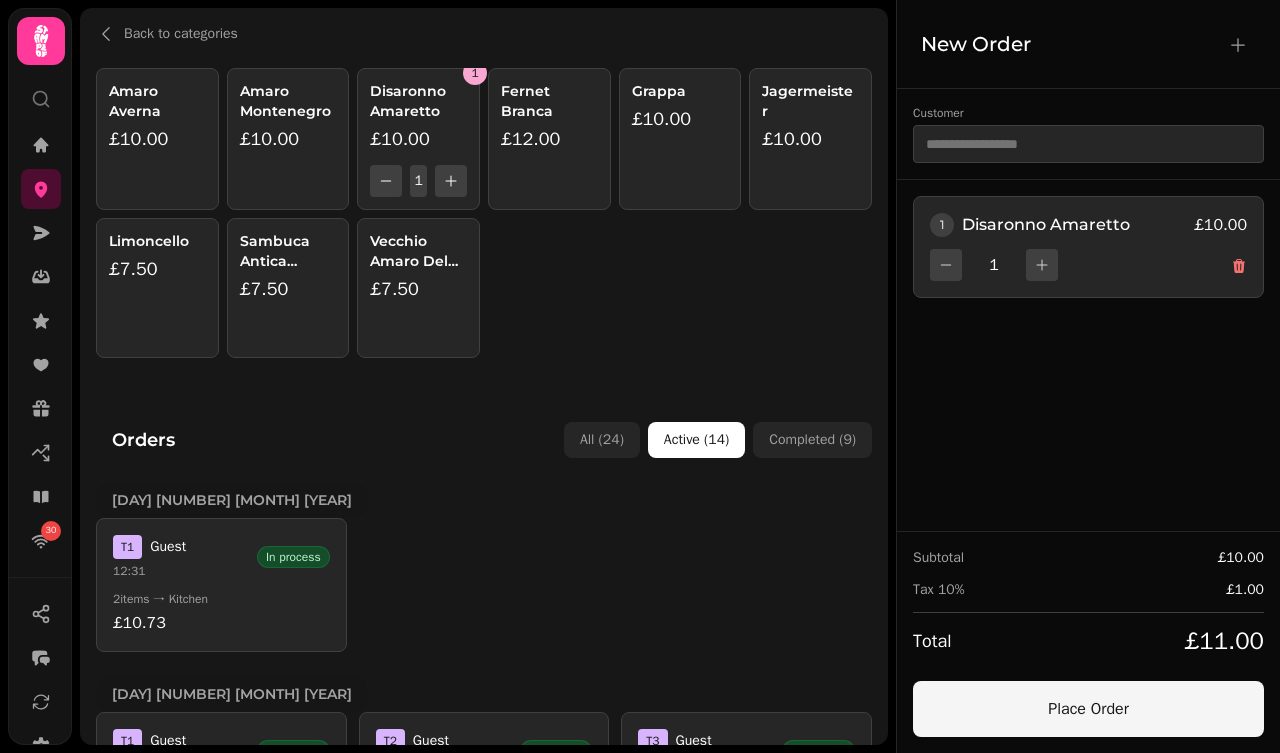 click on "Place Order" at bounding box center [1088, 709] 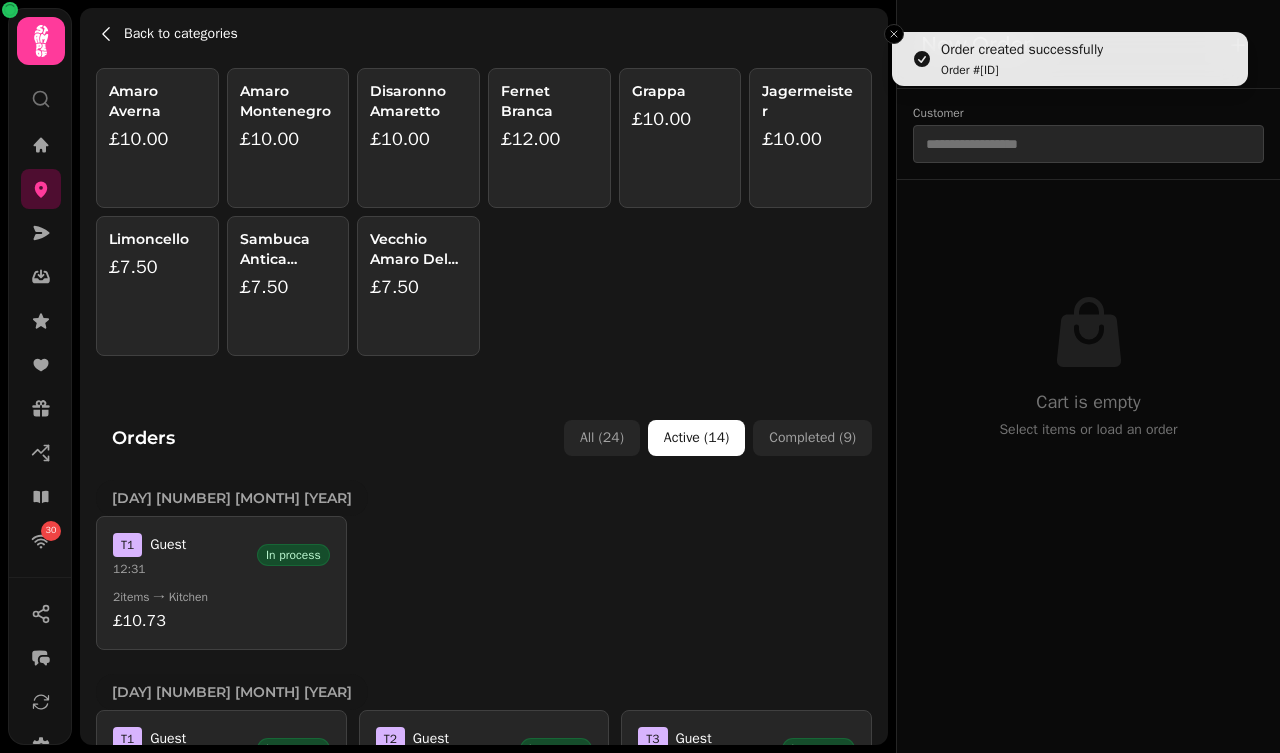 click on "Back to categories" at bounding box center (181, 34) 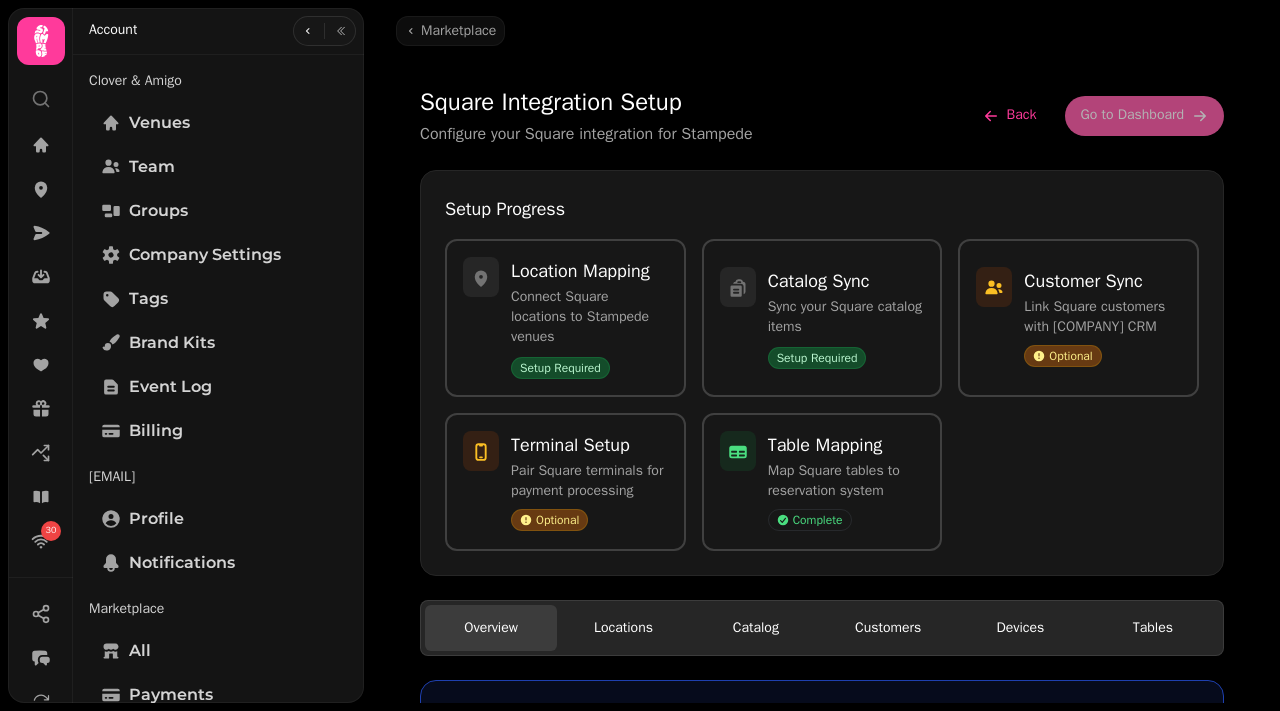 scroll, scrollTop: 0, scrollLeft: 0, axis: both 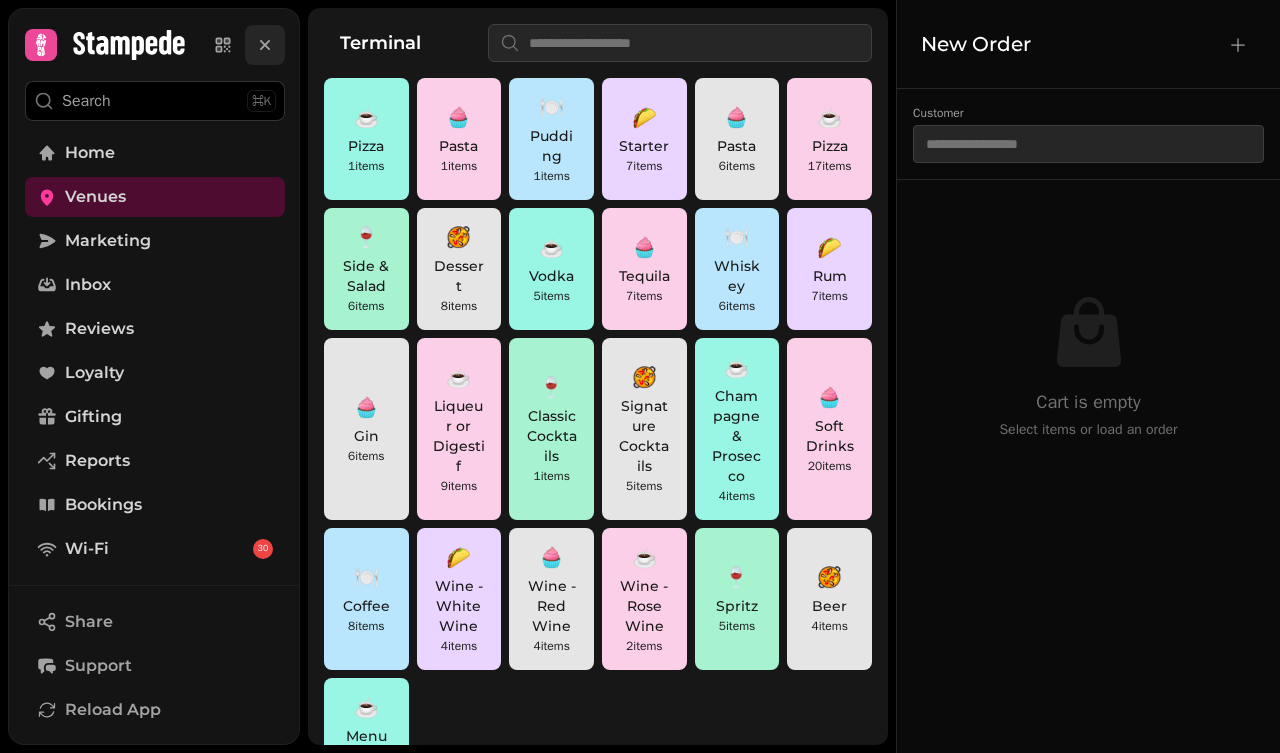 click 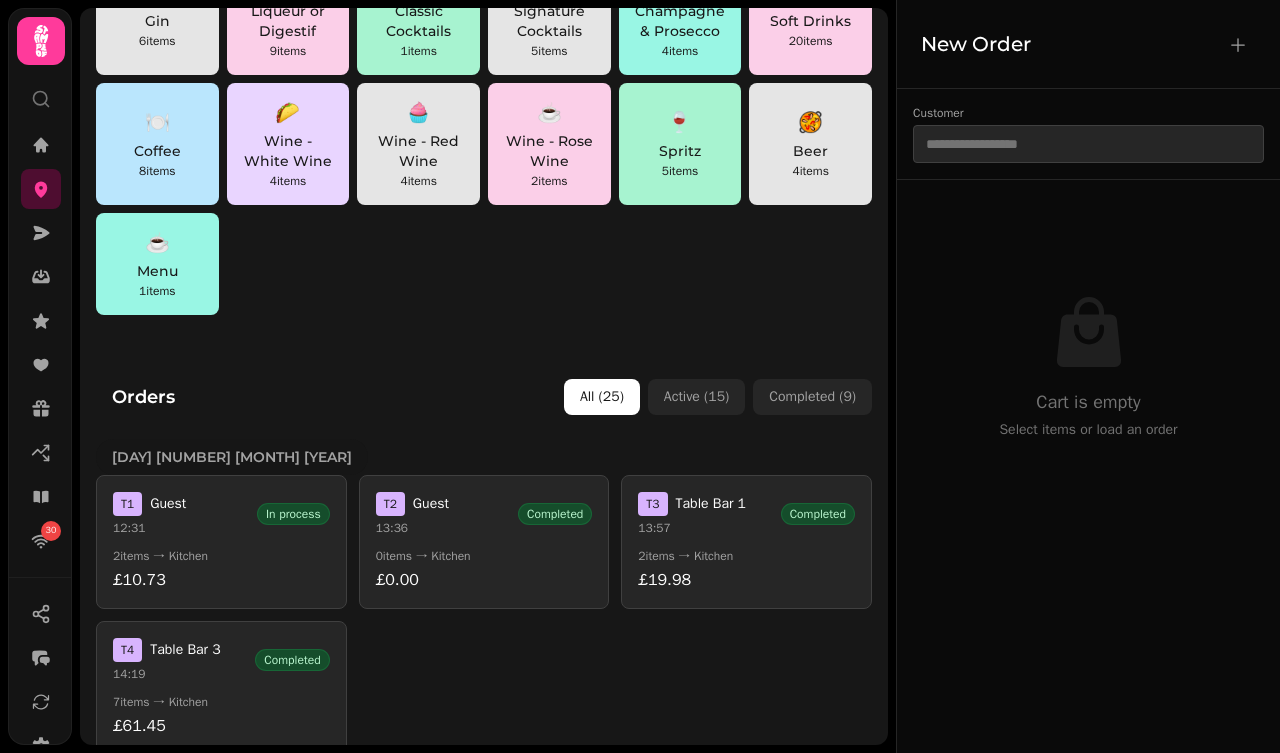 scroll, scrollTop: 623, scrollLeft: 0, axis: vertical 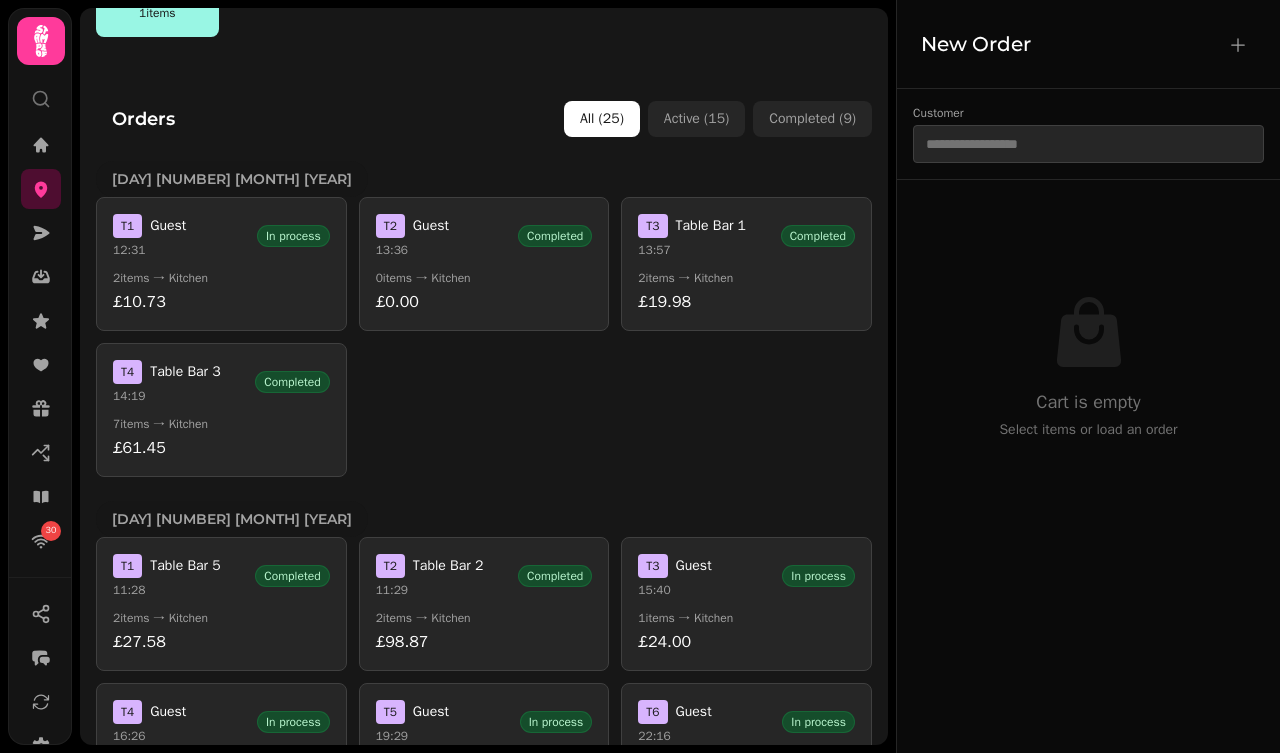 click on "£0.00" at bounding box center [484, 302] 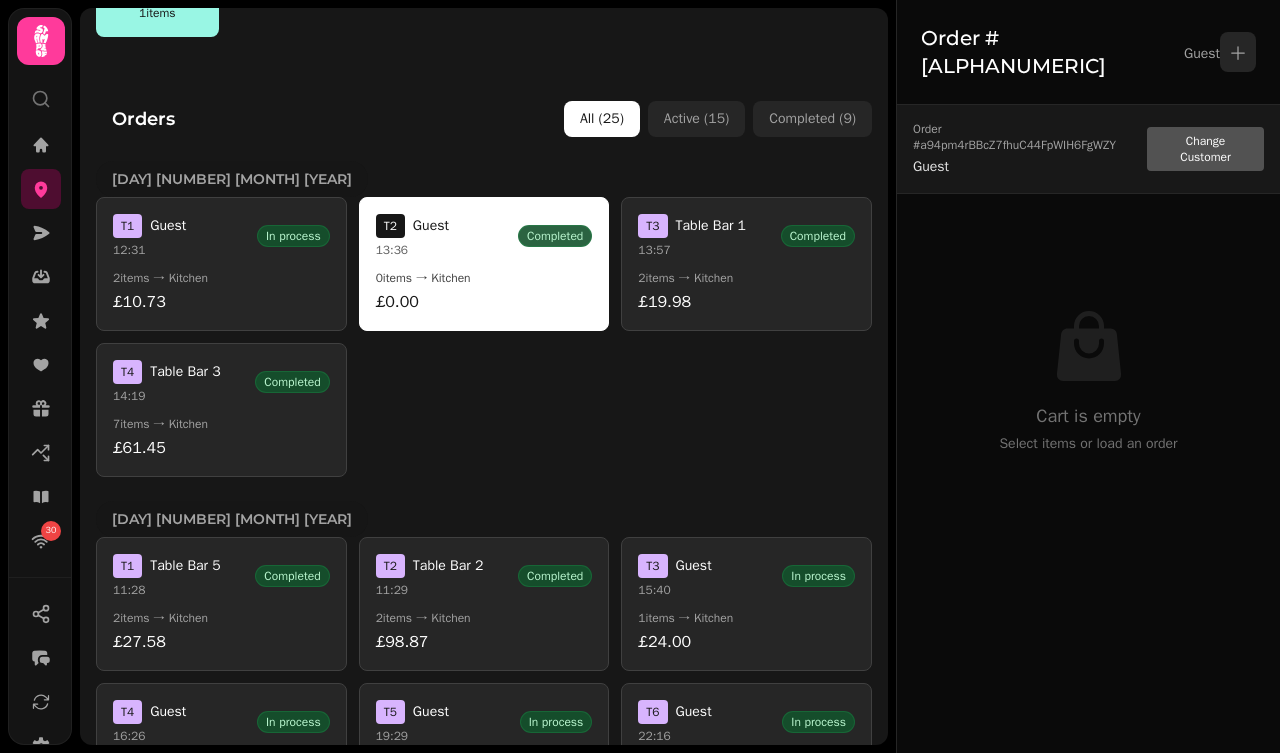click on "2  items → Kitchen" at bounding box center (221, 278) 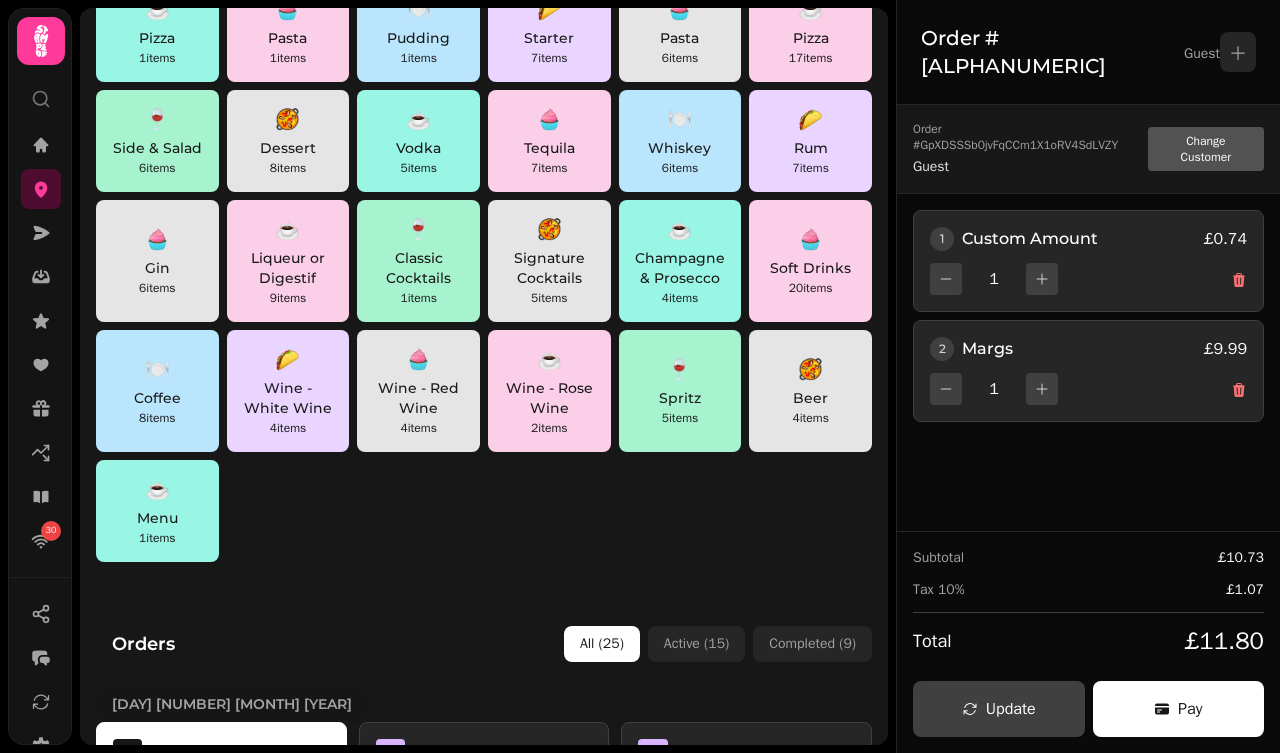 scroll, scrollTop: 0, scrollLeft: 0, axis: both 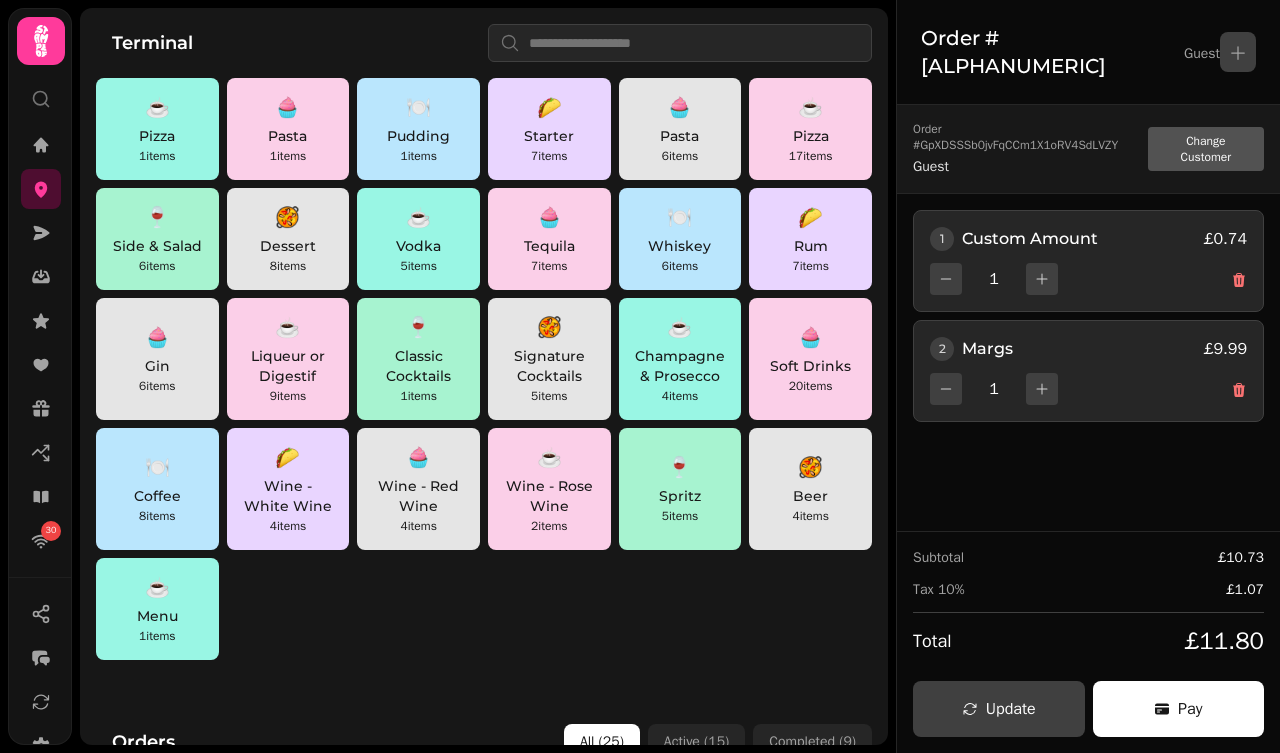 click 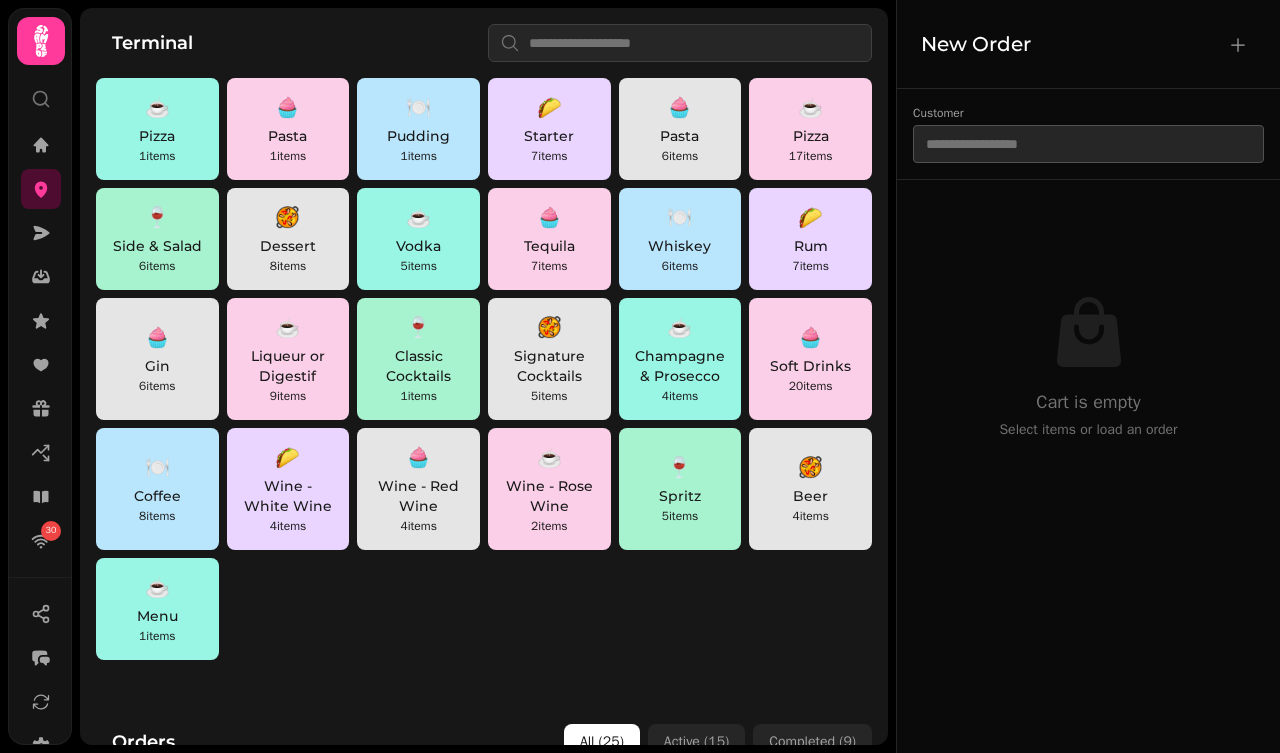 click at bounding box center [1088, 144] 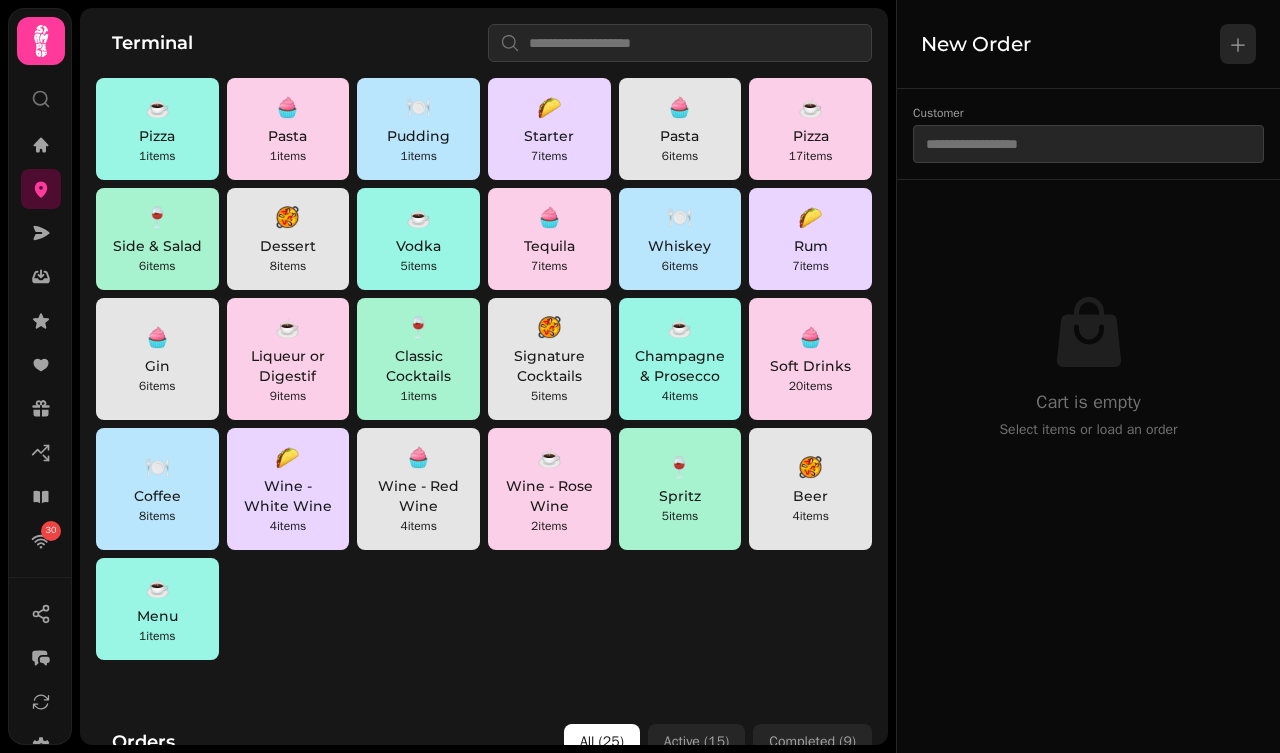 click 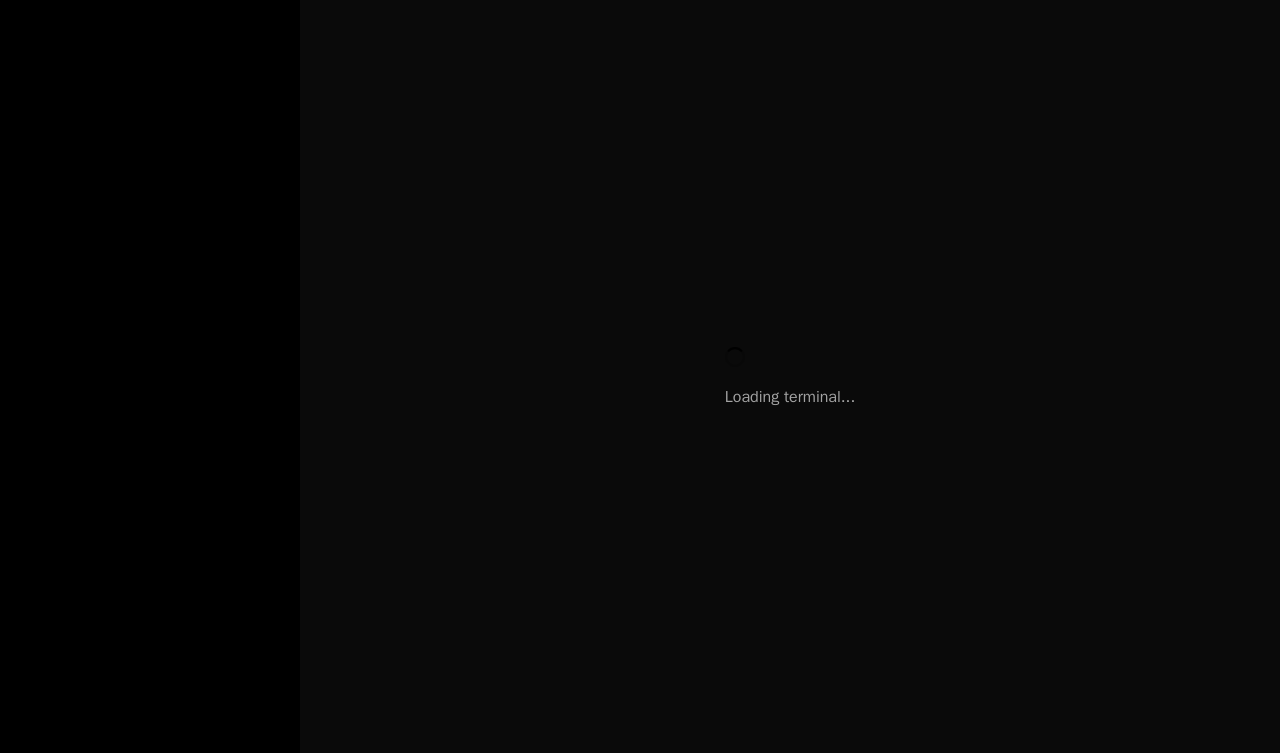 scroll, scrollTop: 0, scrollLeft: 0, axis: both 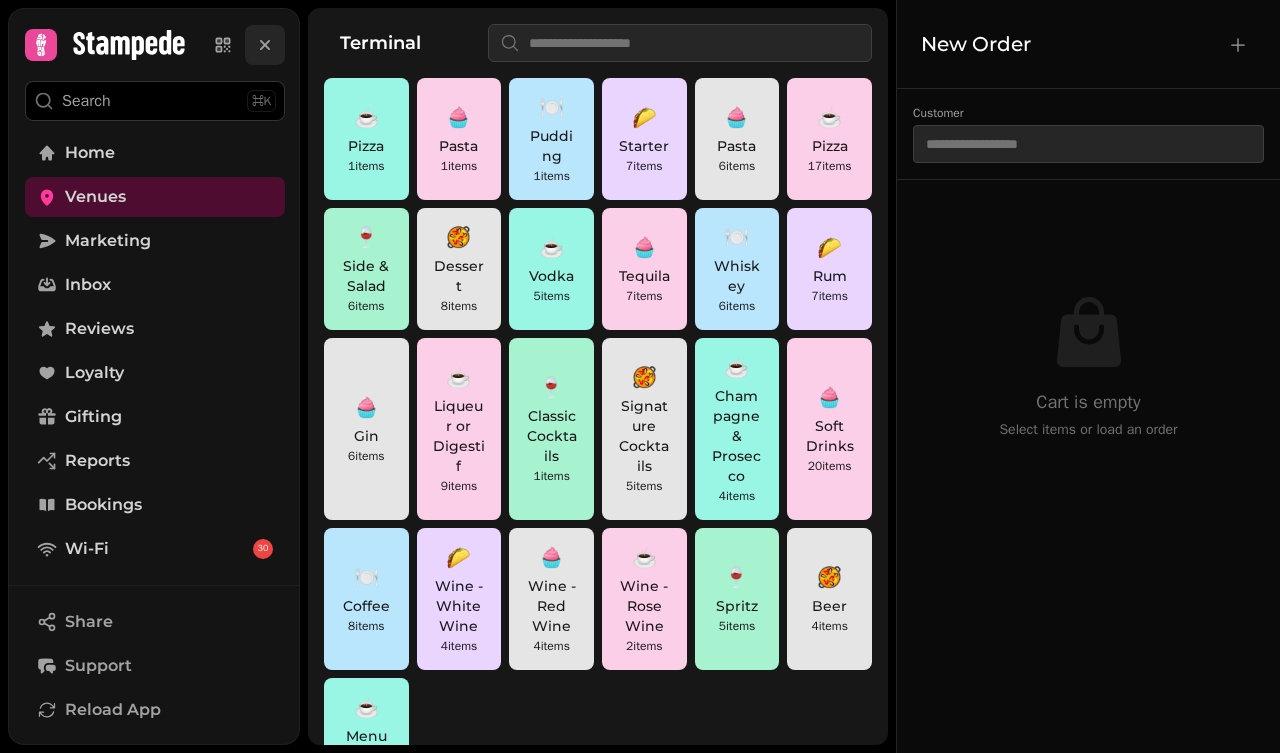click 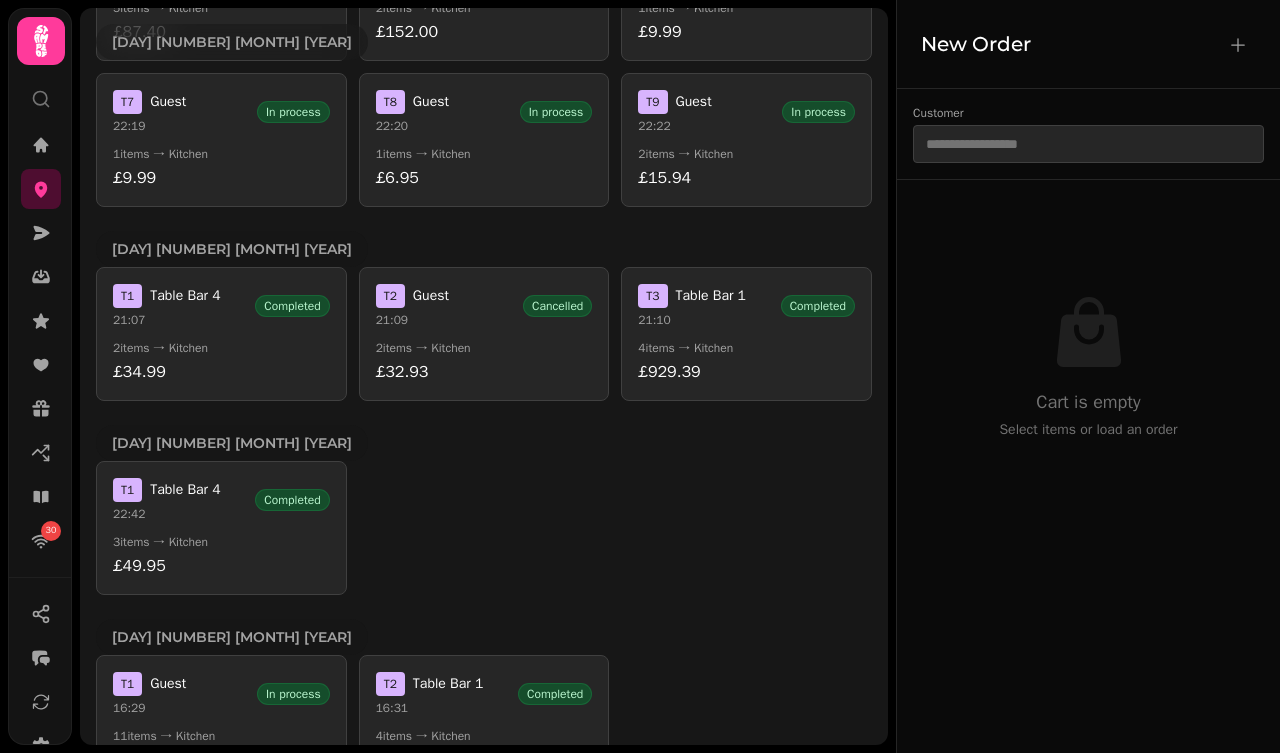 scroll, scrollTop: 1482, scrollLeft: 0, axis: vertical 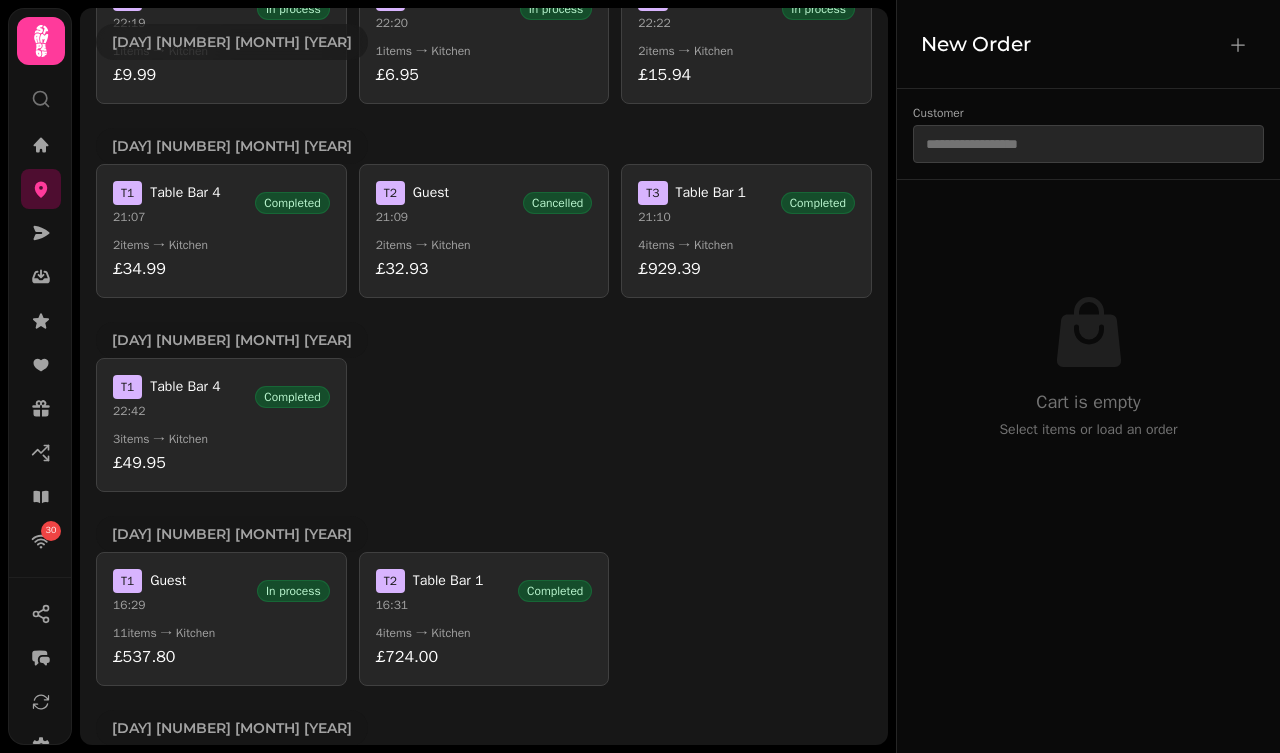 click on "2  items → Kitchen" at bounding box center (484, 245) 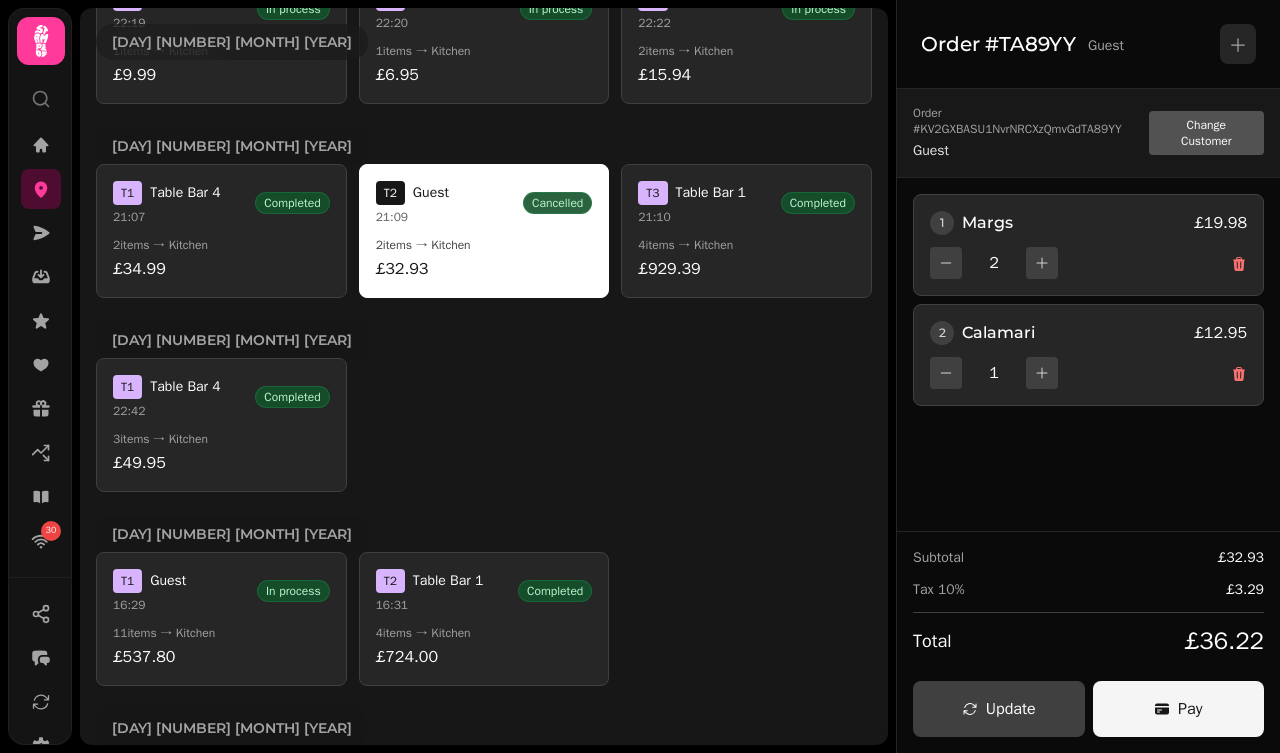 click on "Pay" at bounding box center [1179, 709] 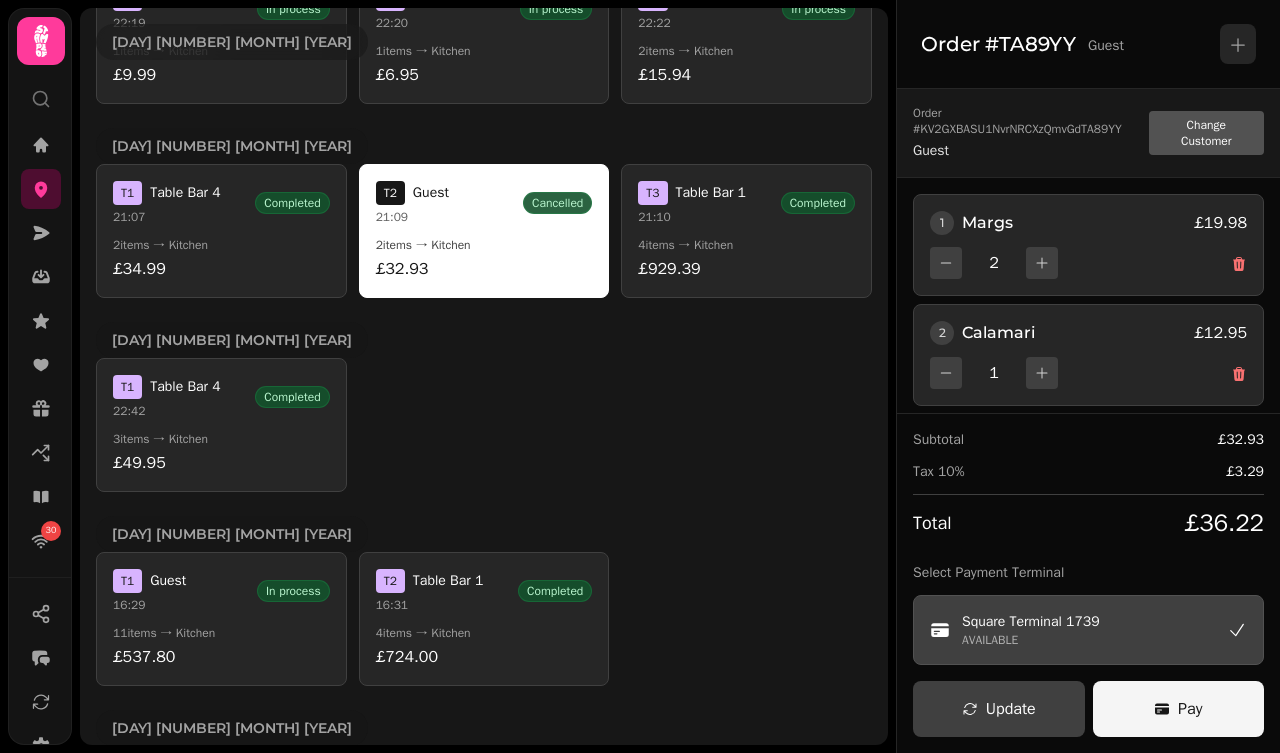 click on "Pay" at bounding box center [1190, 709] 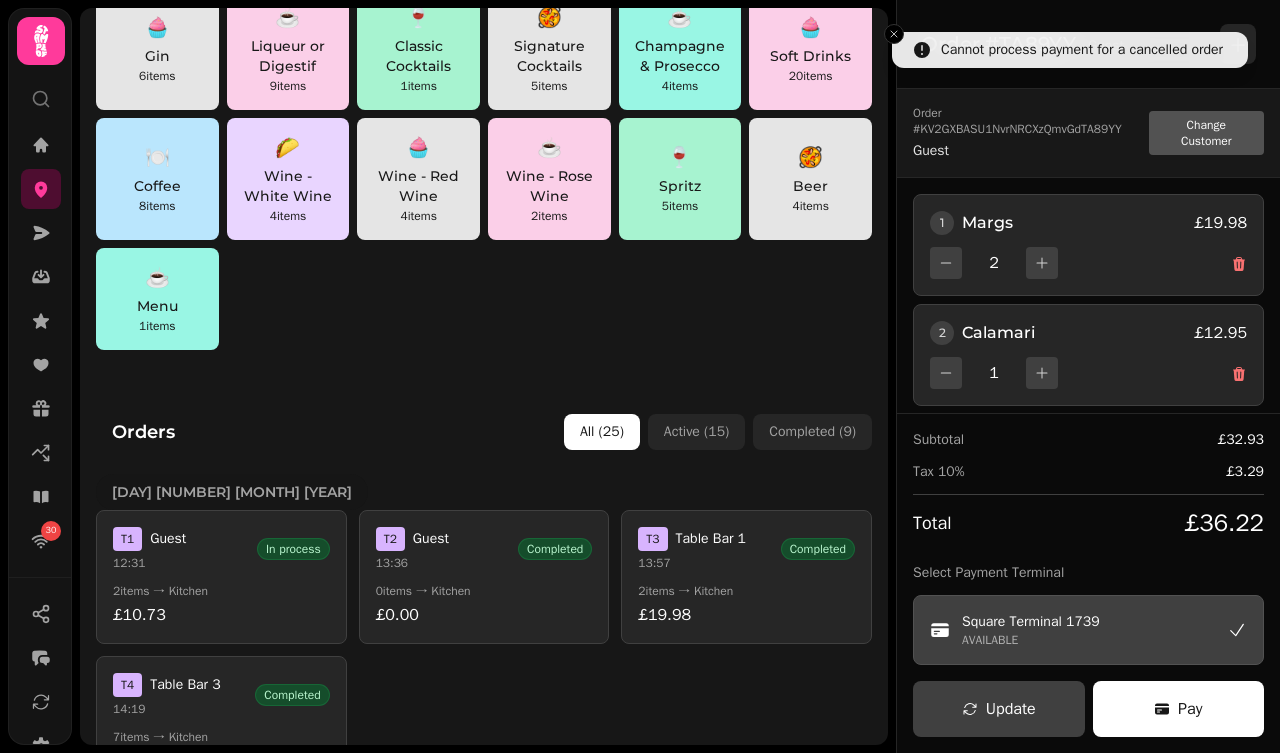 scroll, scrollTop: 225, scrollLeft: 0, axis: vertical 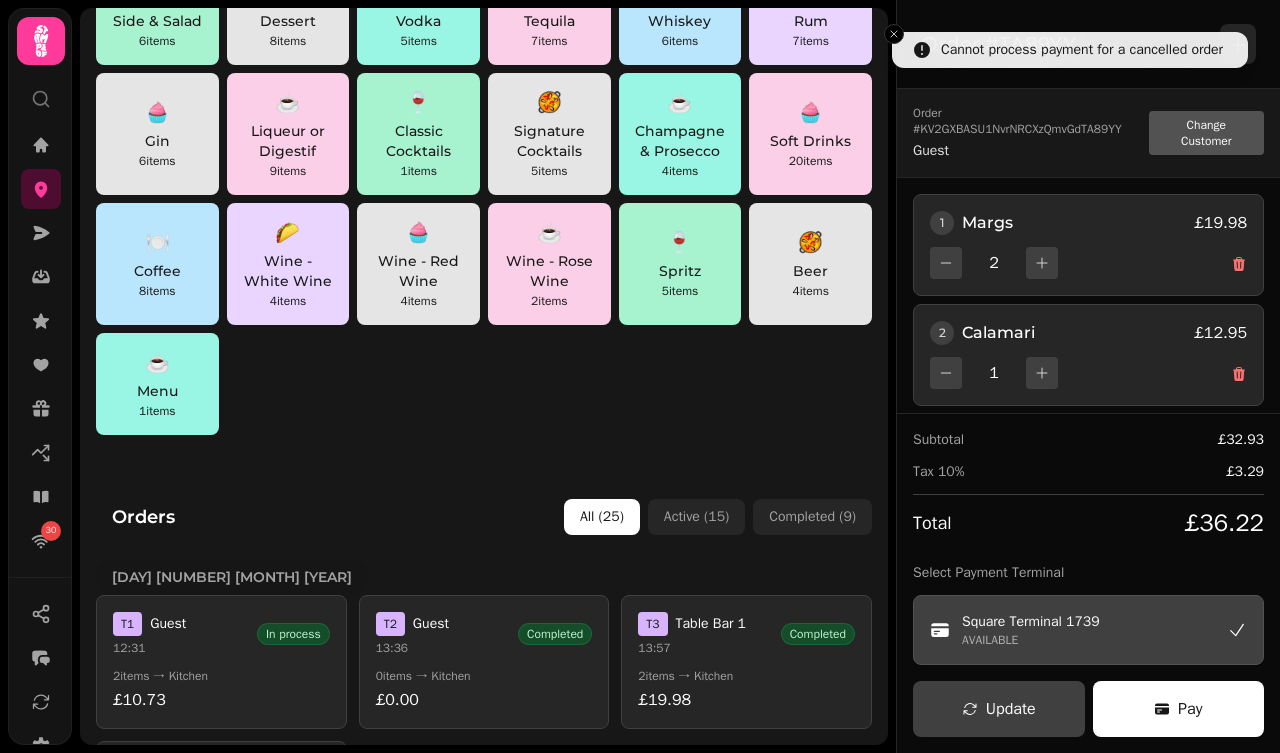 click on "All ( 25 )" at bounding box center (602, 517) 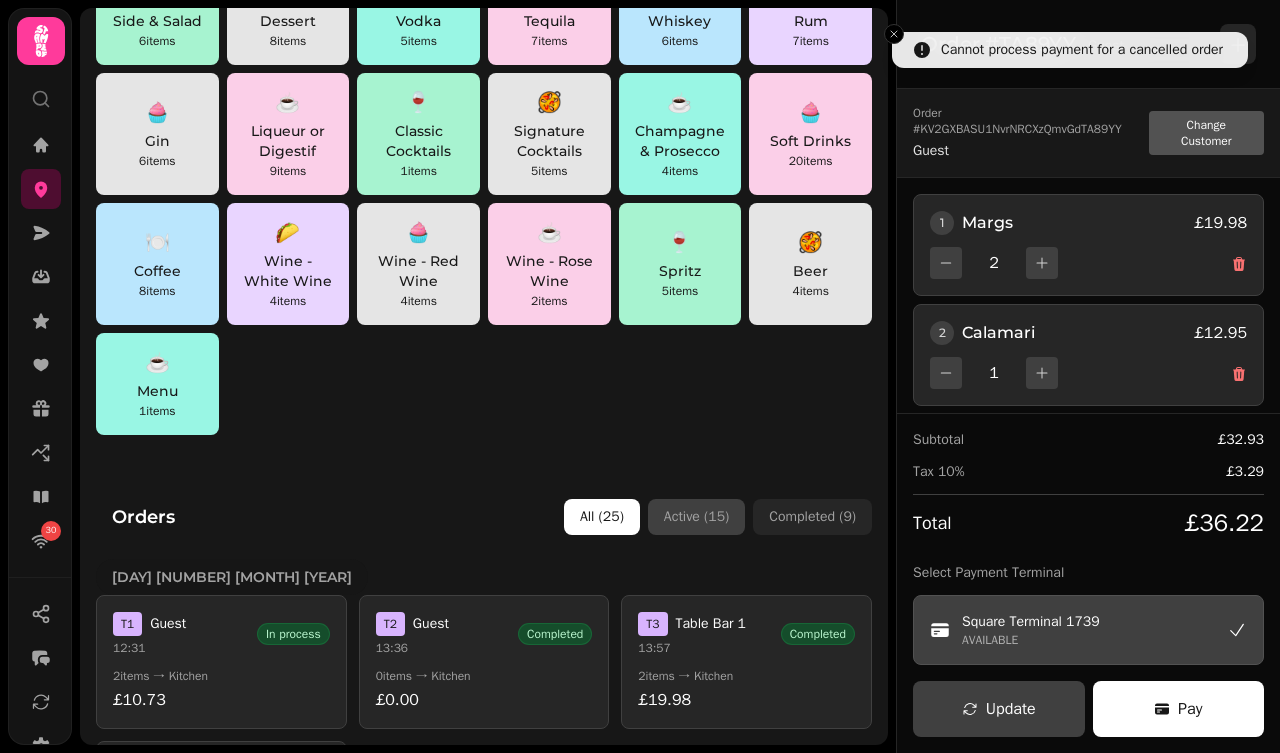 click on "Active ( 15 )" at bounding box center [696, 517] 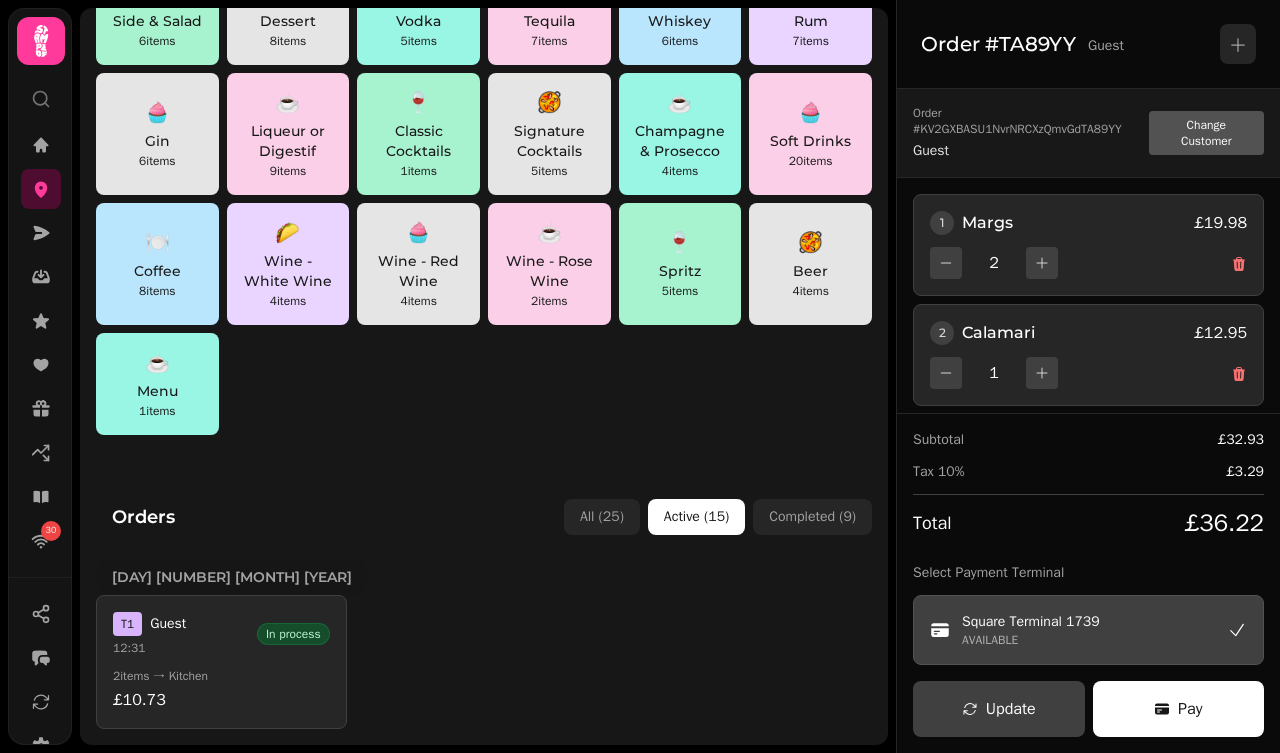 click on "T 1 Guest 12:31 In process" at bounding box center (221, 634) 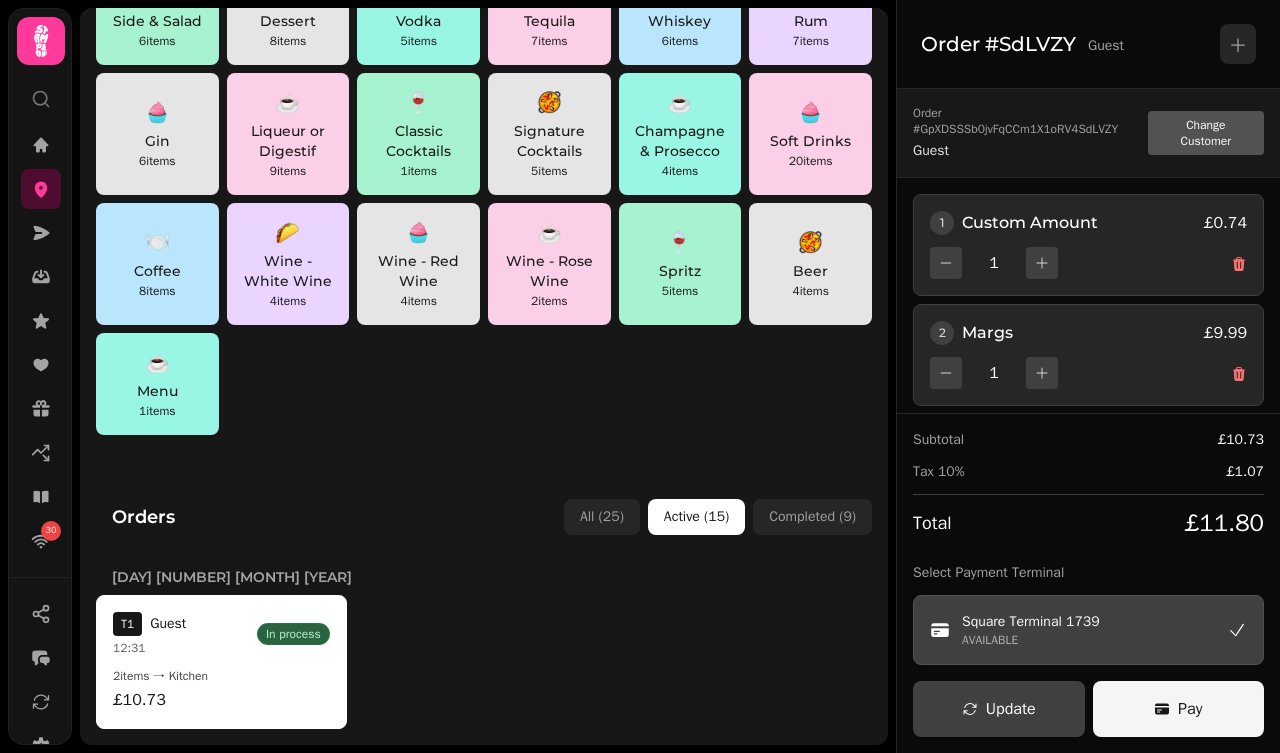 click on "Pay" at bounding box center [1190, 709] 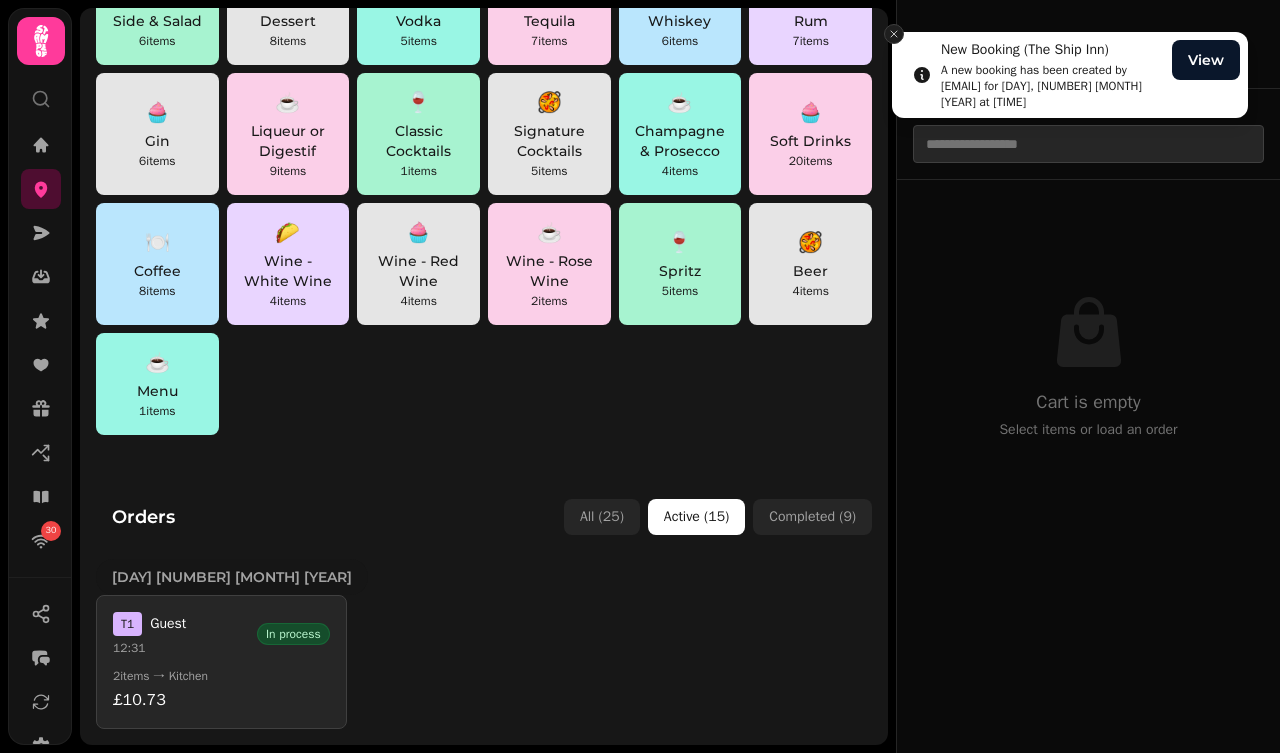 click 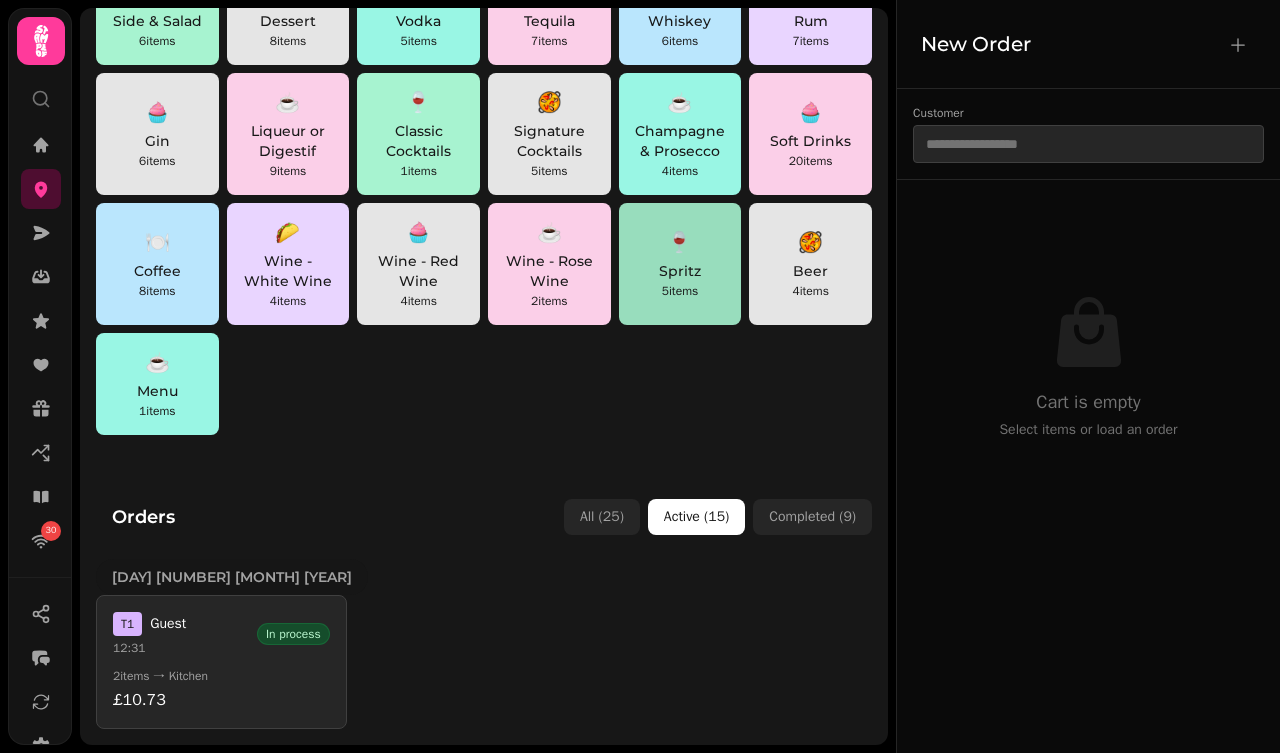 scroll, scrollTop: 0, scrollLeft: 0, axis: both 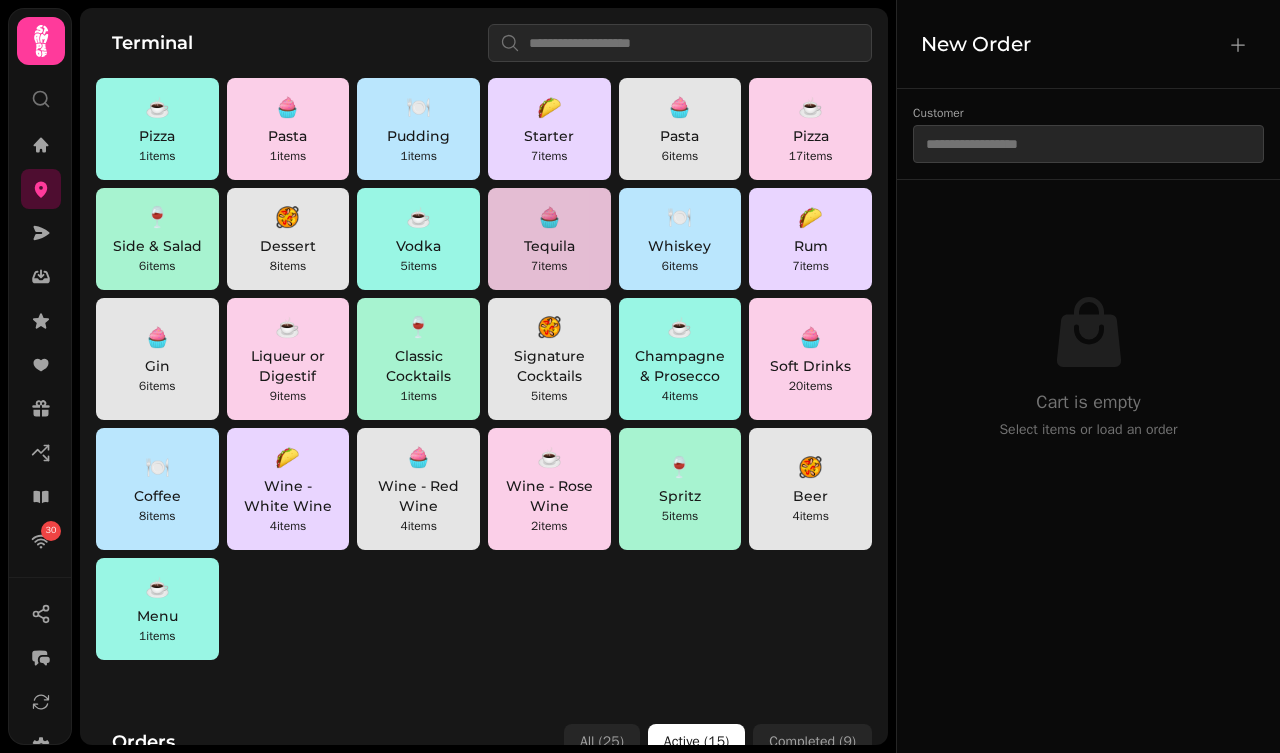 click on "🧁" at bounding box center (549, 218) 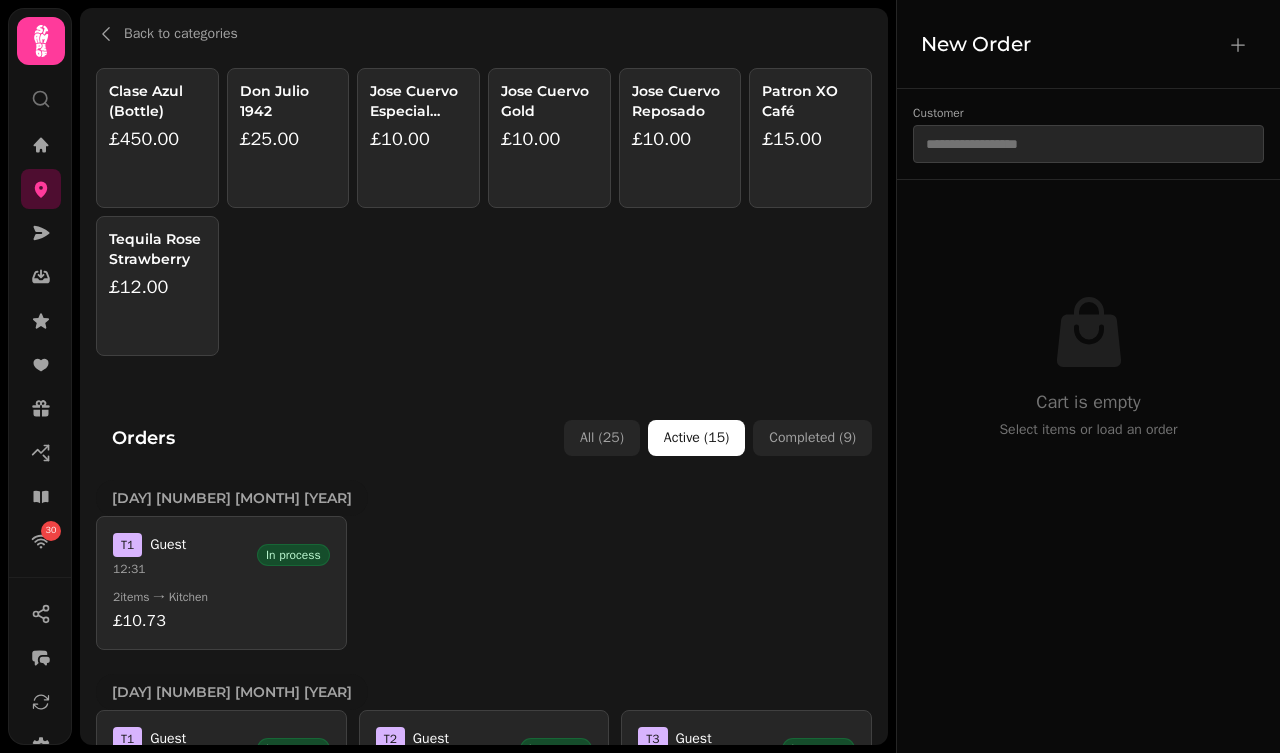 click on "£10.00" at bounding box center [418, 139] 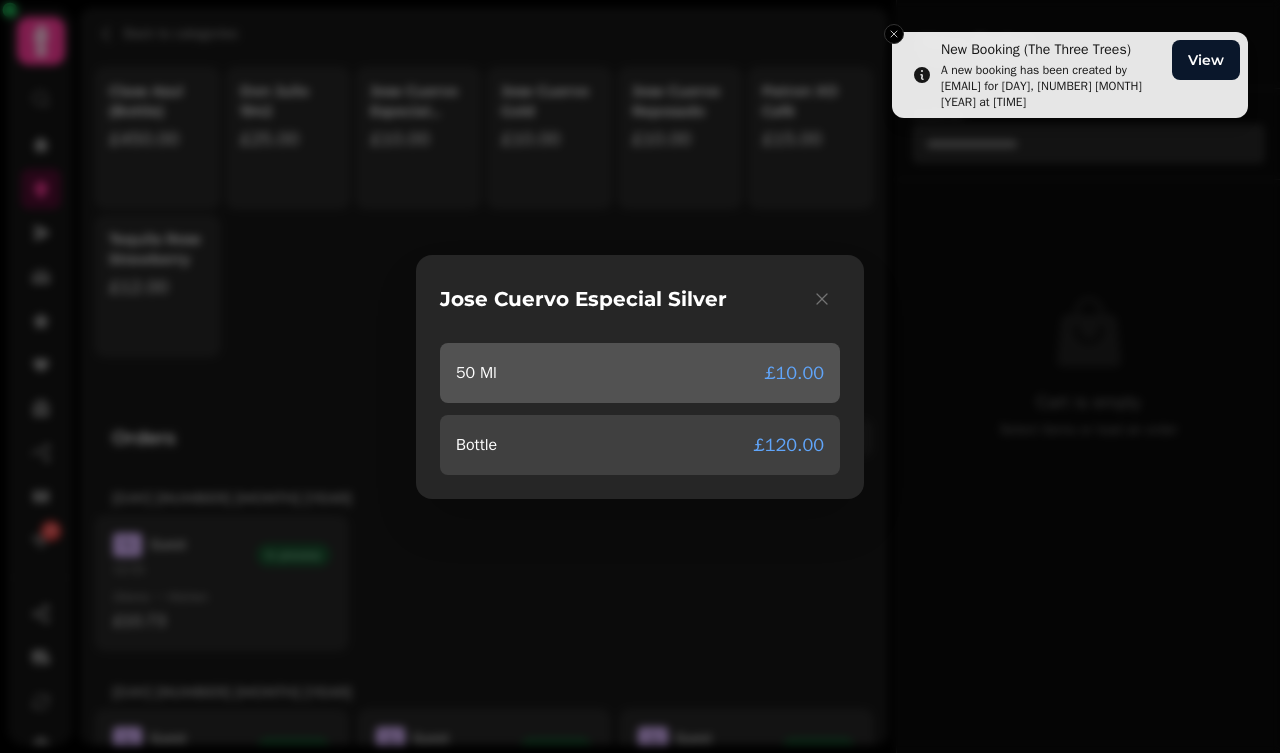 click on "50 Ml £10.00" at bounding box center [640, 373] 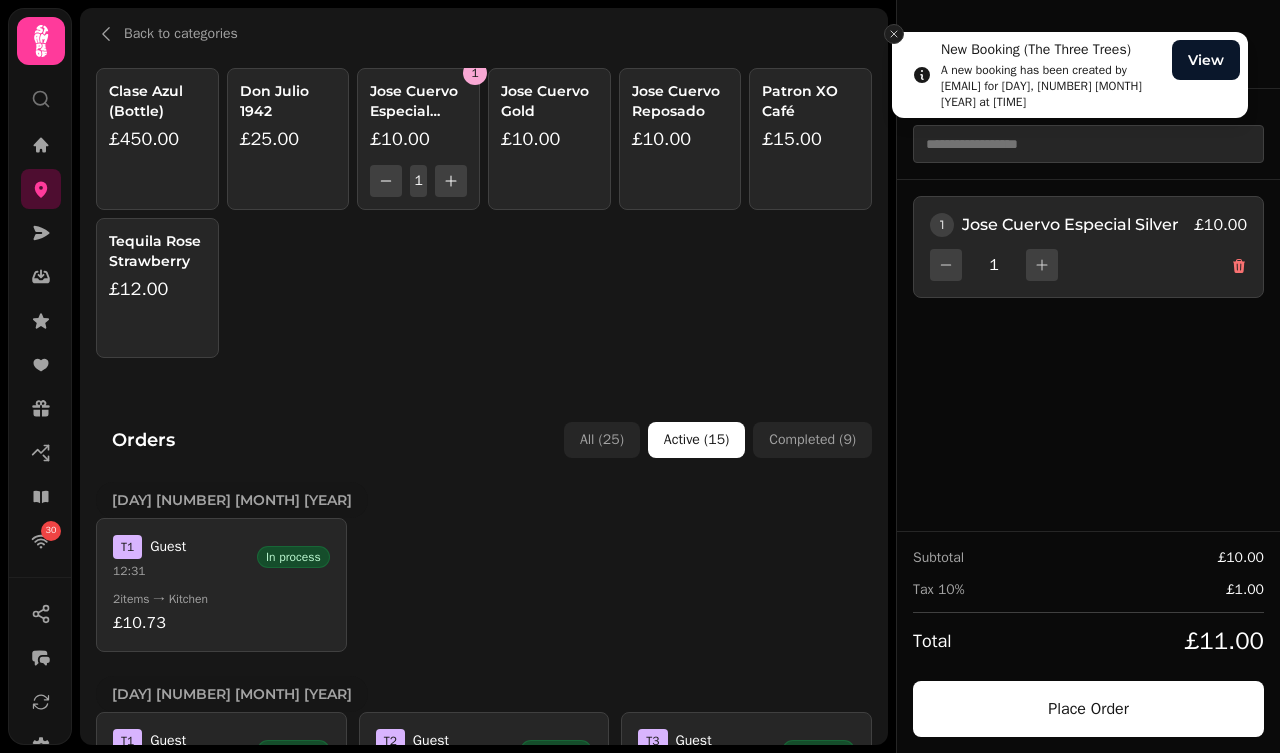 click 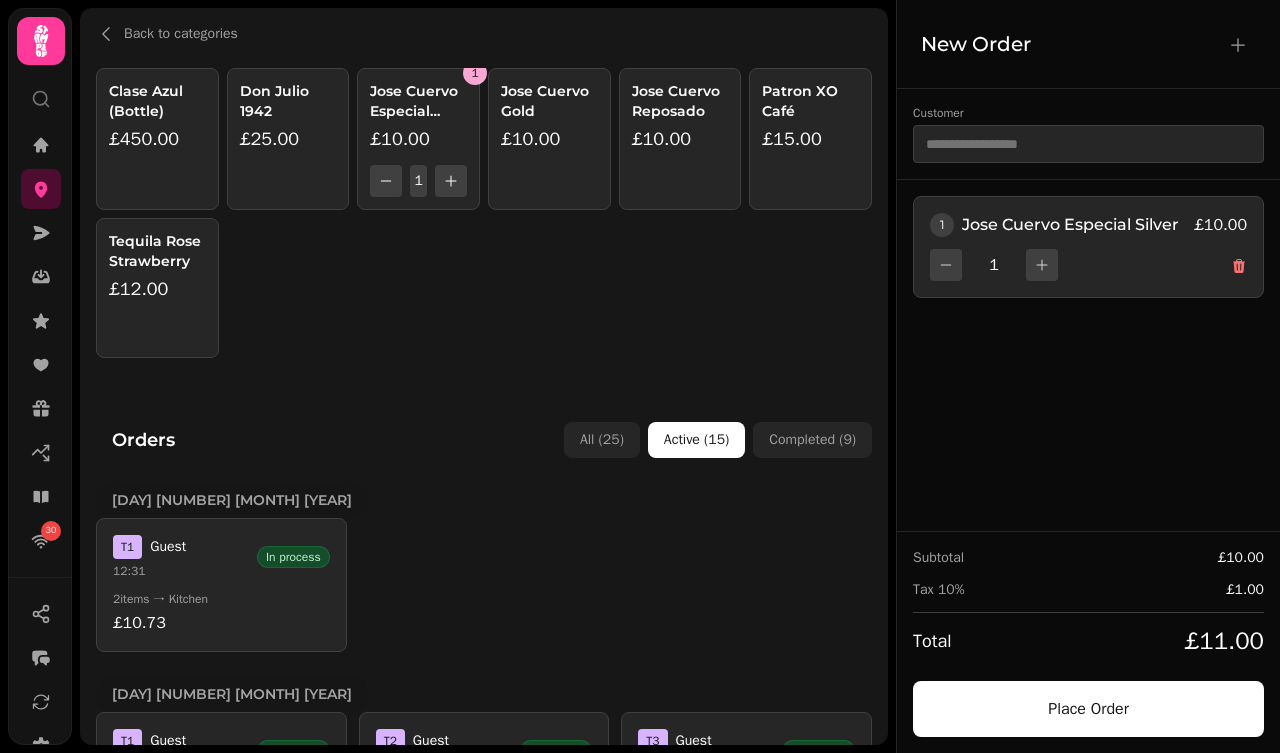 click on "£10.00" at bounding box center [549, 139] 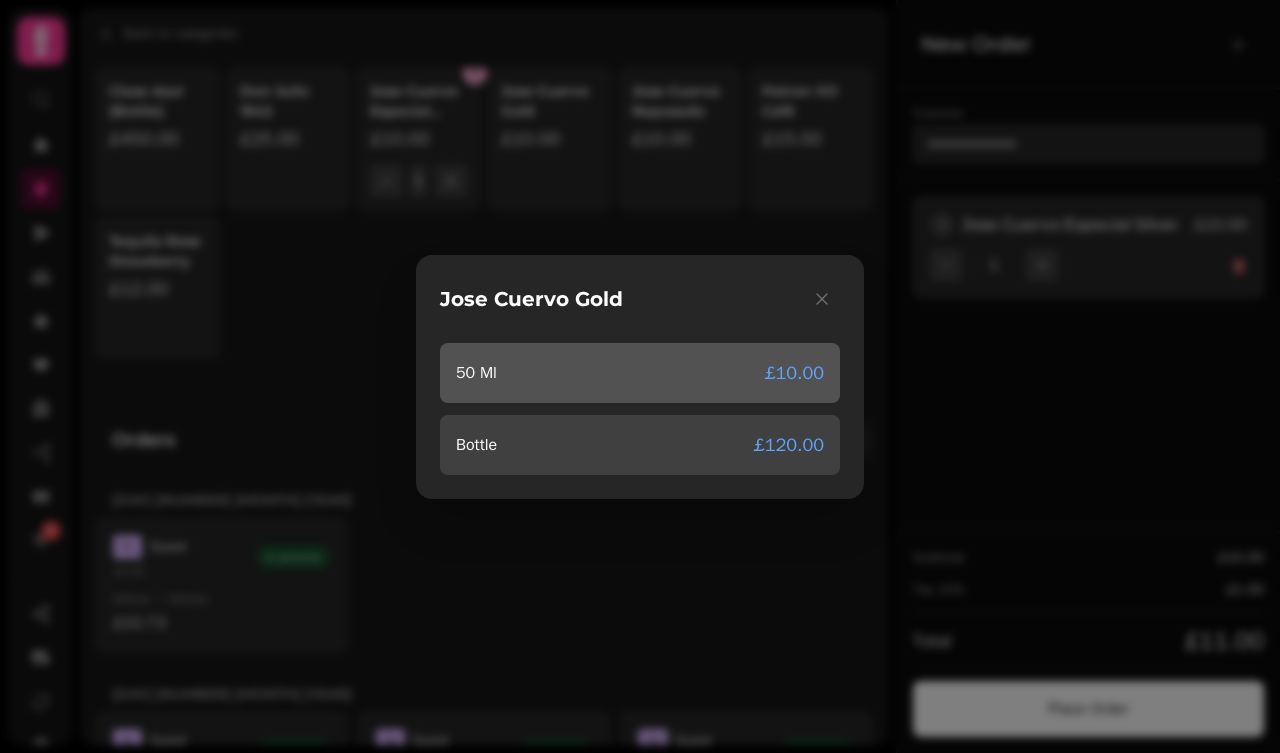 click on "50 Ml £10.00" at bounding box center (640, 373) 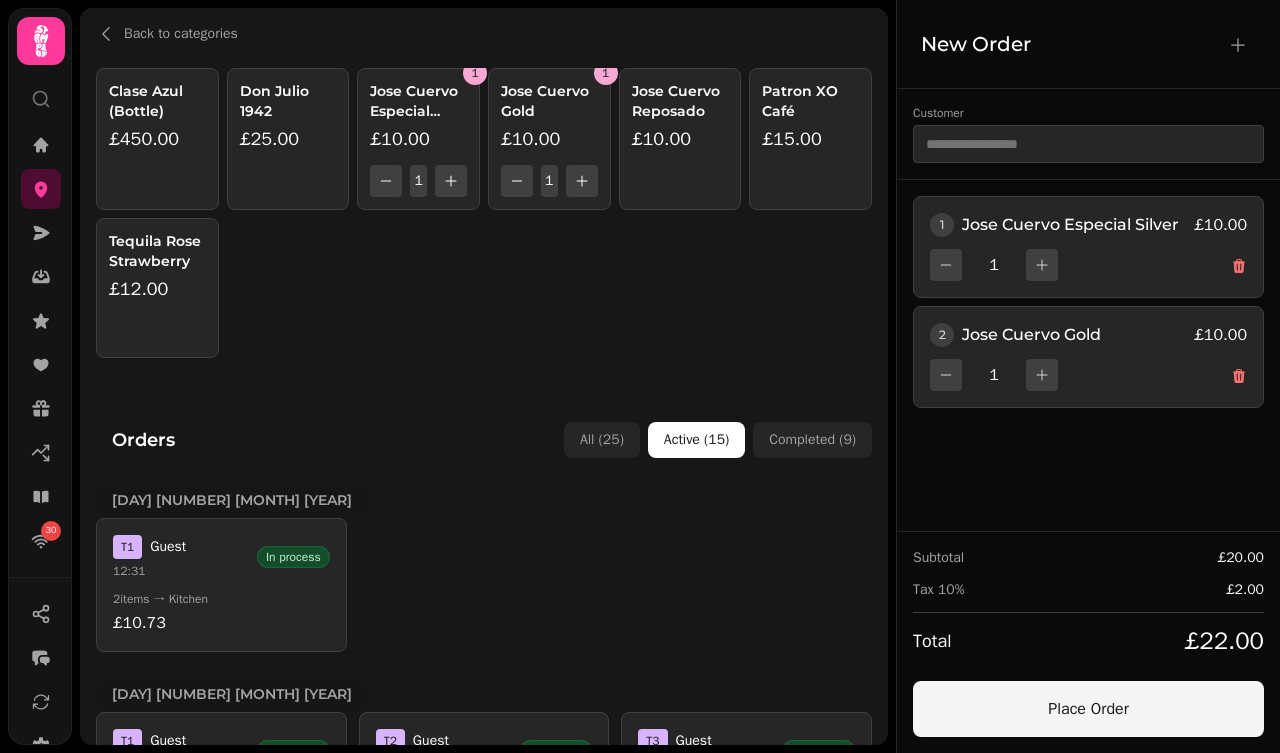 click on "Place Order" at bounding box center [1088, 709] 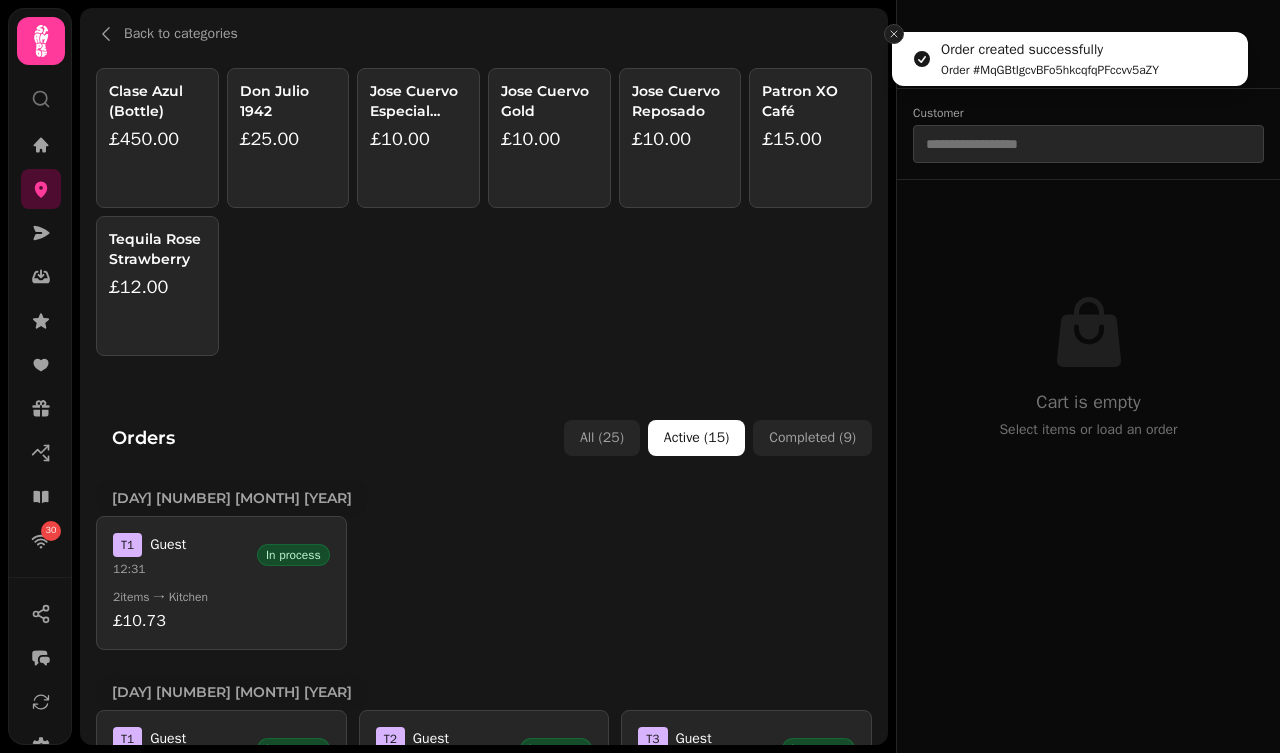 click 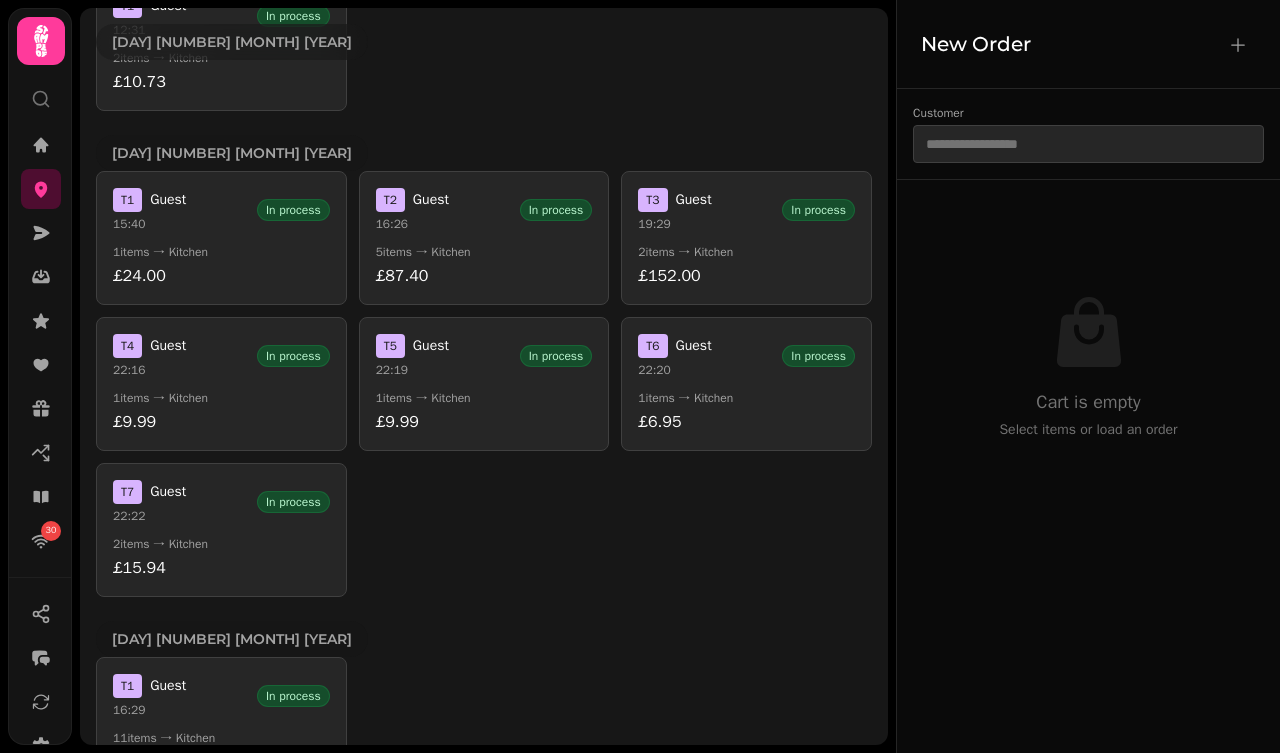 scroll, scrollTop: 0, scrollLeft: 0, axis: both 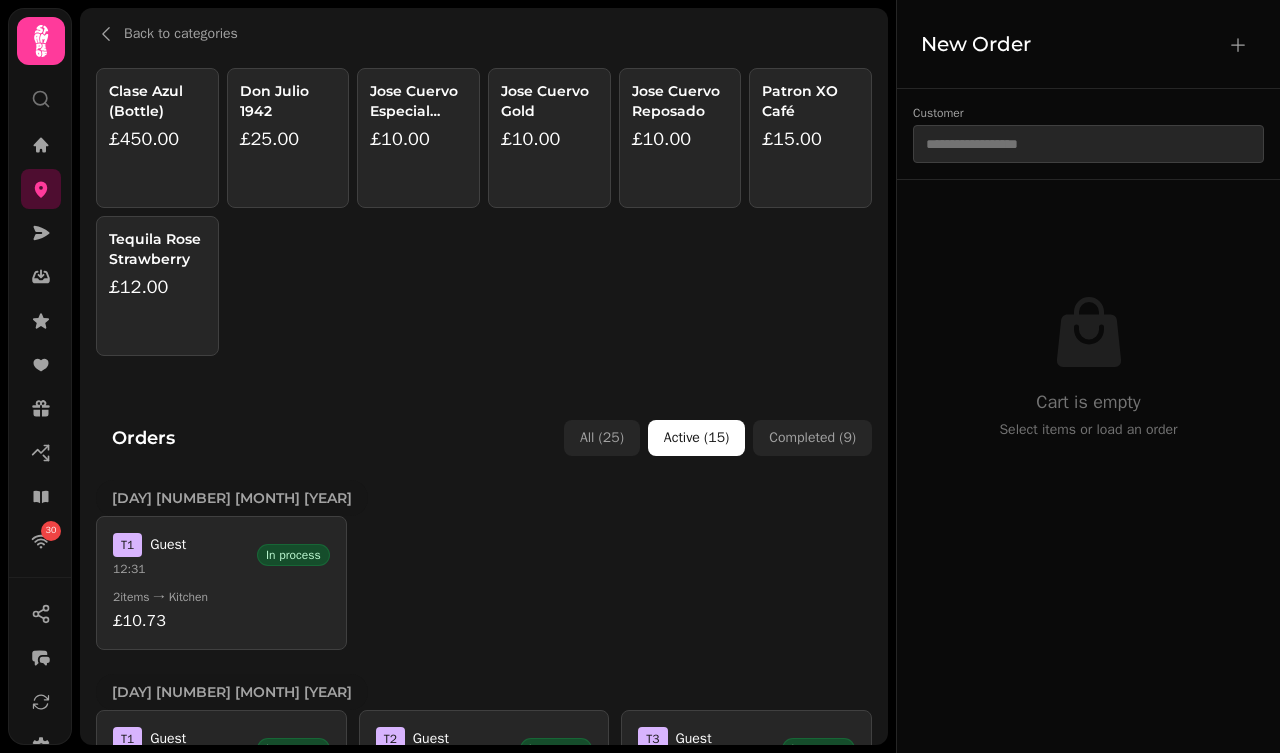 click on "T 1 Guest 12:31 In process" at bounding box center (221, 555) 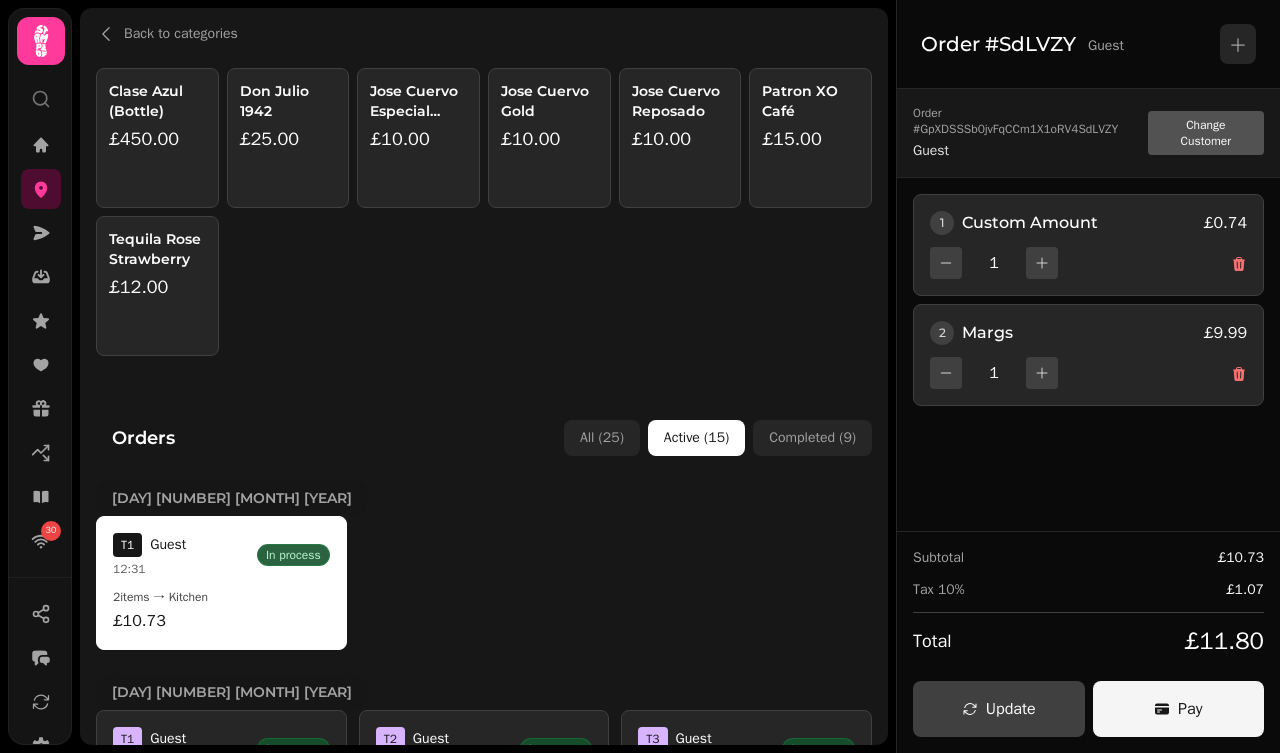 click on "Pay" at bounding box center (1179, 709) 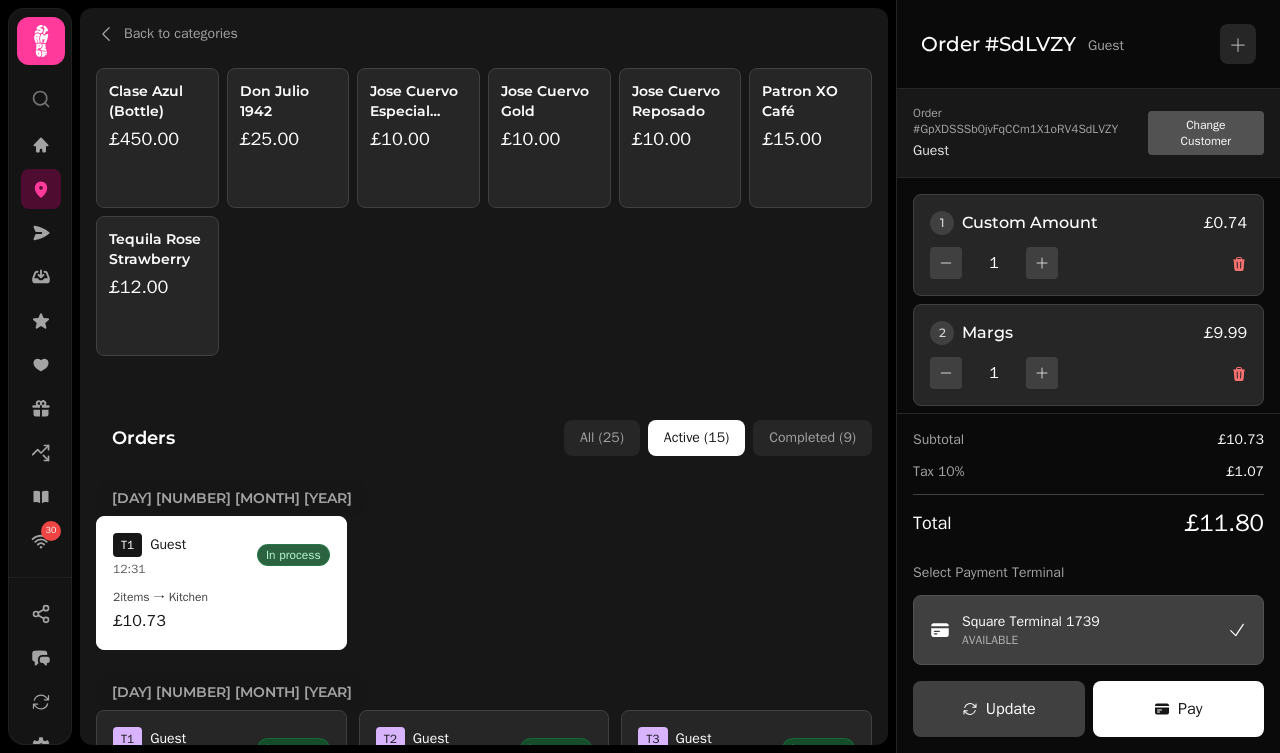 click on "AVAILABLE" at bounding box center [1031, 640] 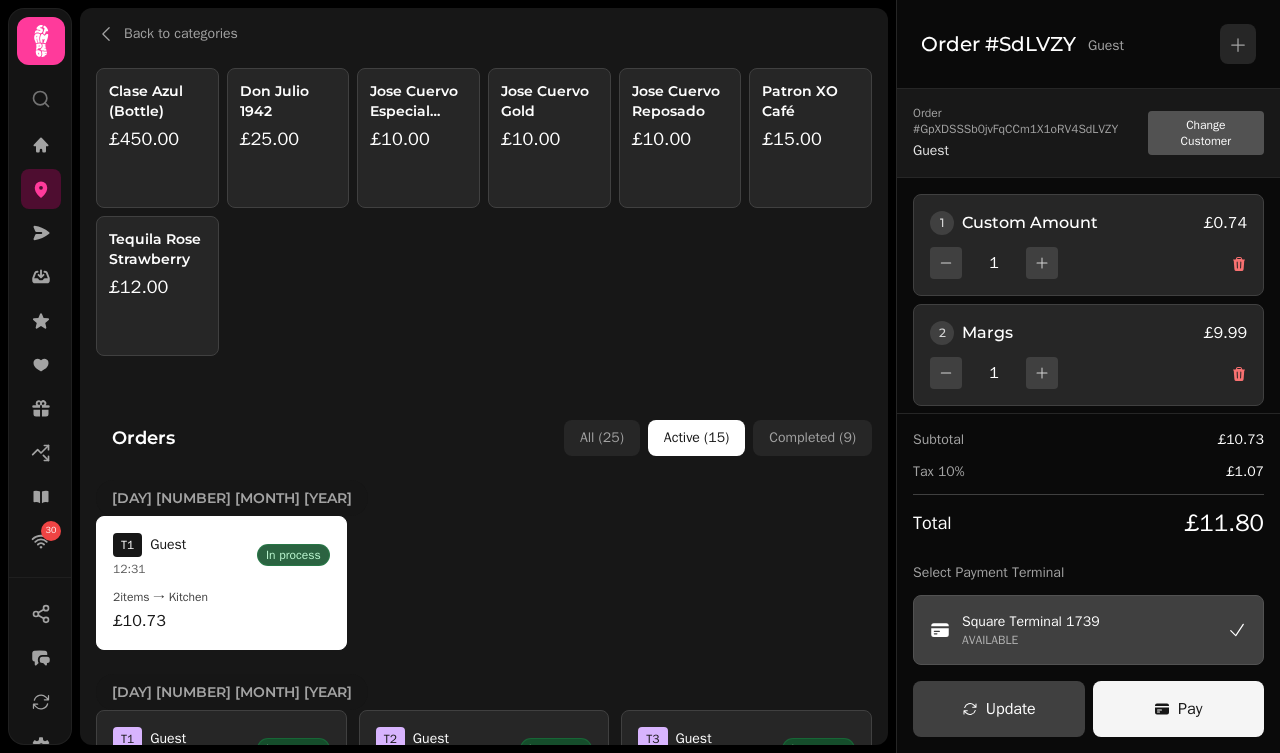 click on "Pay" at bounding box center [1179, 709] 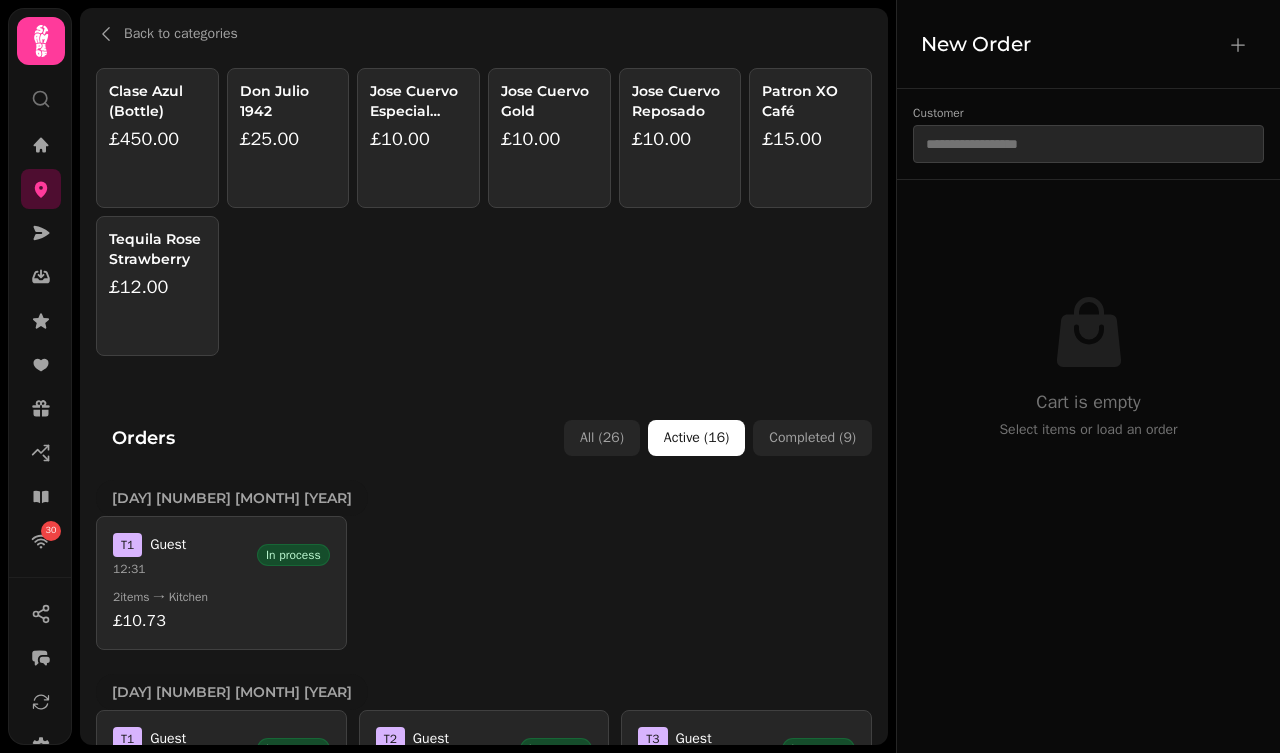 click on "£10.00" at bounding box center (549, 139) 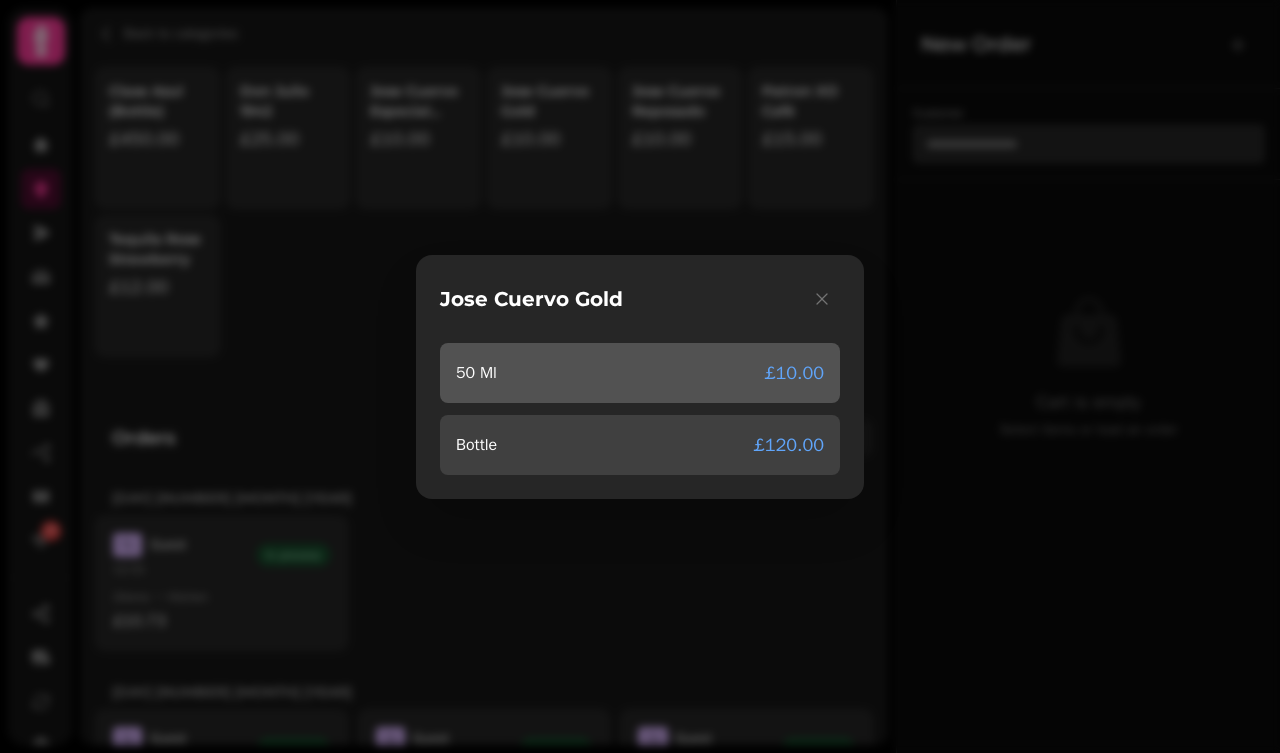 click on "50 Ml £10.00" at bounding box center [640, 373] 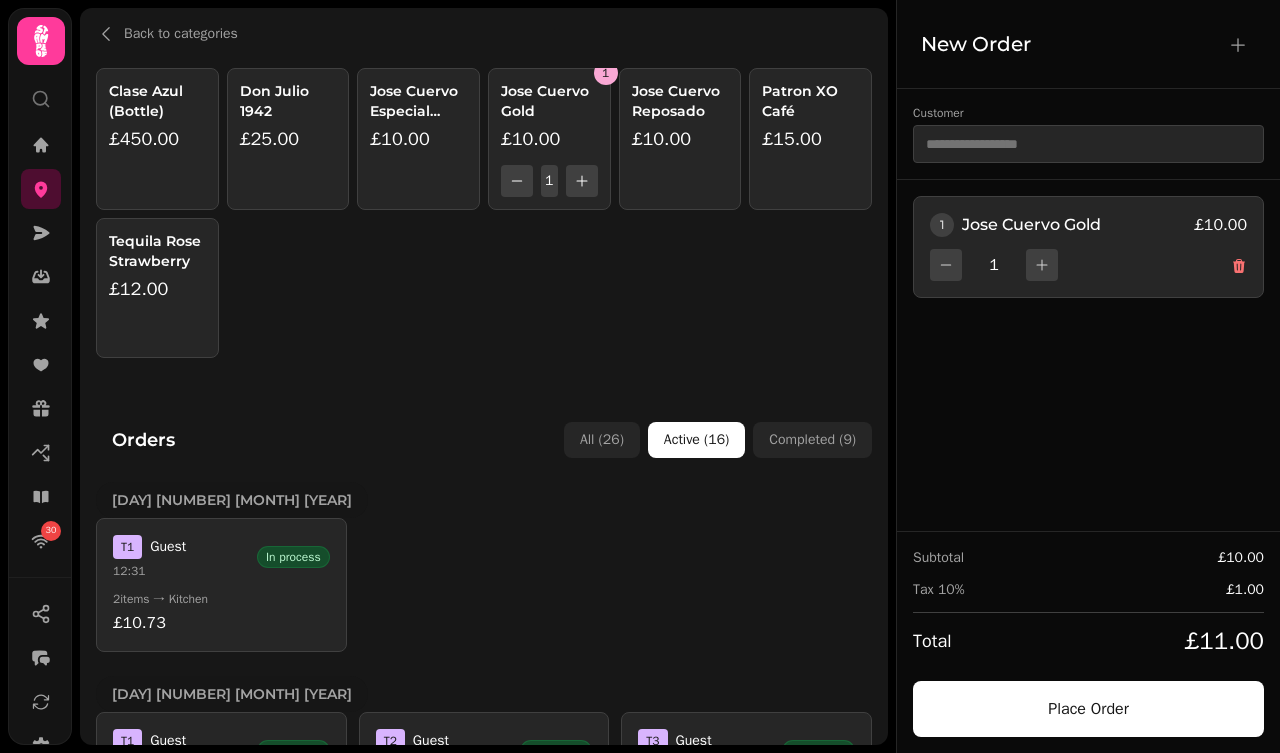 click on "Jose Cuervo Reposado £10.00" at bounding box center (680, 139) 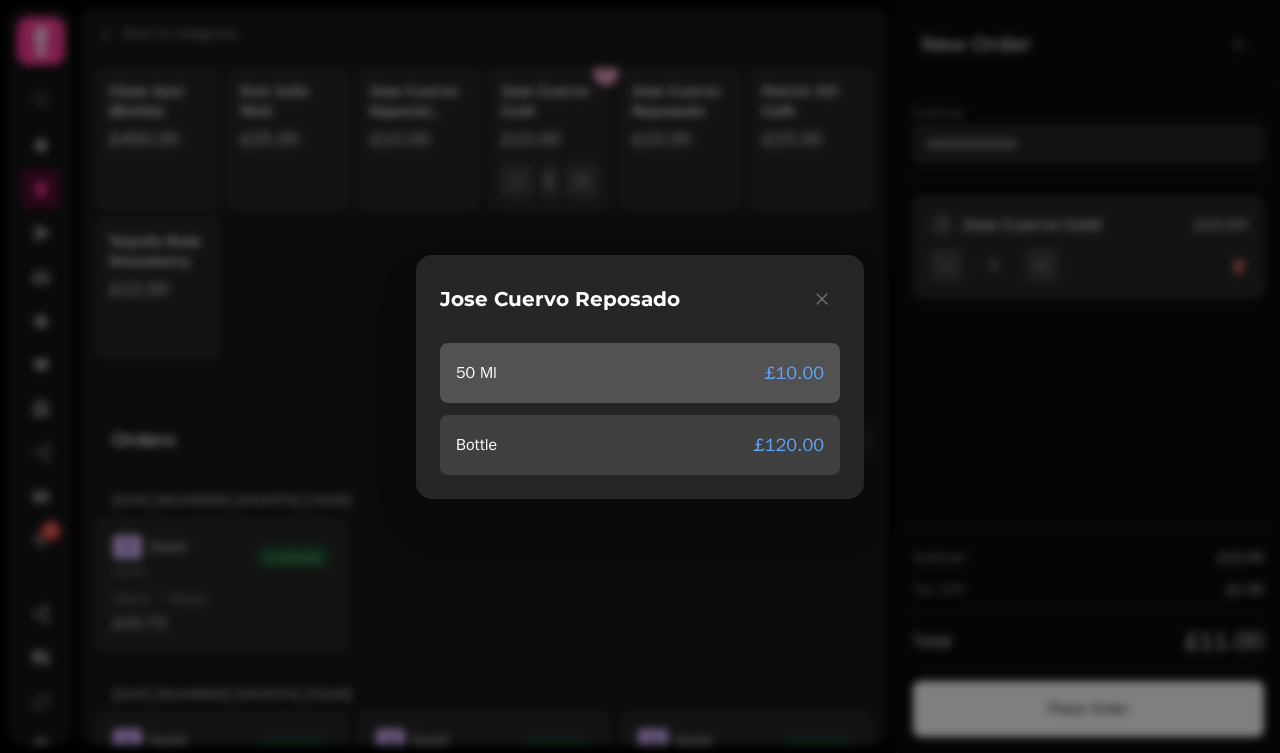click on "50 Ml £10.00" at bounding box center (640, 373) 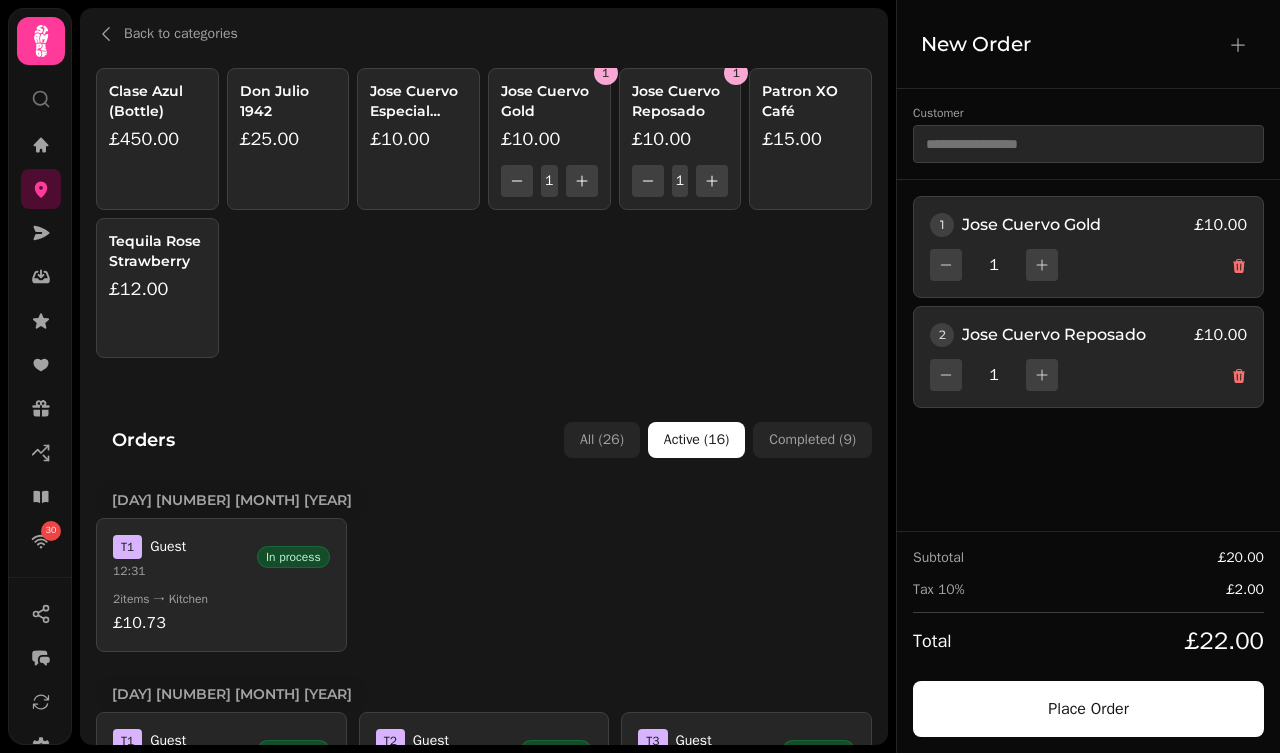 click on "Patron XO Café" at bounding box center [810, 101] 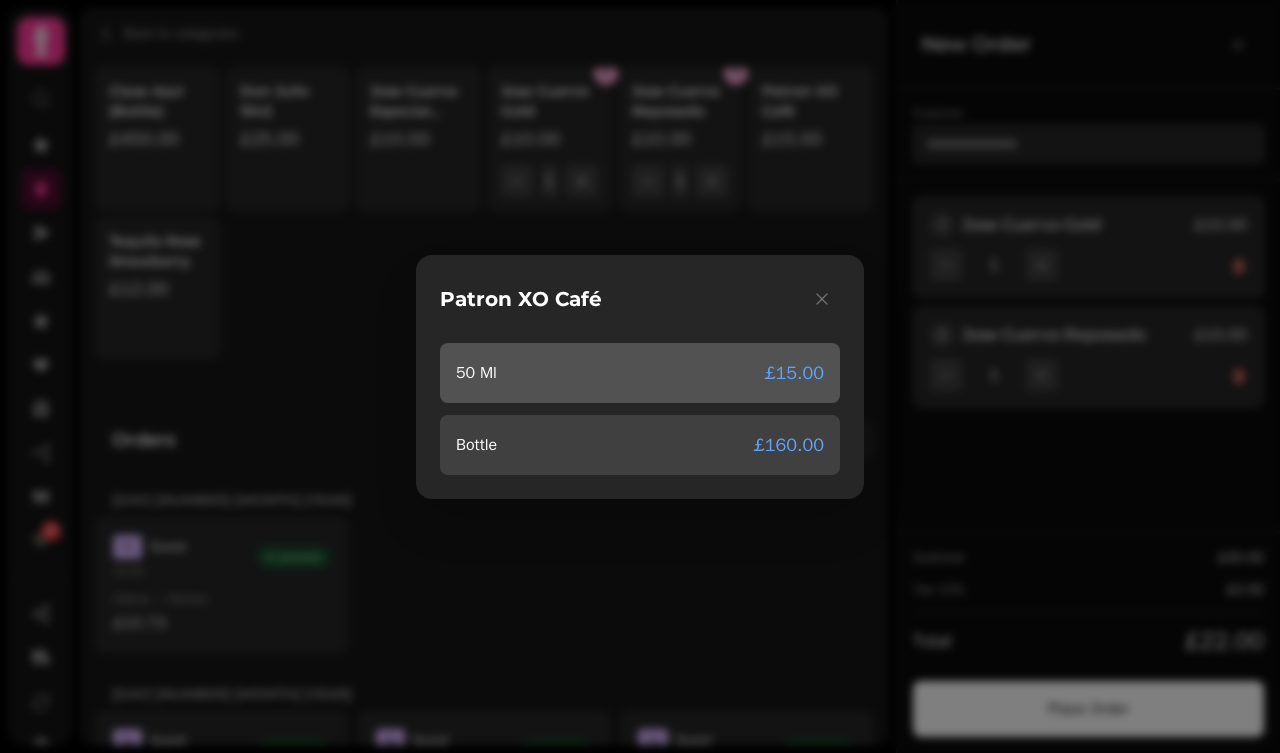 click on "50 Ml £15.00" at bounding box center [640, 373] 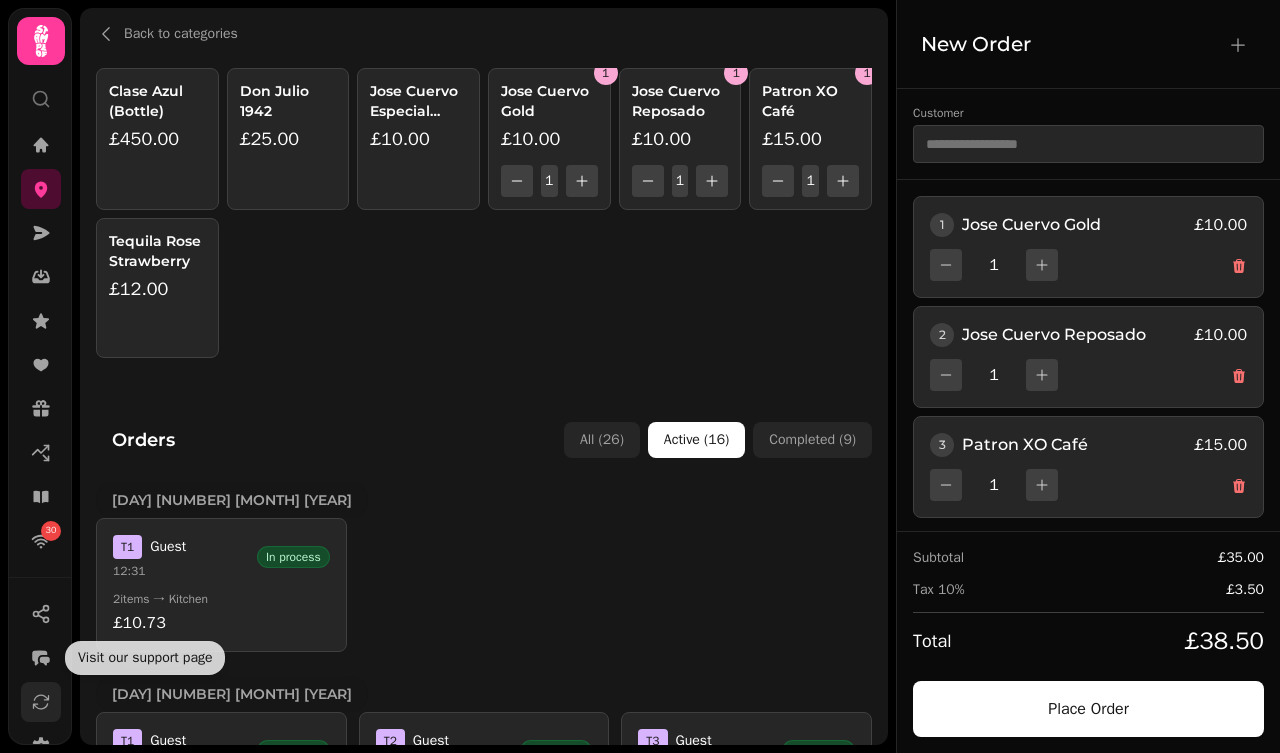 click at bounding box center (41, 702) 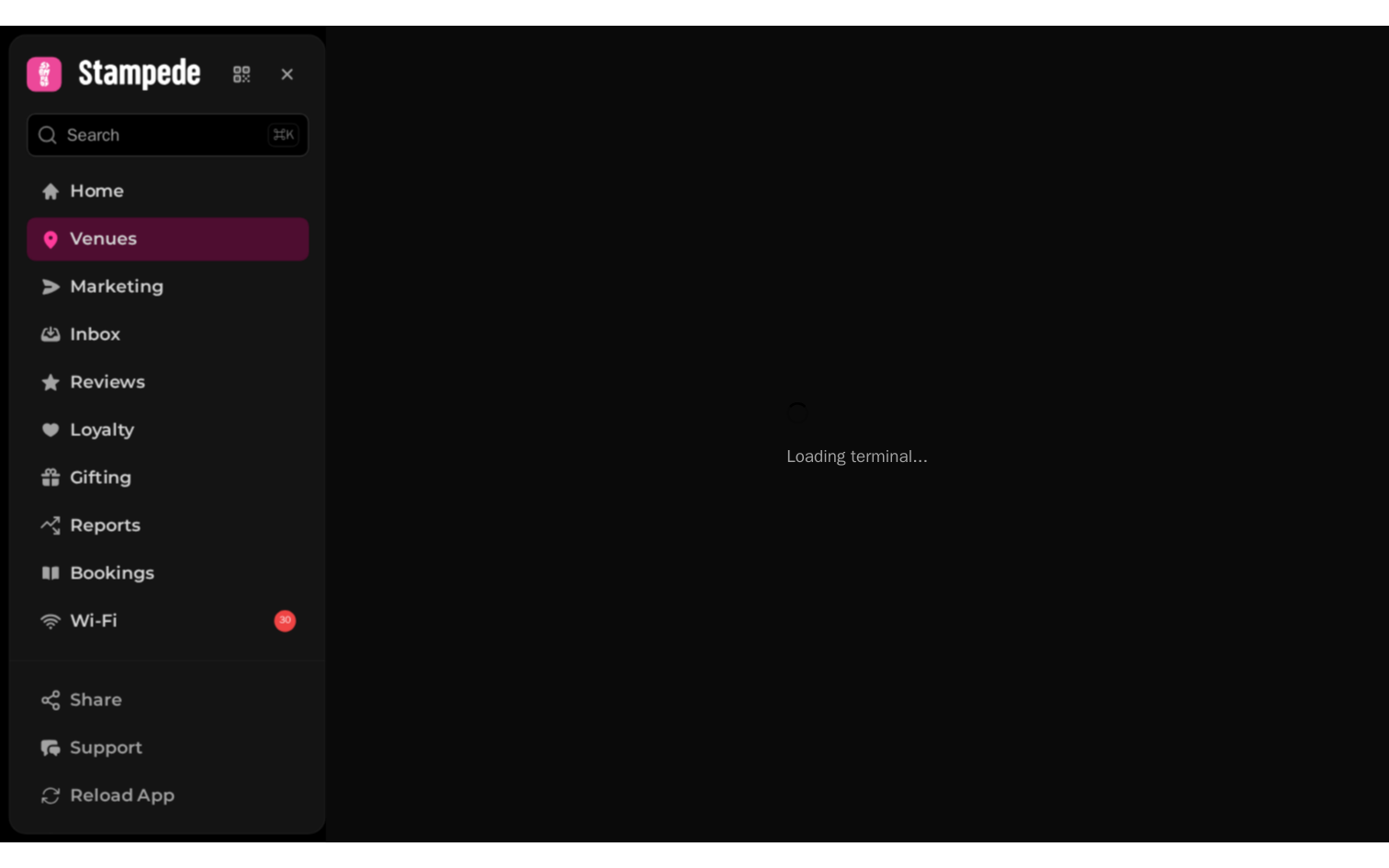 scroll, scrollTop: 0, scrollLeft: 0, axis: both 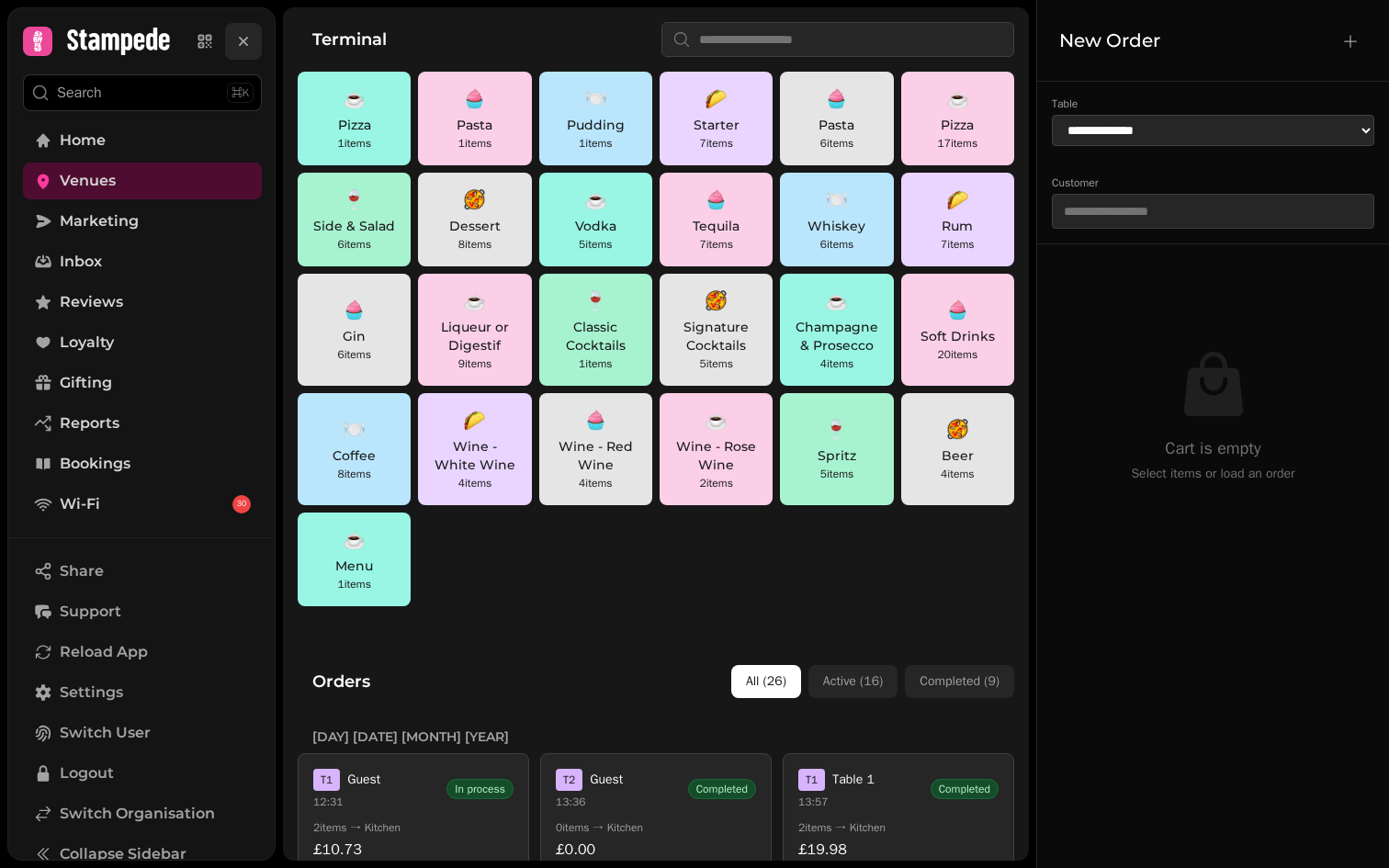 click 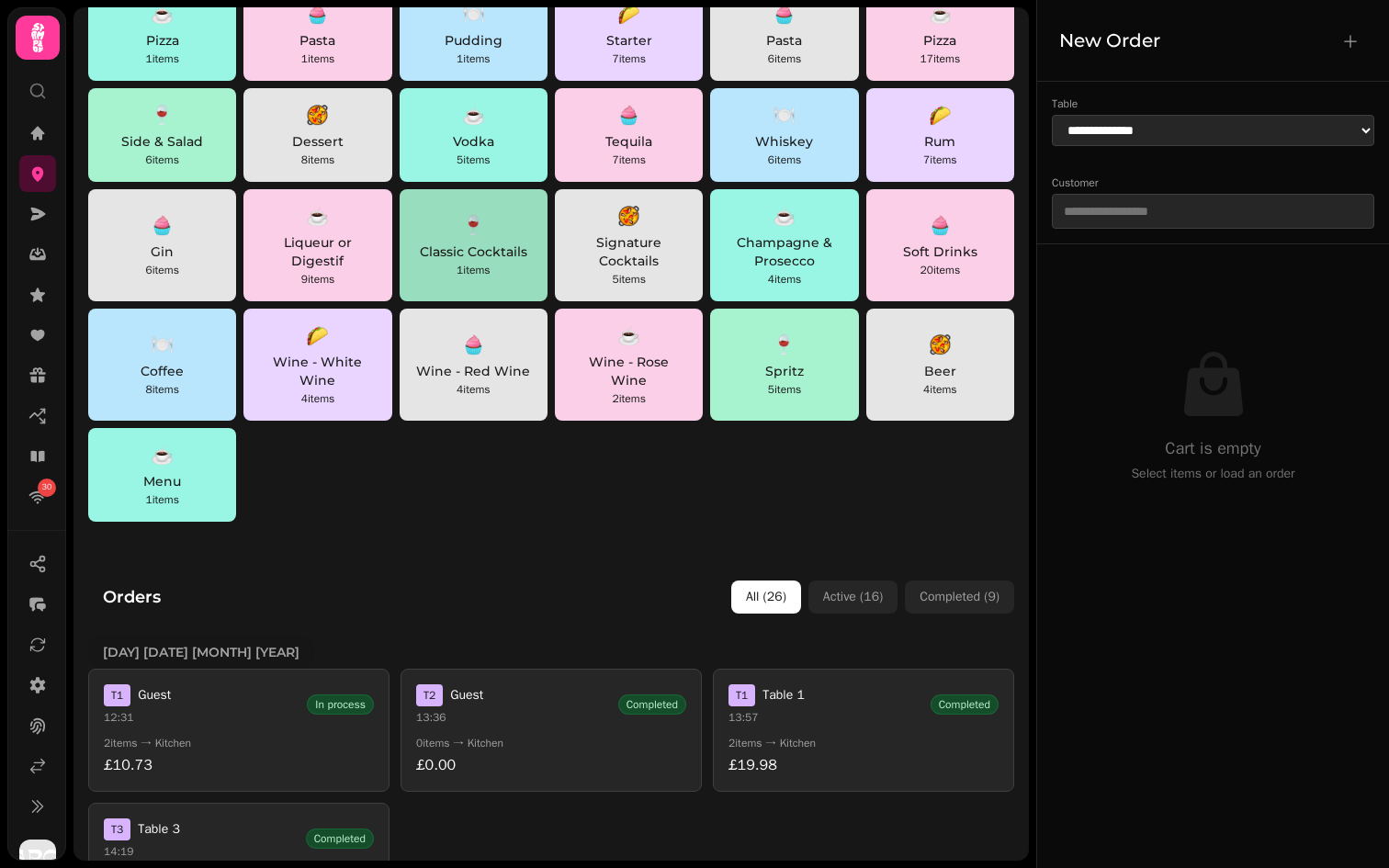 scroll, scrollTop: 0, scrollLeft: 0, axis: both 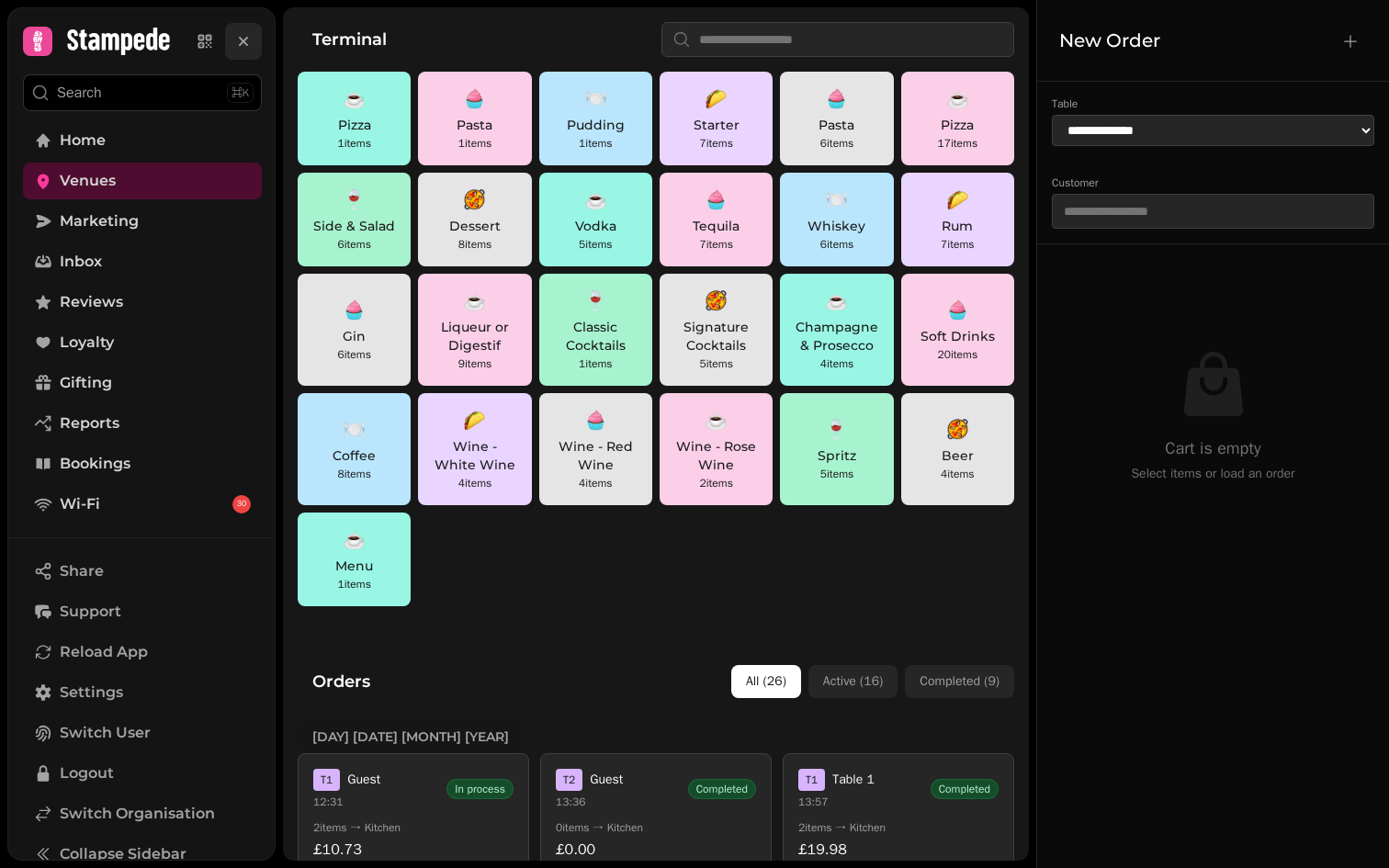click 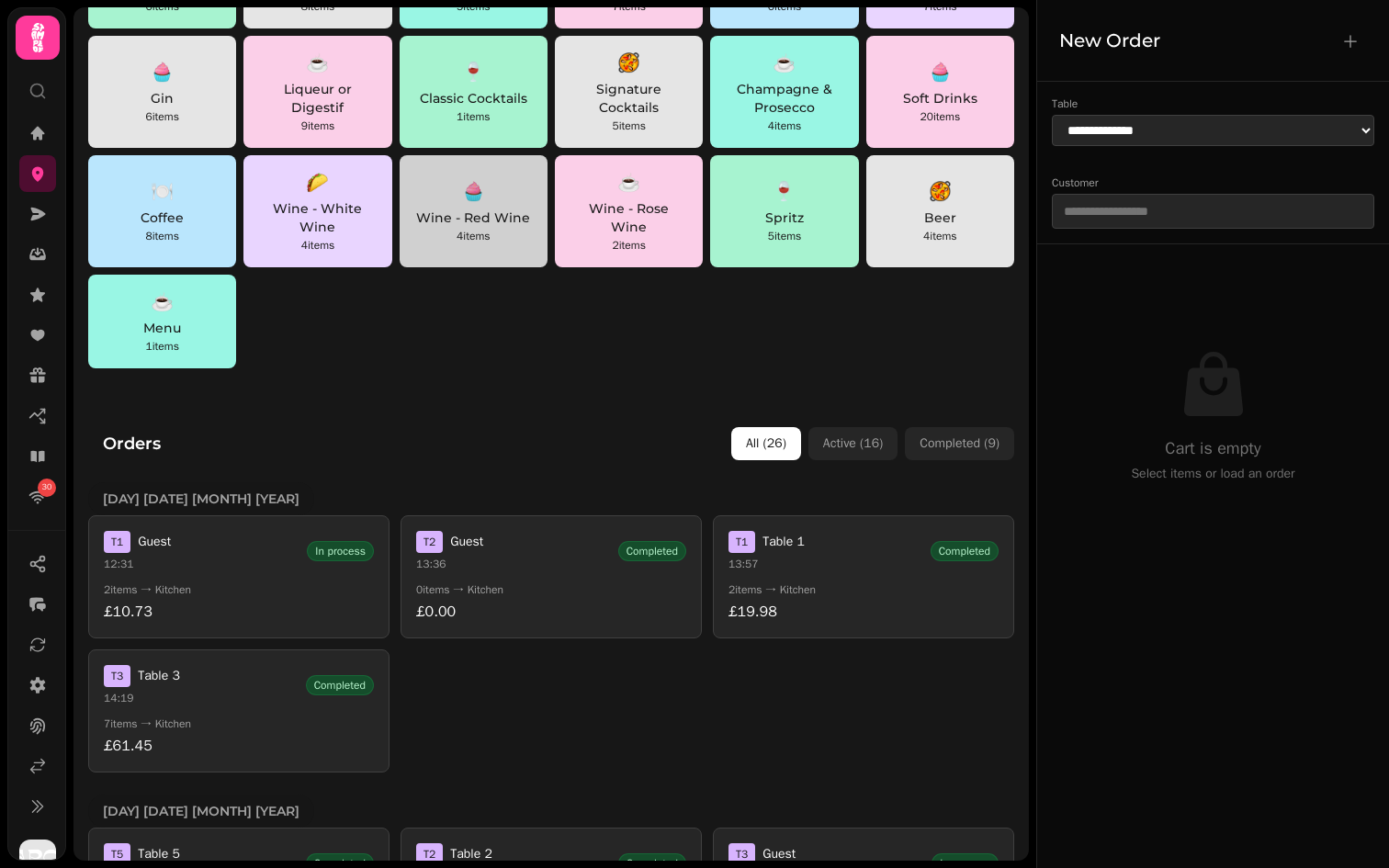 scroll, scrollTop: 268, scrollLeft: 0, axis: vertical 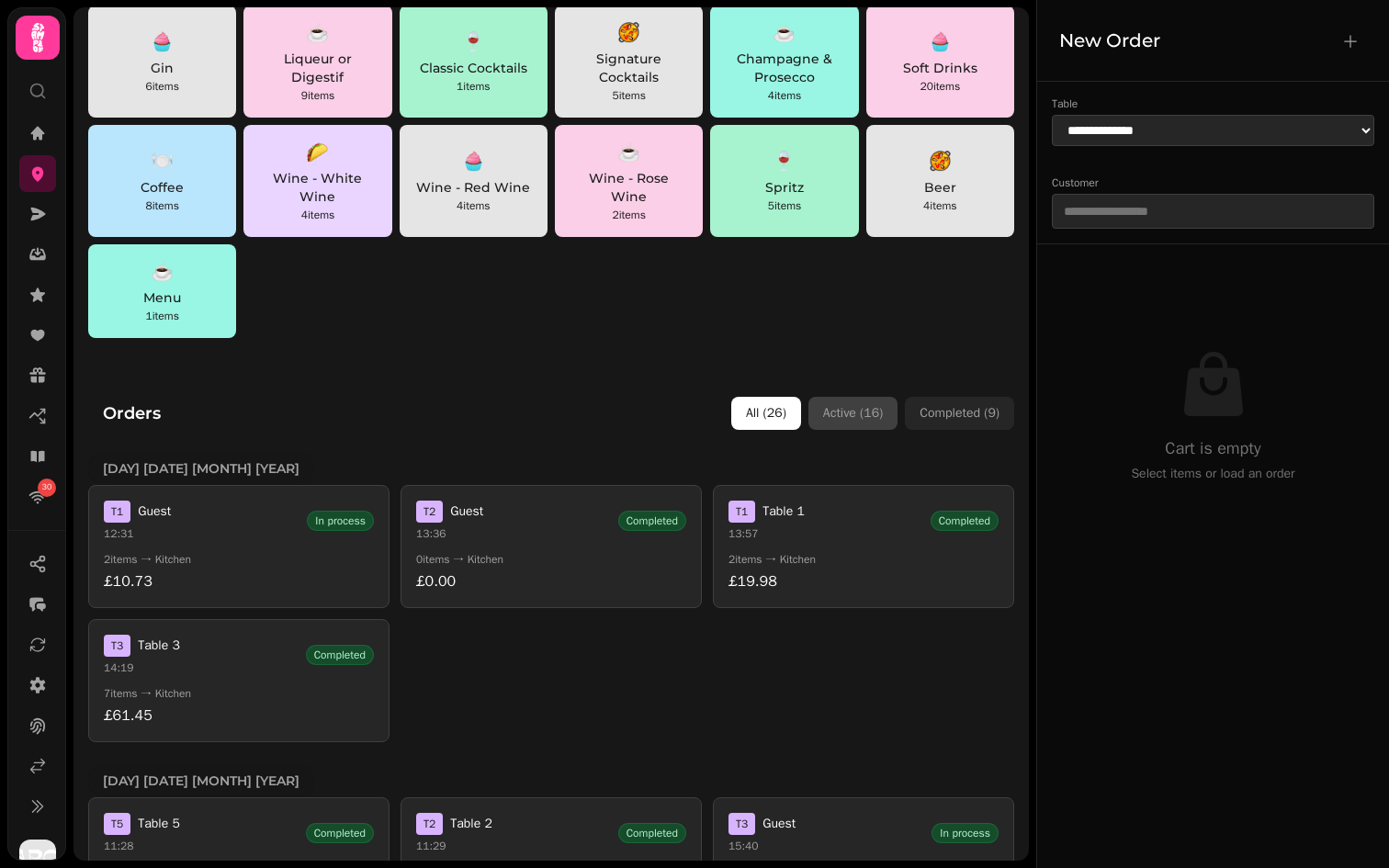 click on "Active ( 16 )" at bounding box center [853, 413] 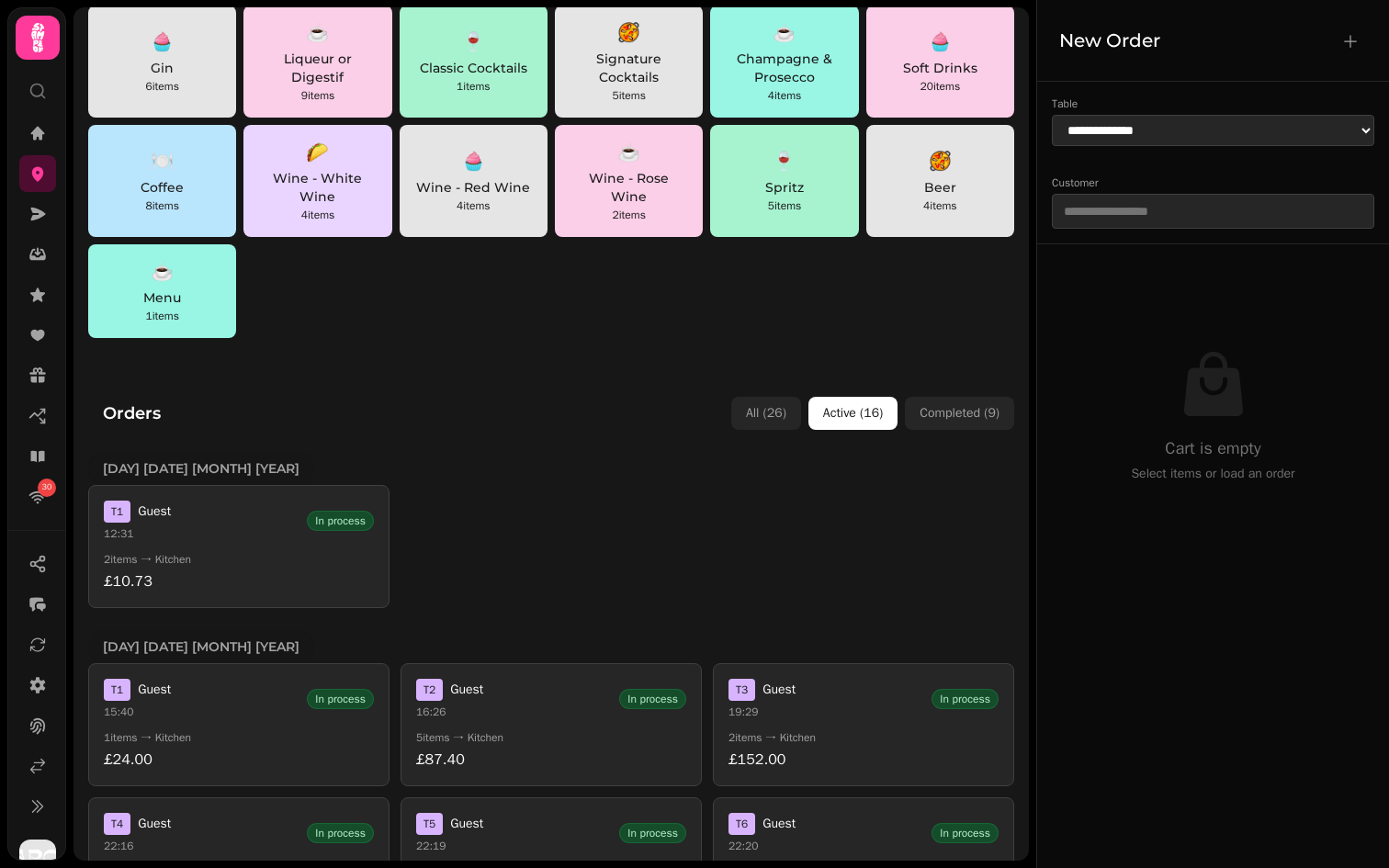 click on "T 1 Guest 12:31 In process 2  items → Kitchen £10.73" at bounding box center (239, 547) 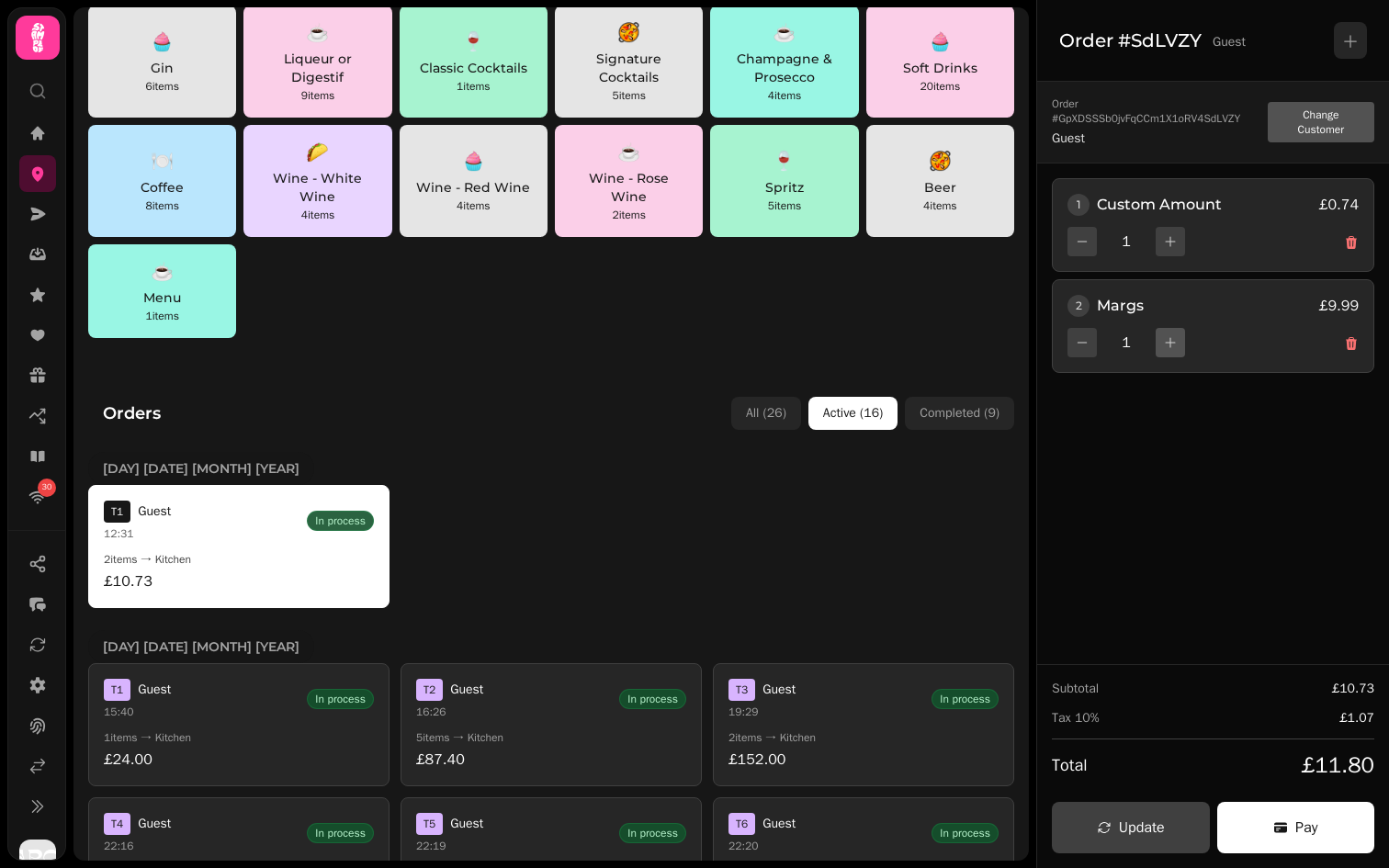click at bounding box center (1170, 343) 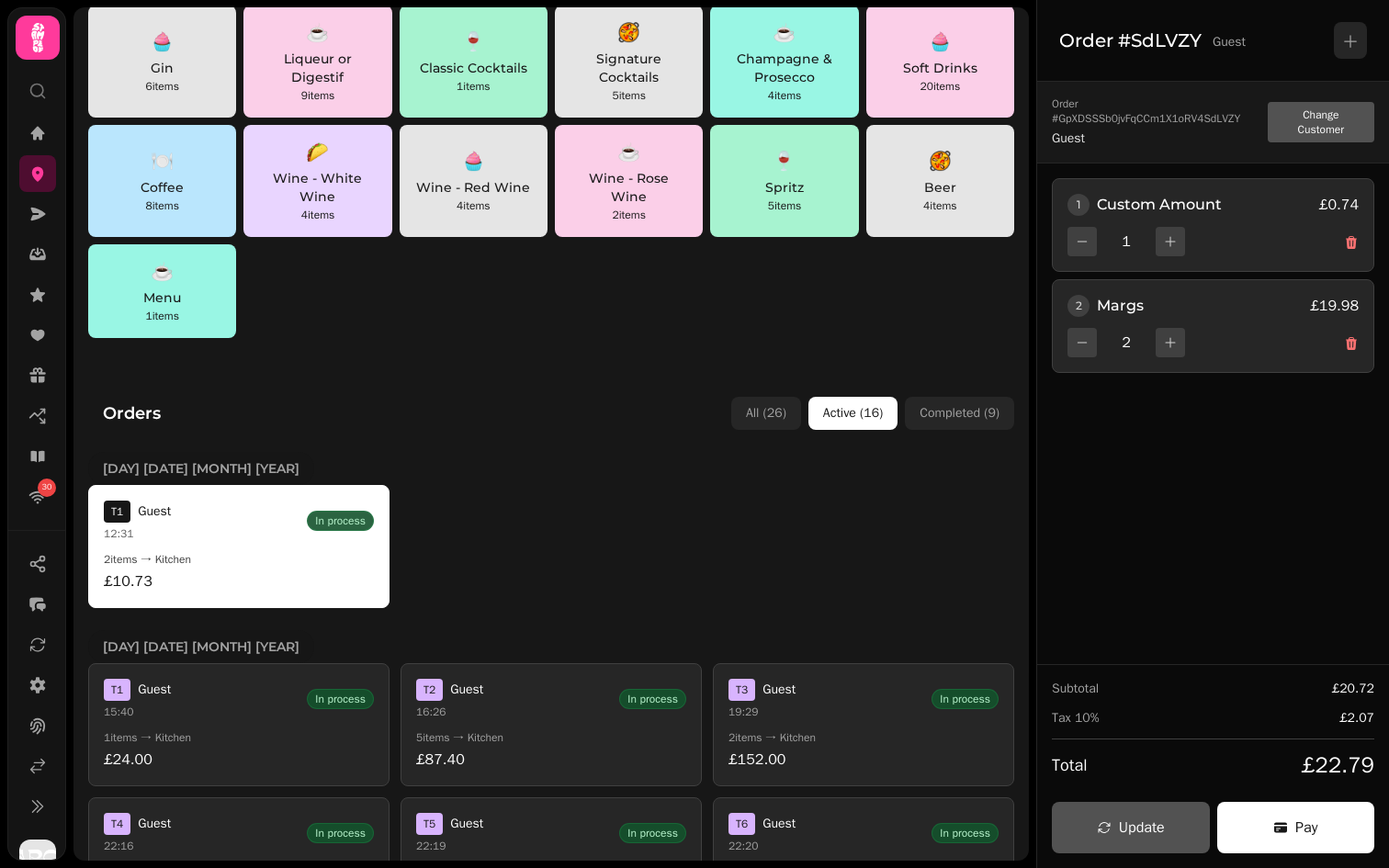 click on "Update" at bounding box center [1142, 828] 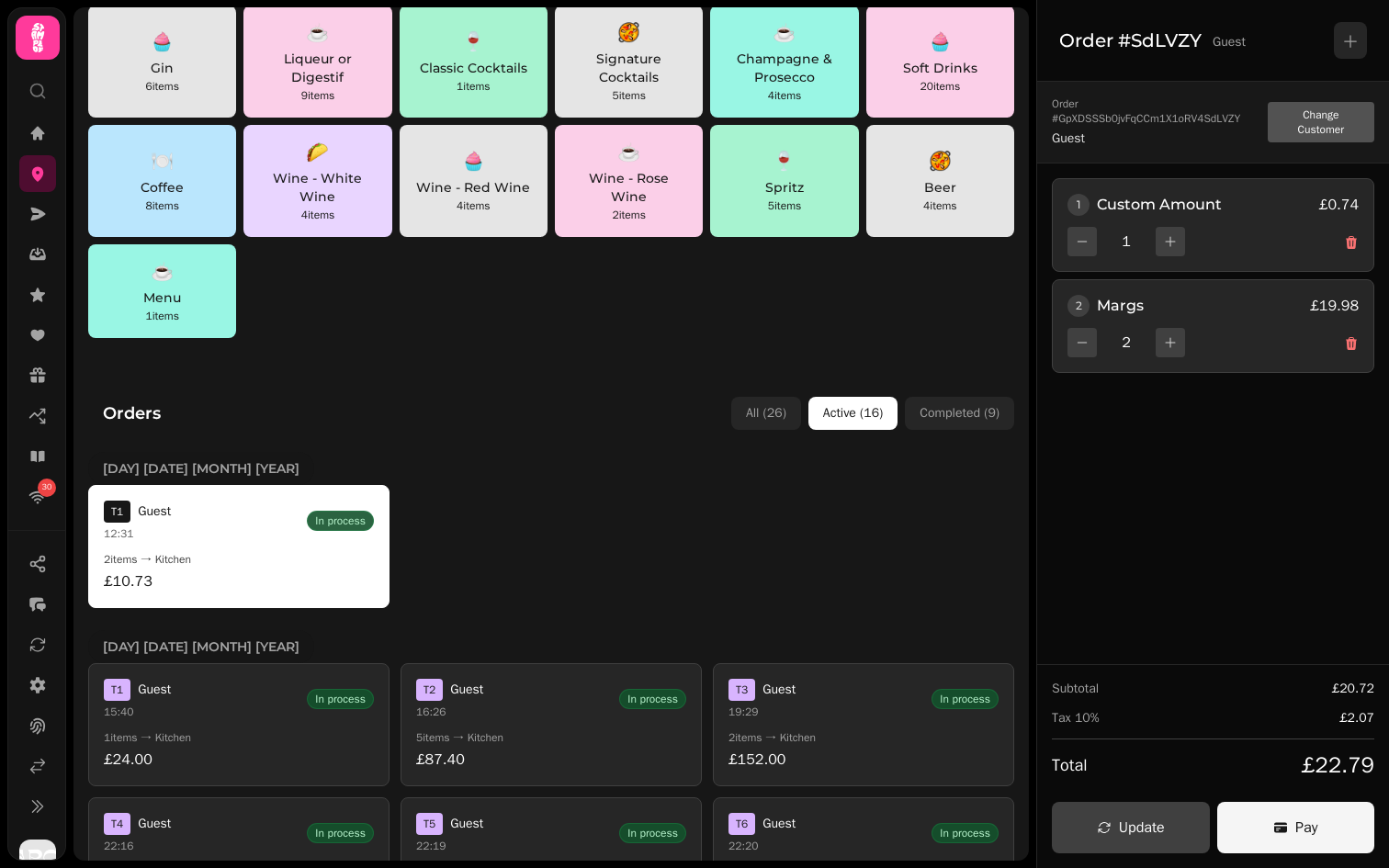 click on "Pay" at bounding box center (1296, 828) 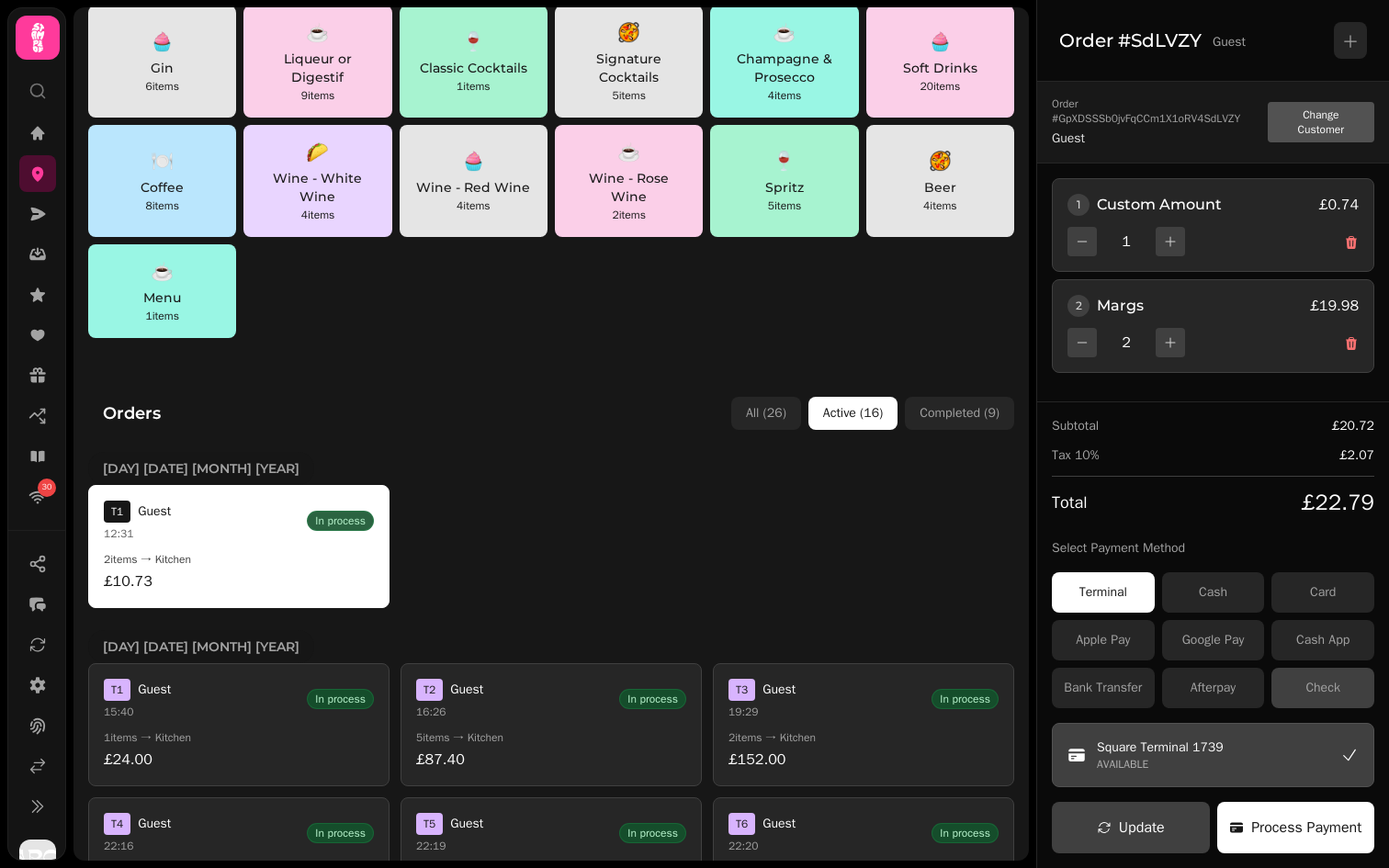 click on "Check" at bounding box center (1323, 688) 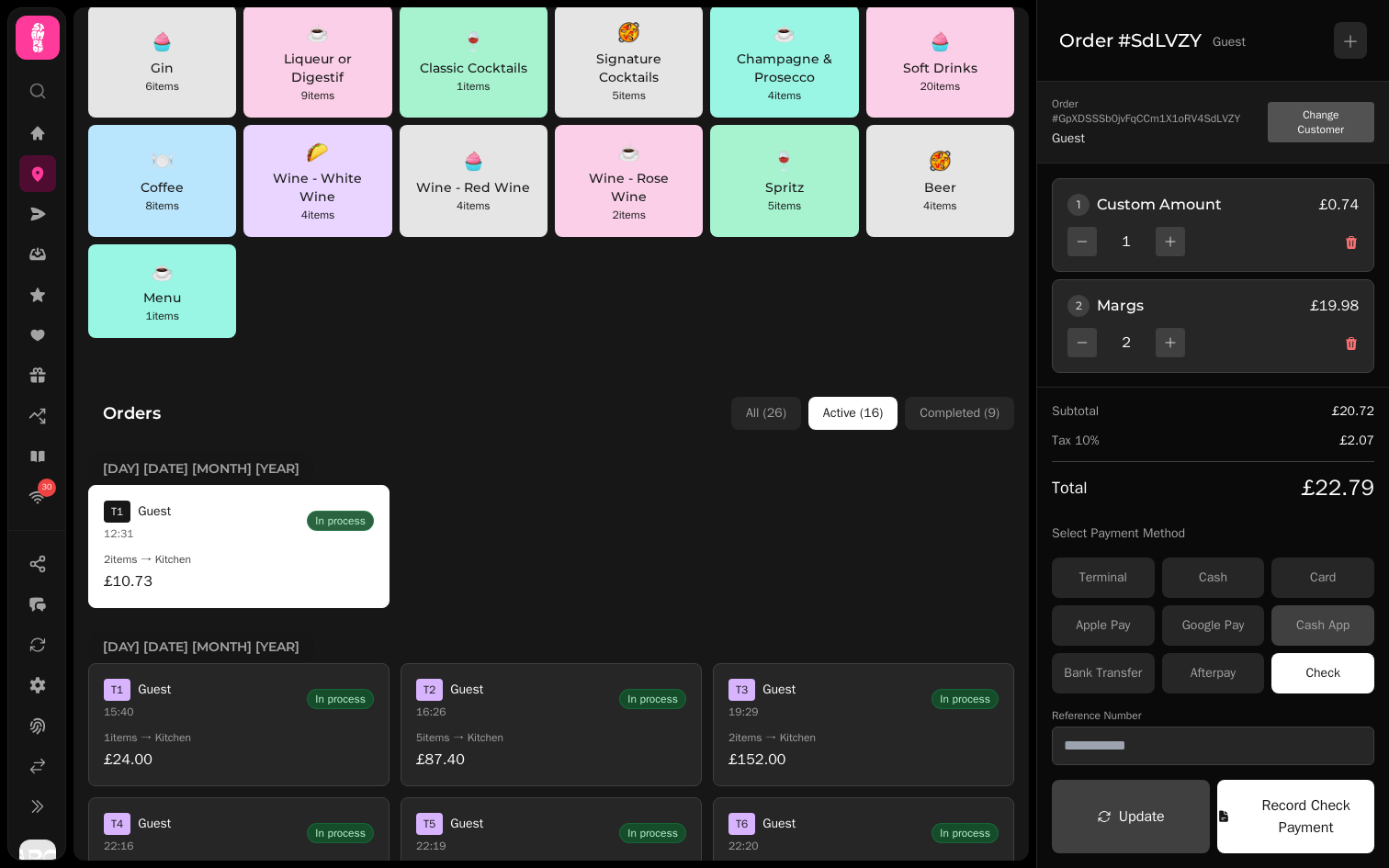 click on "Cash App" at bounding box center [1323, 626] 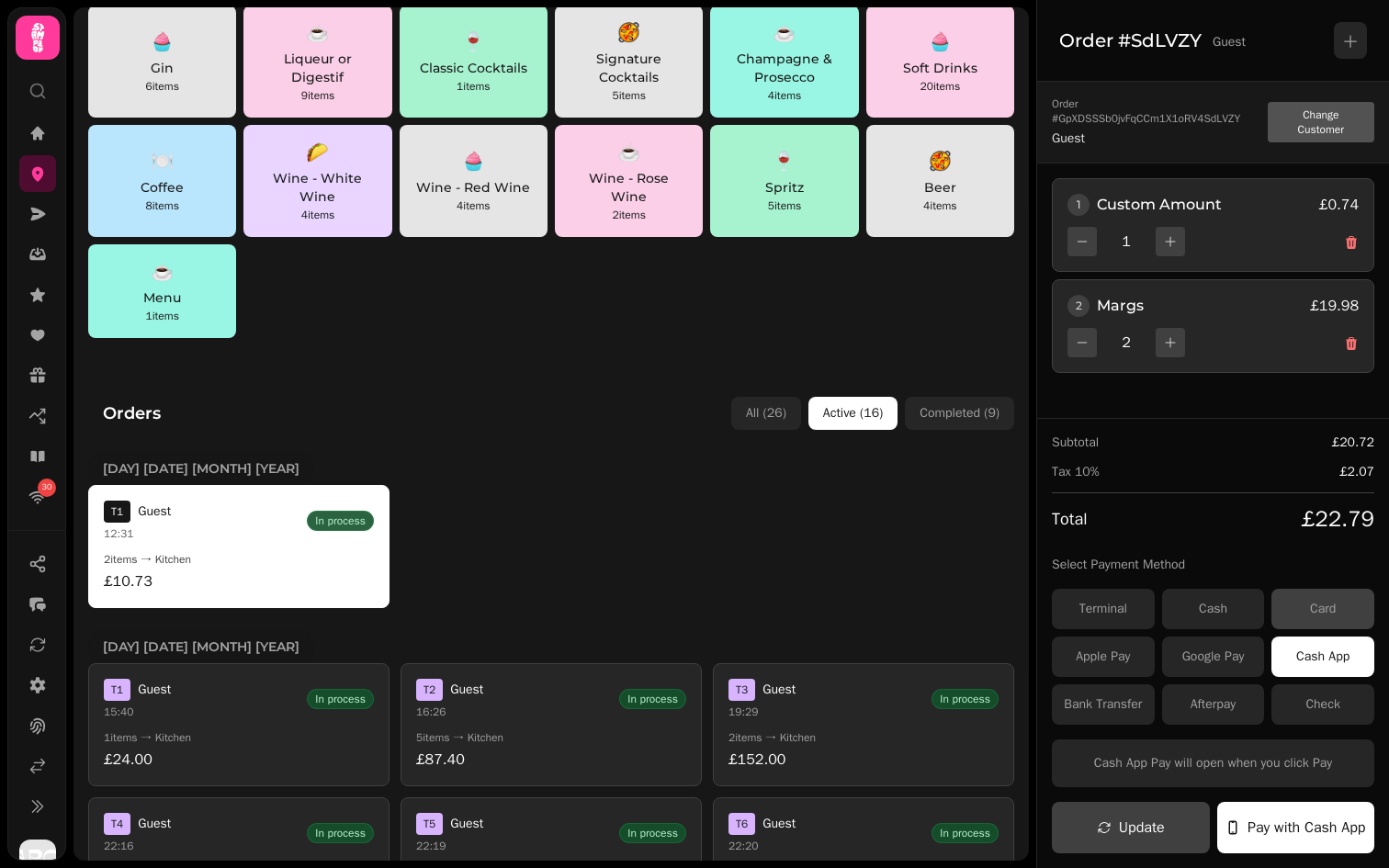 click on "Card" at bounding box center [1323, 609] 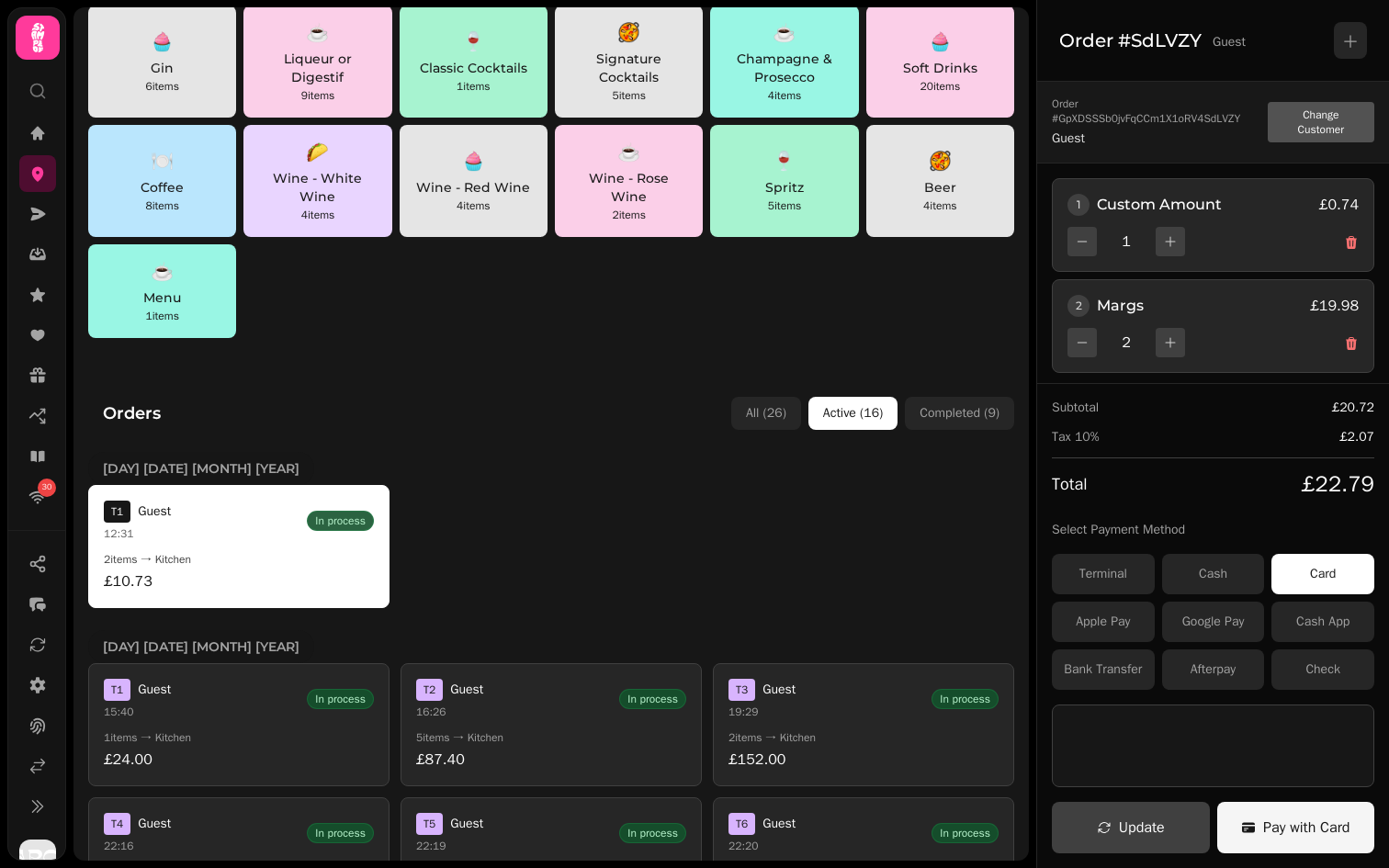 click on "Pay with Card" at bounding box center (1296, 828) 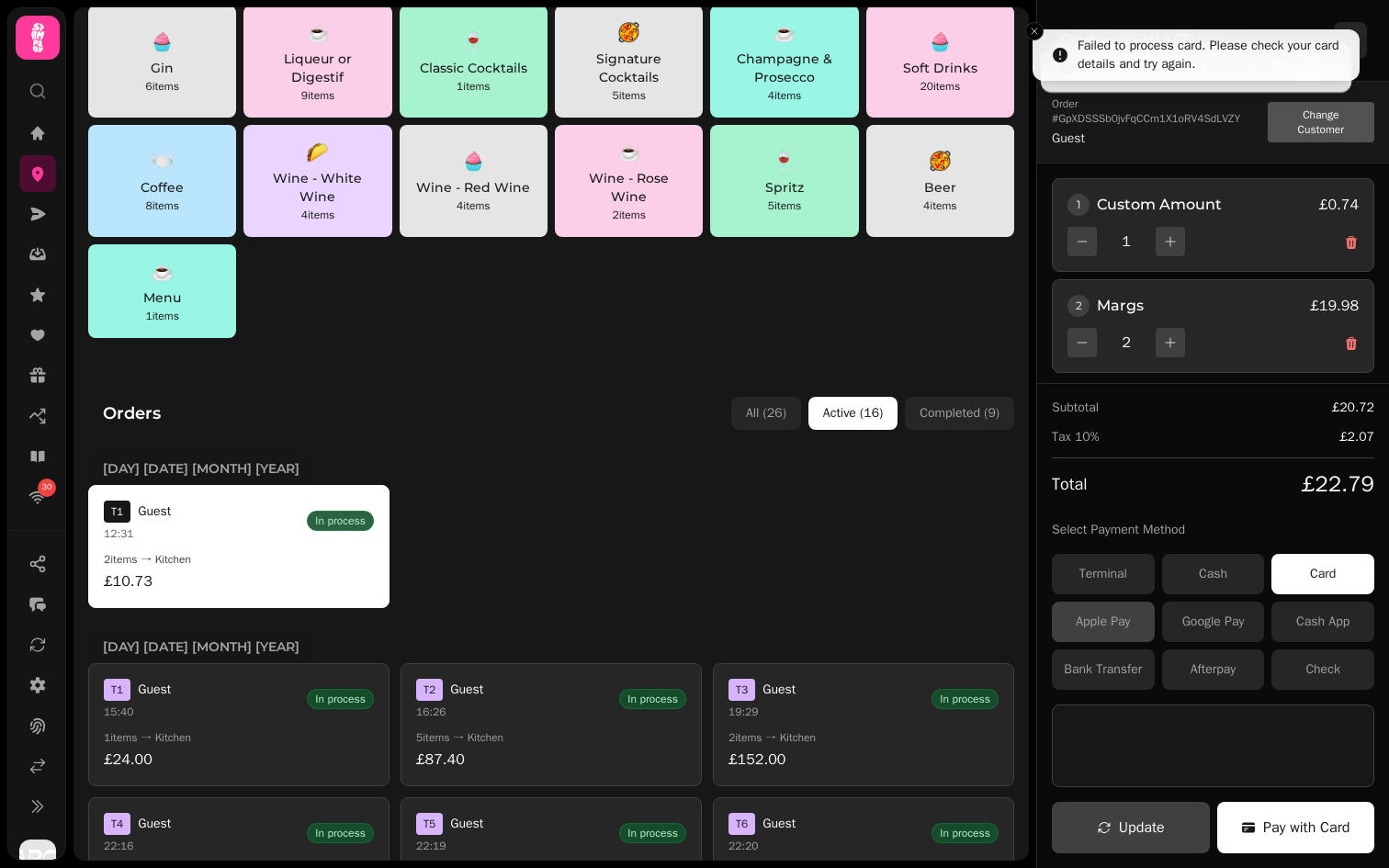click on "Apple Pay" at bounding box center (1103, 622) 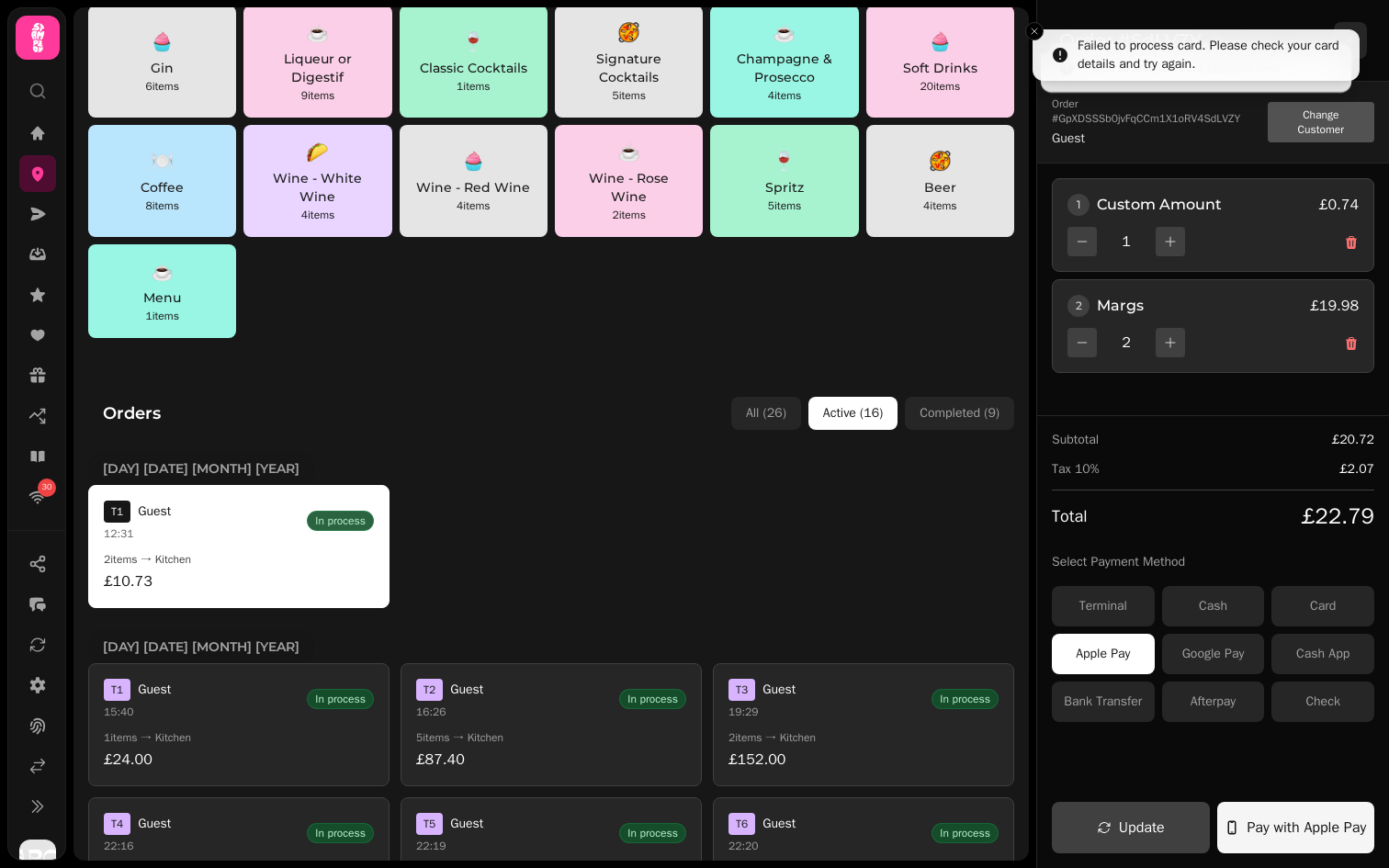 click on "Pay with Apple Pay" at bounding box center [1306, 828] 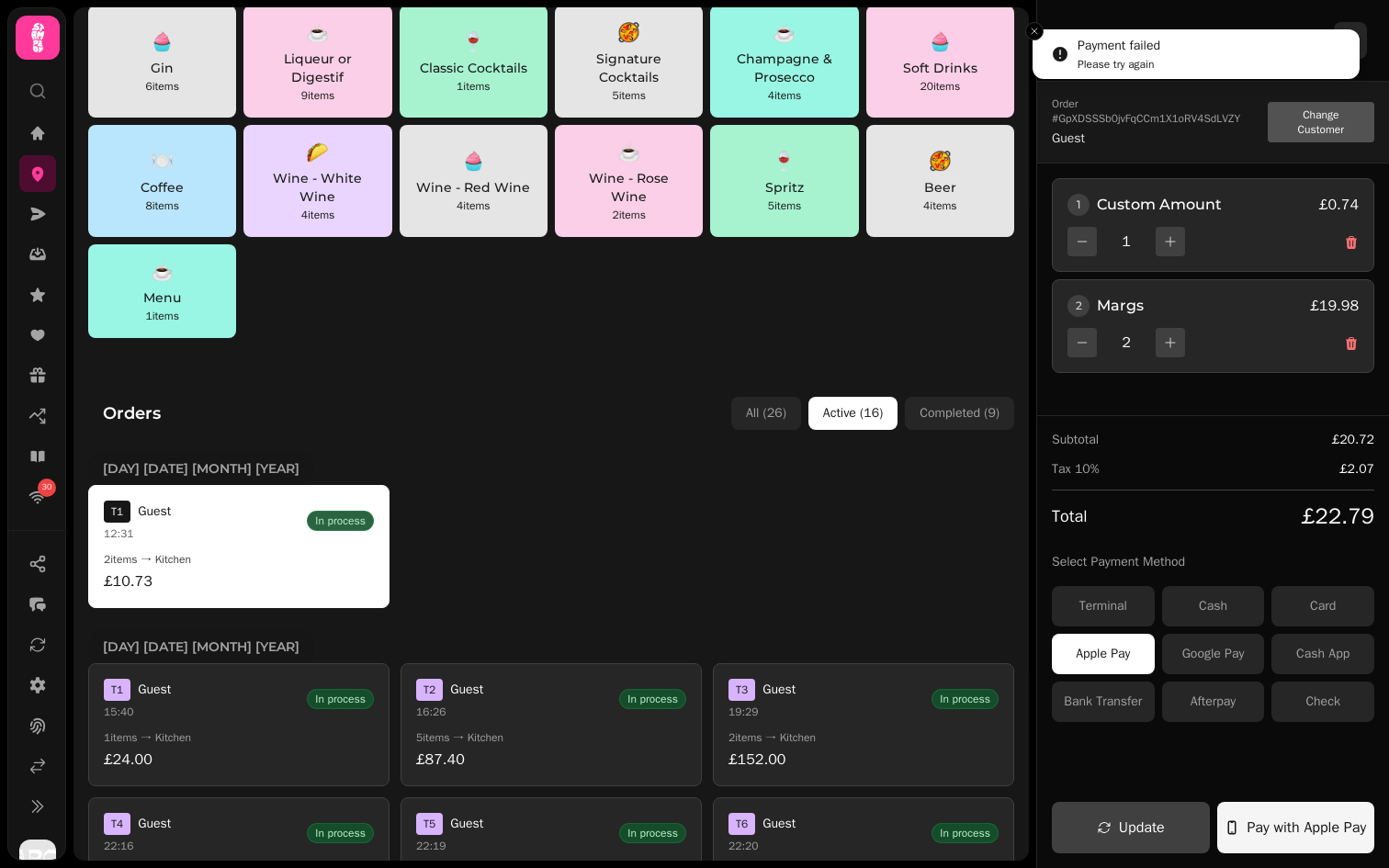 click on "Payment failed Please try again" at bounding box center [1196, 54] 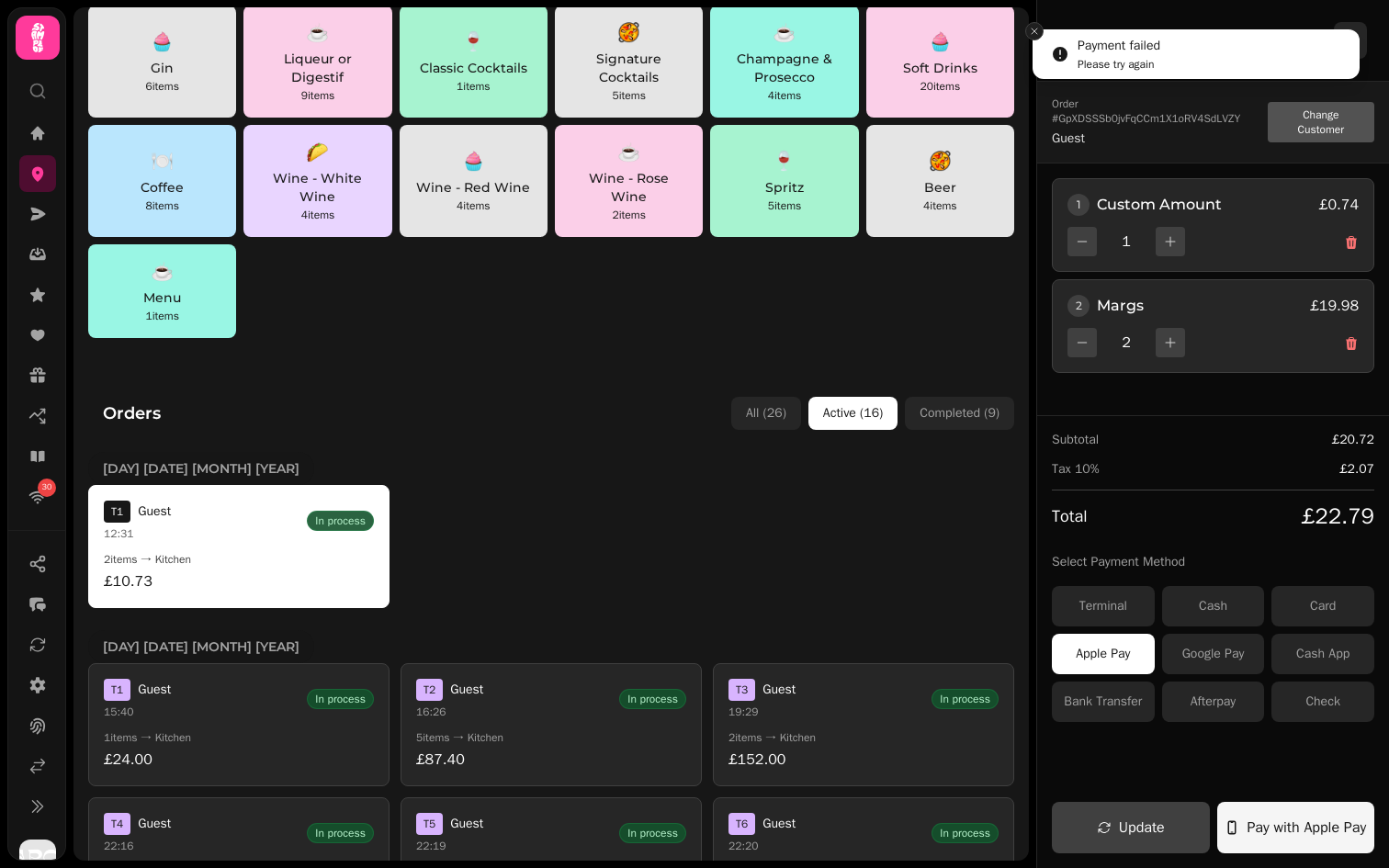 click at bounding box center [1034, 31] 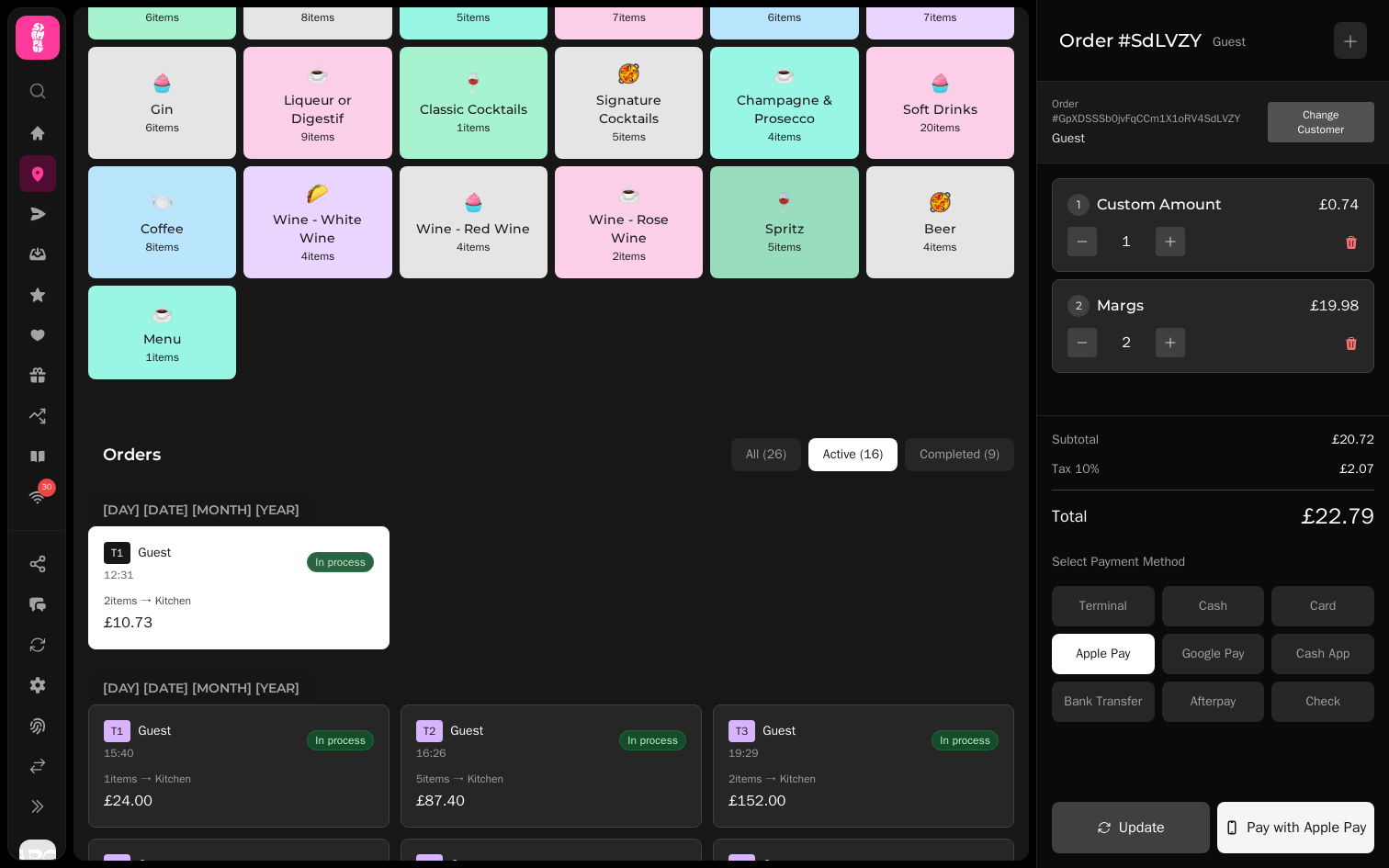 scroll, scrollTop: 414, scrollLeft: 0, axis: vertical 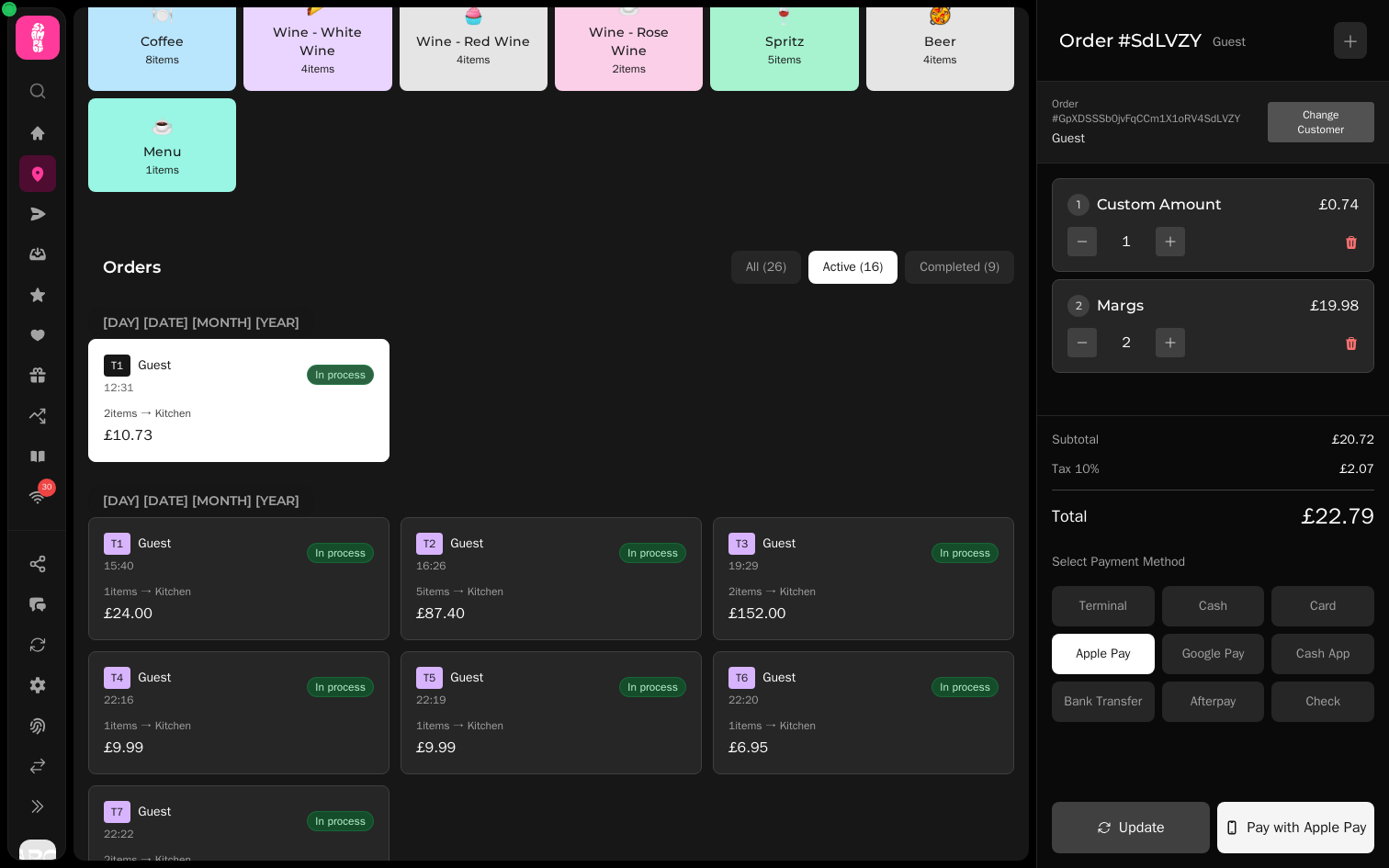 click on "T 1 Guest 15:40 In process" at bounding box center (239, 553) 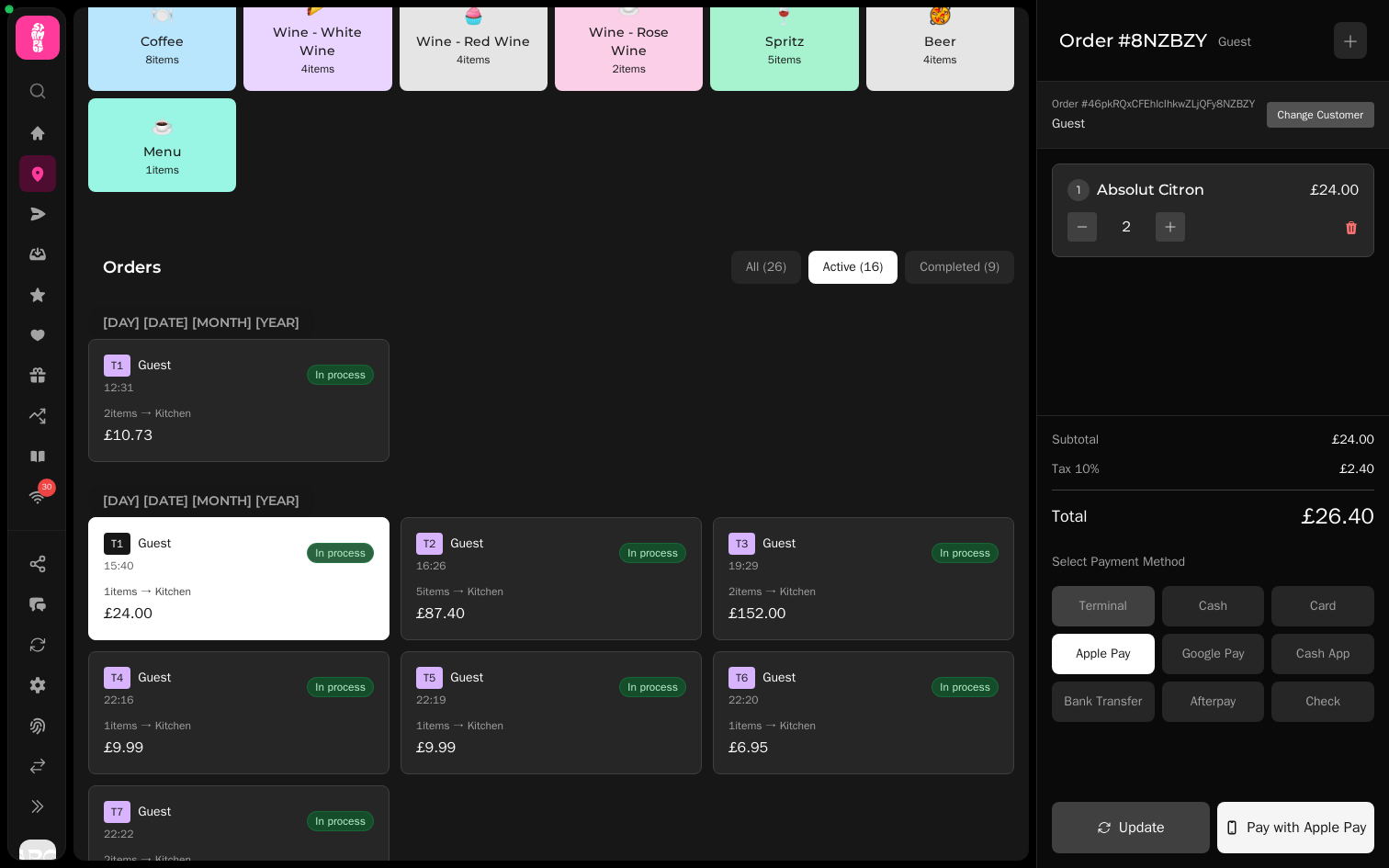 click on "Terminal" at bounding box center (1103, 606) 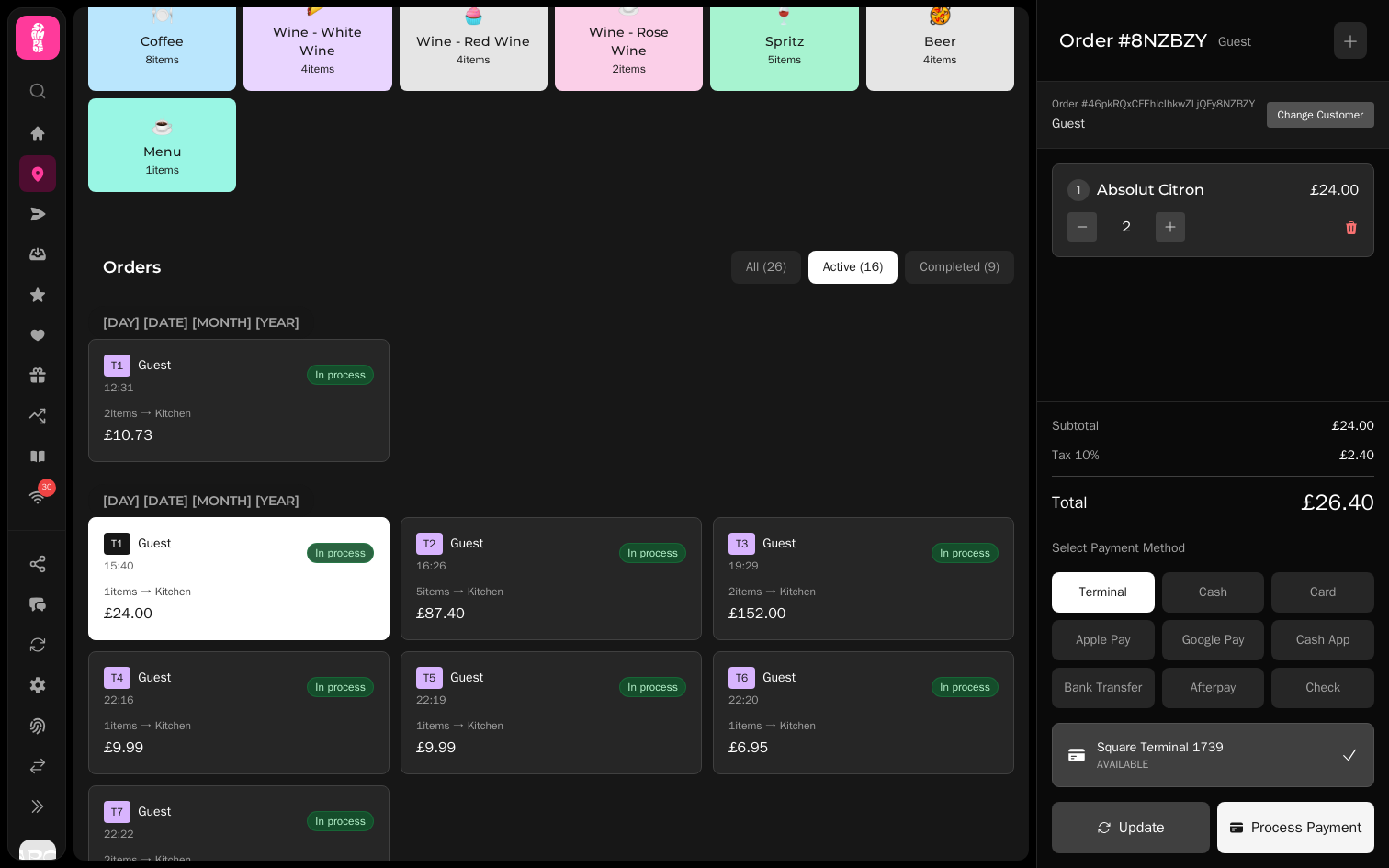 click on "Process Payment" at bounding box center (1296, 828) 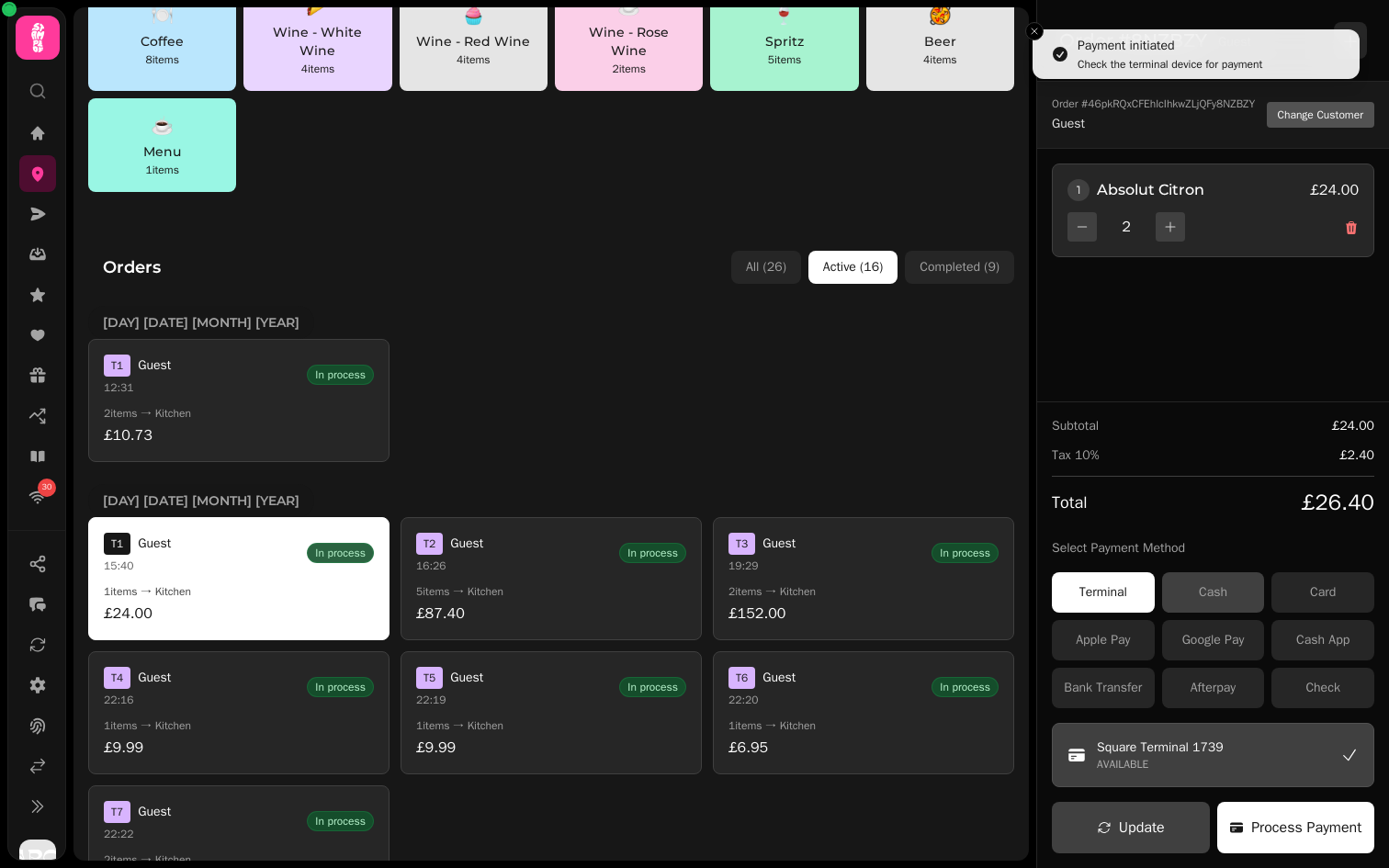 click on "Cash" at bounding box center [1214, 592] 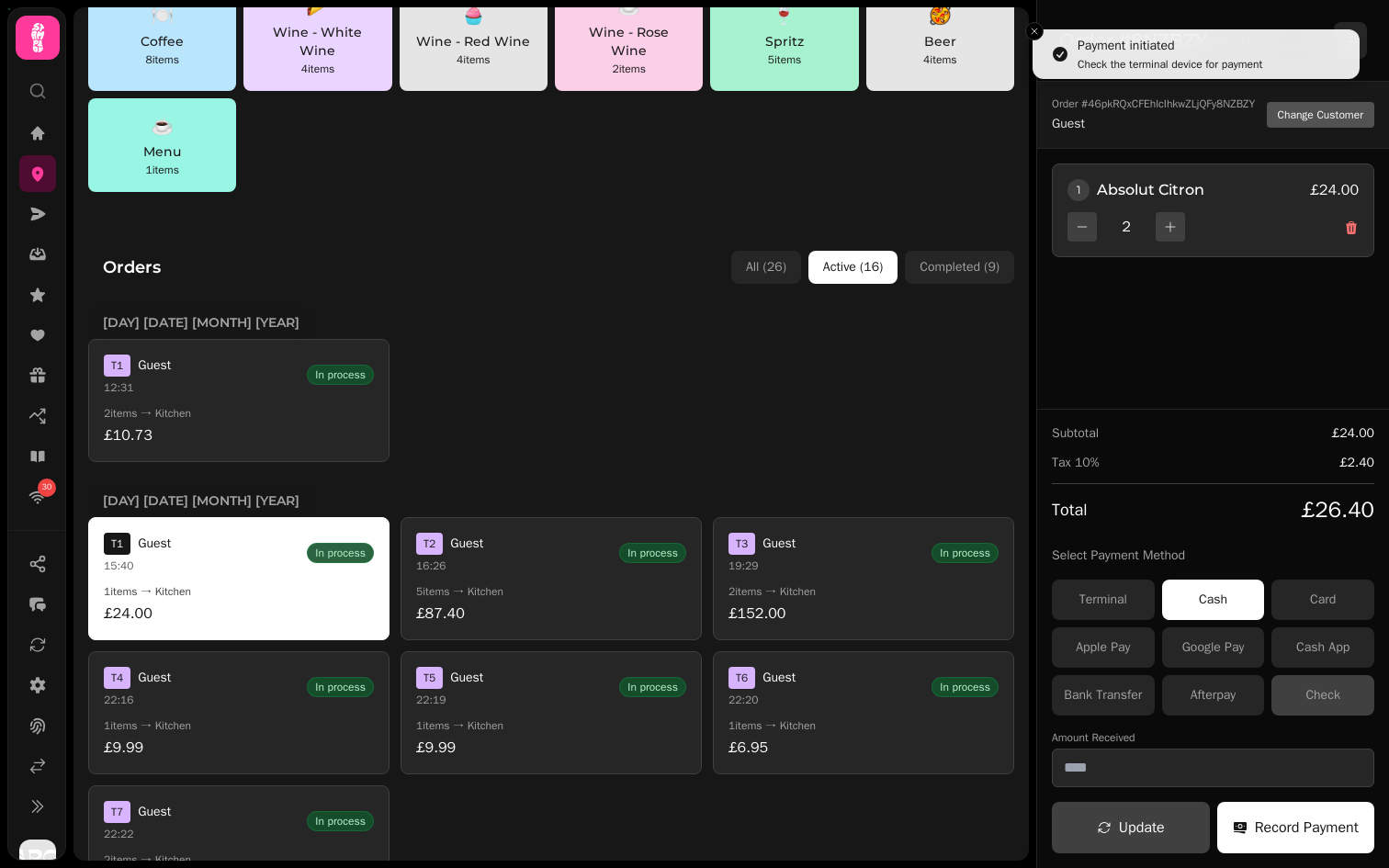 click on "Check" at bounding box center (1323, 695) 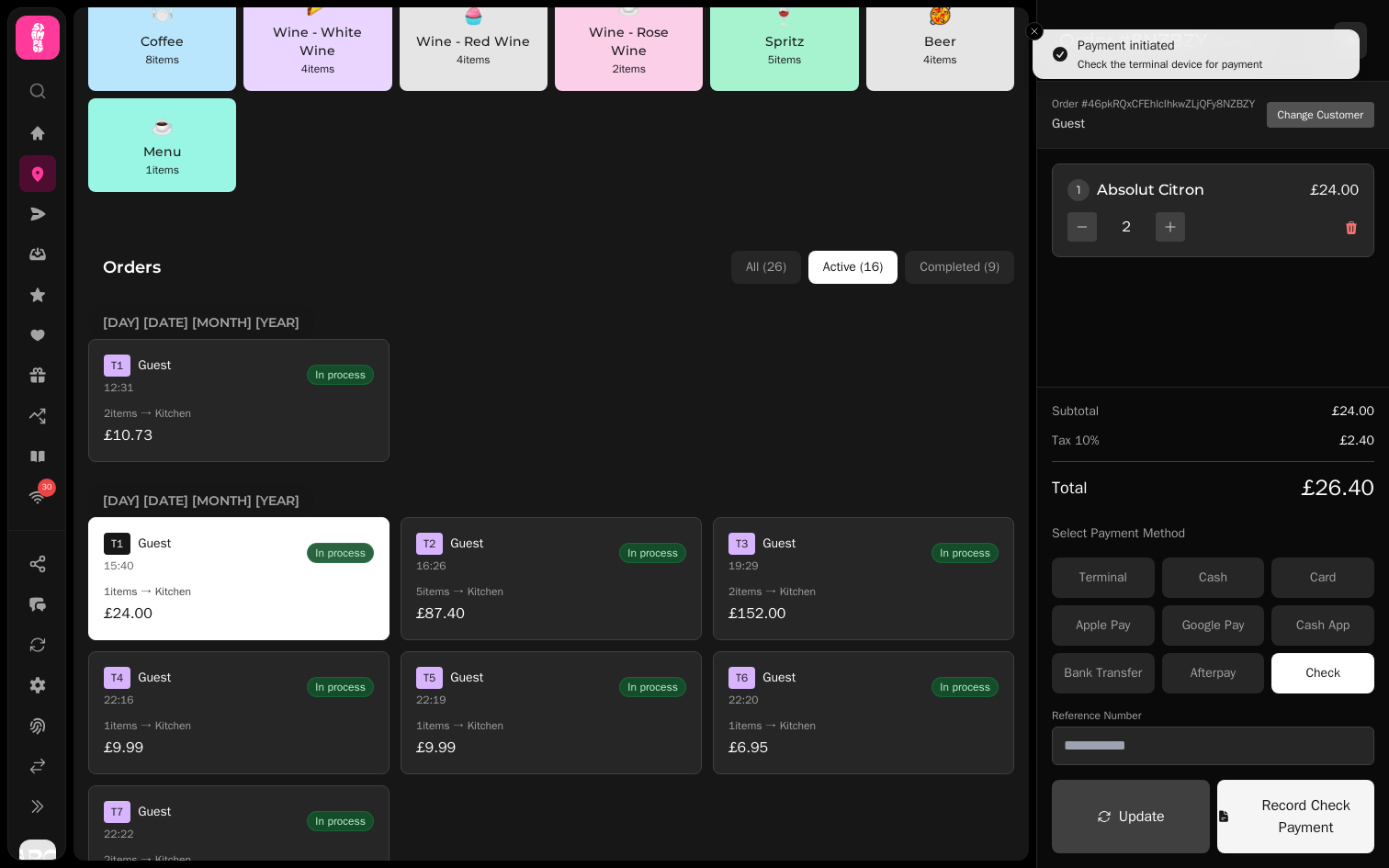 click on "Record Check Payment" at bounding box center [1305, 817] 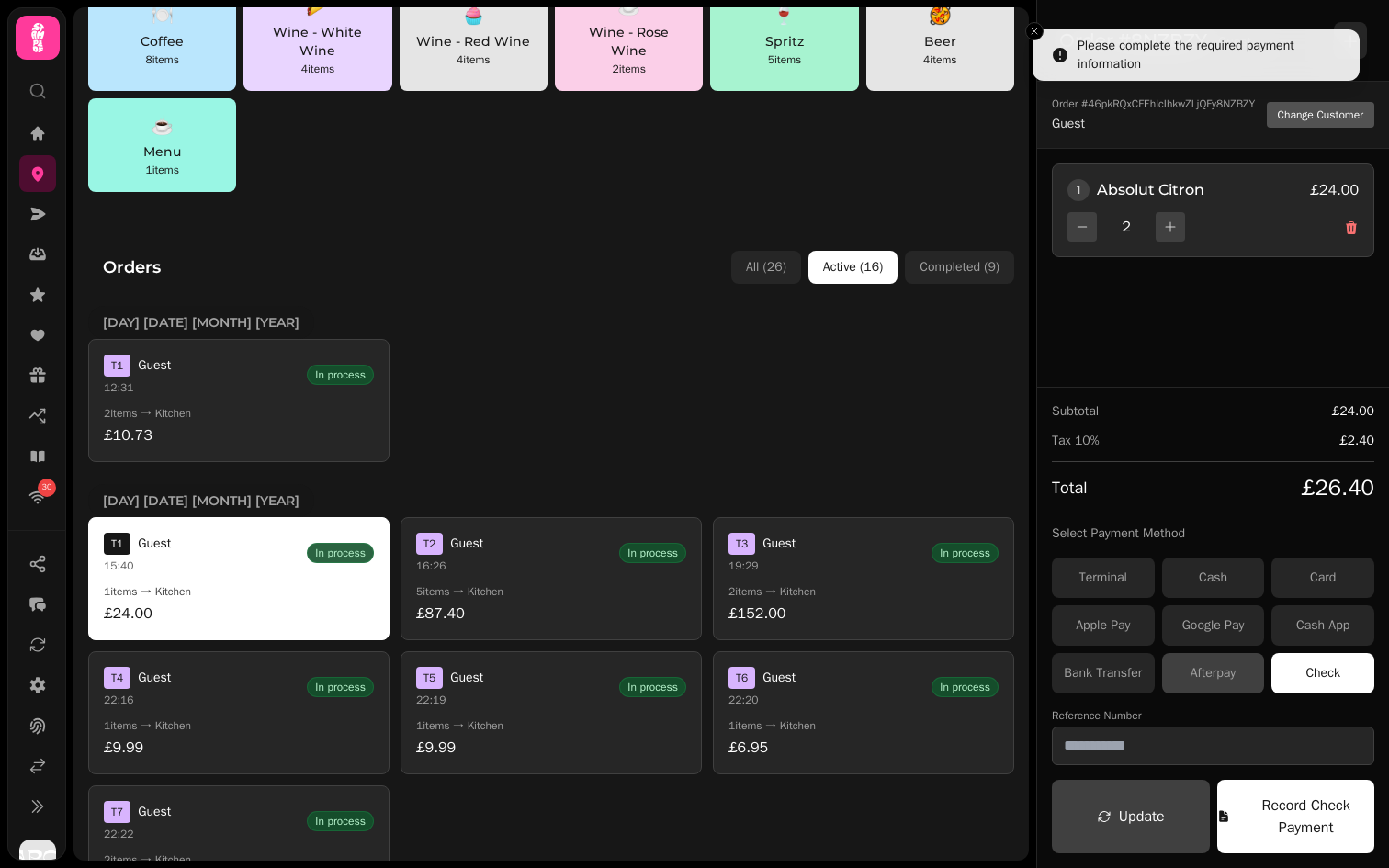 click on "Afterpay" at bounding box center [1214, 673] 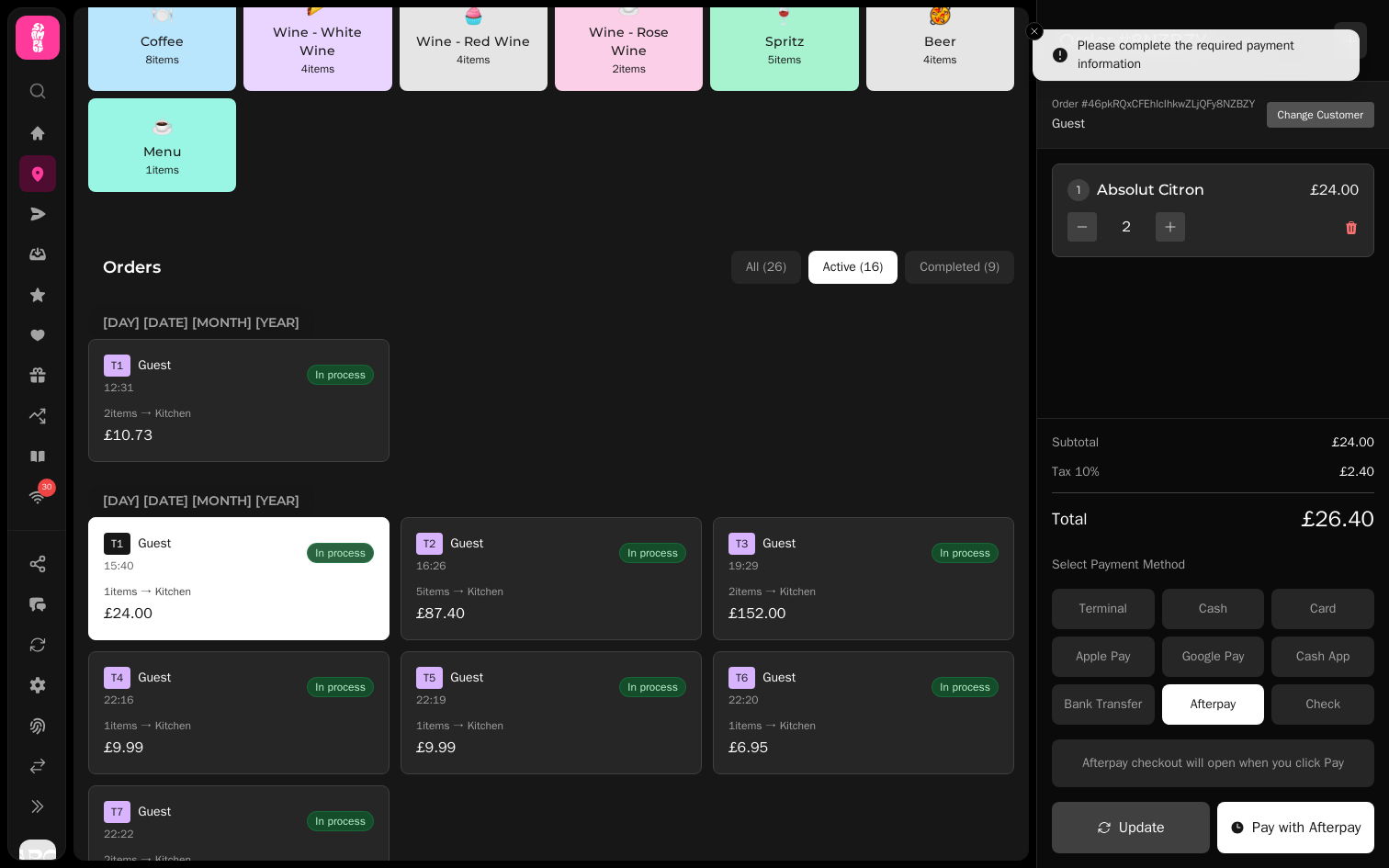 click on "Subtotal £24.00 Tax 10% £2.40 Total £26.40 Select Payment Method Terminal Cash Card Apple Pay Google Pay Cash App Bank Transfer Afterpay Check Afterpay checkout will open when you click Pay Update Pay with Afterpay" at bounding box center [1213, 643] 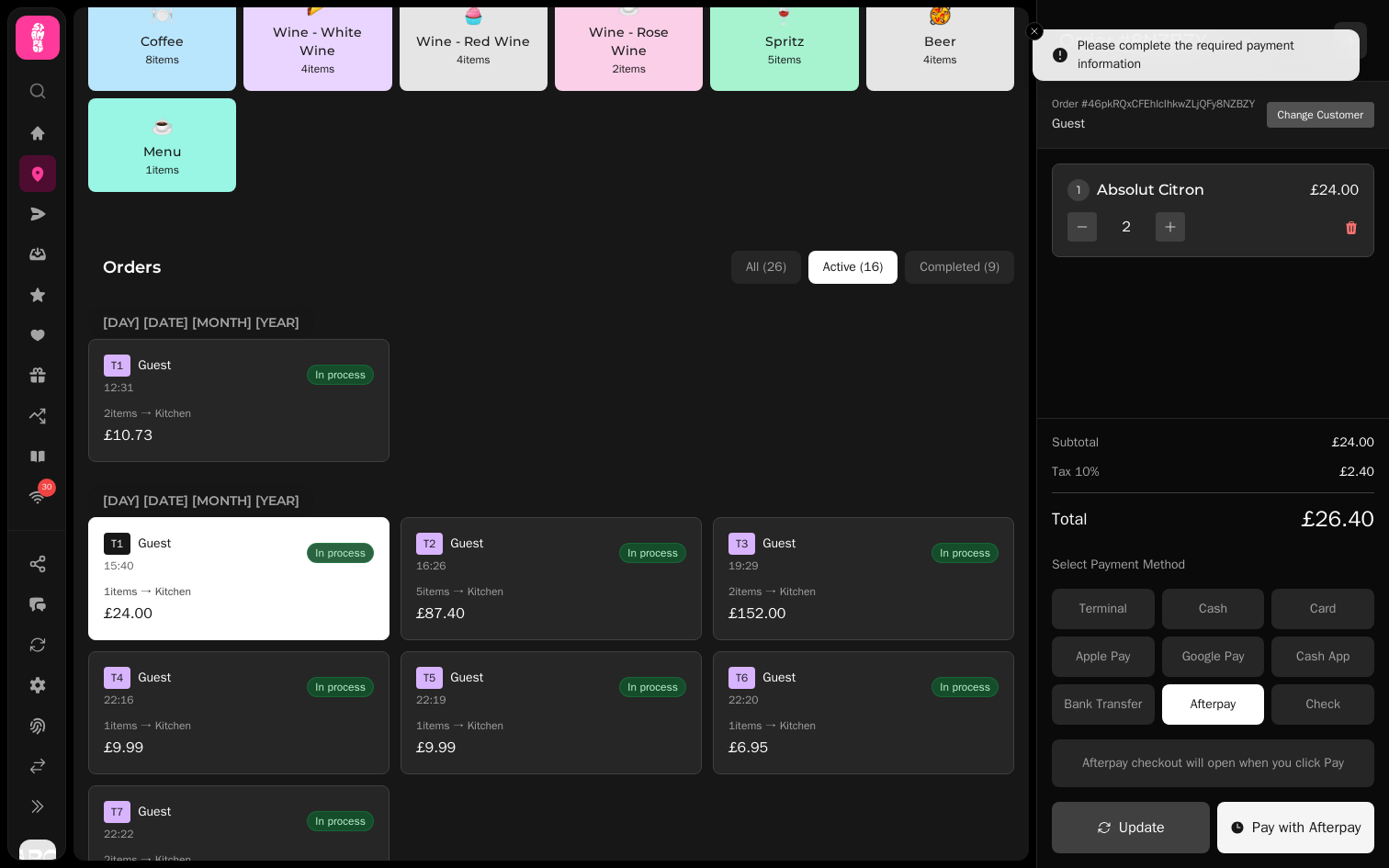 click on "Pay with Afterpay" at bounding box center [1296, 828] 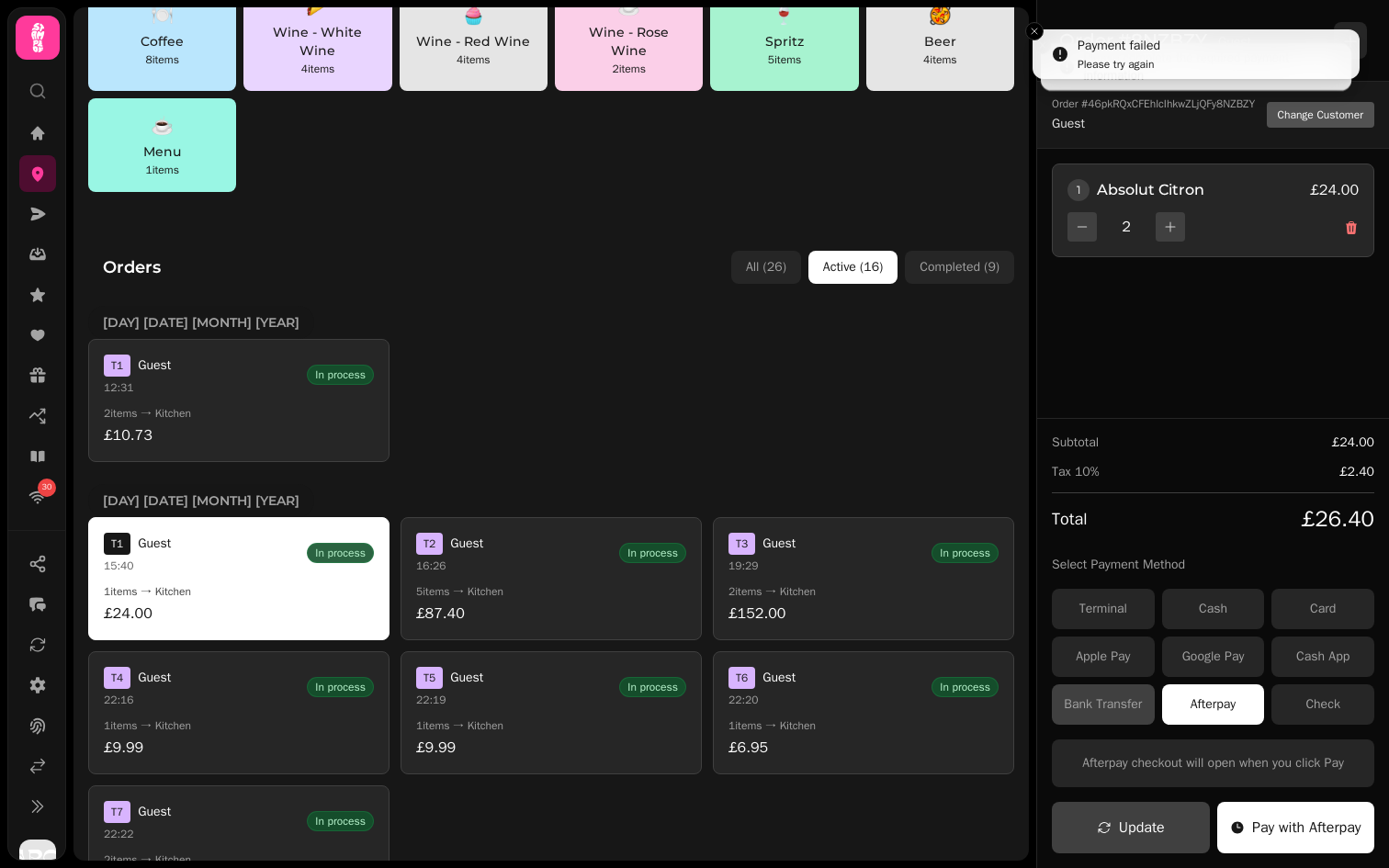 click on "Bank Transfer" at bounding box center (1103, 705) 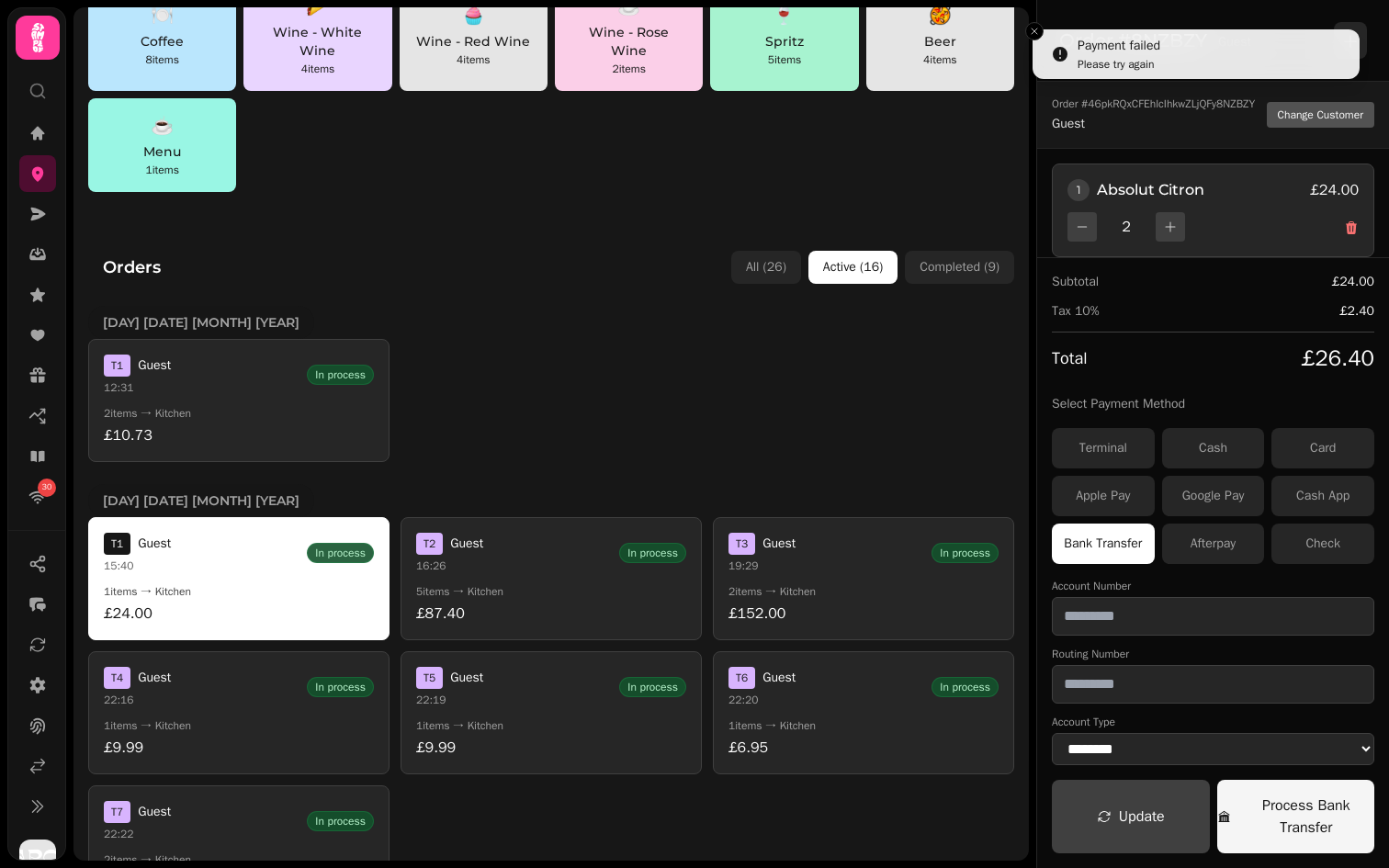 click on "Process Bank Transfer" at bounding box center [1296, 817] 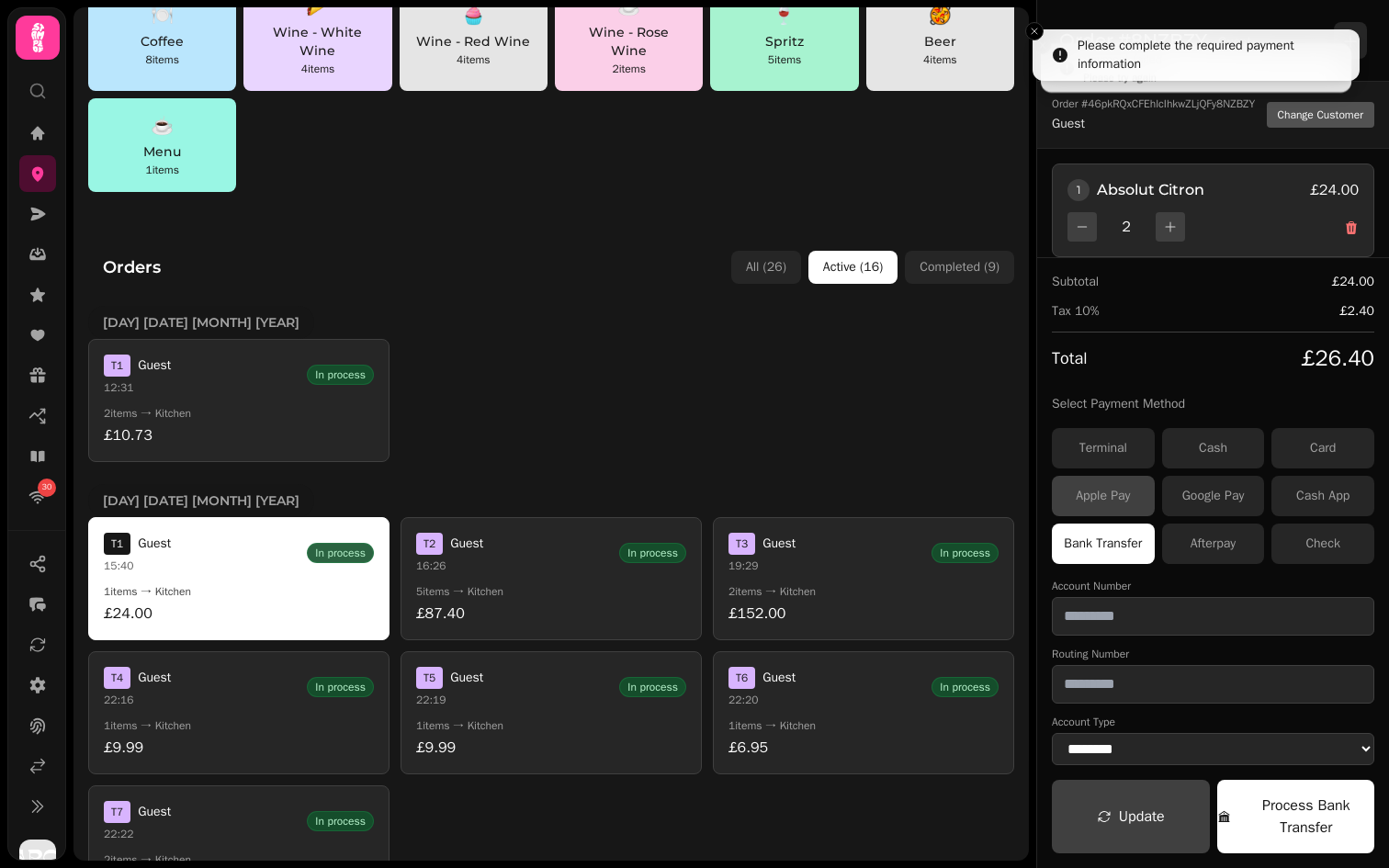 click on "Apple Pay" at bounding box center (1103, 496) 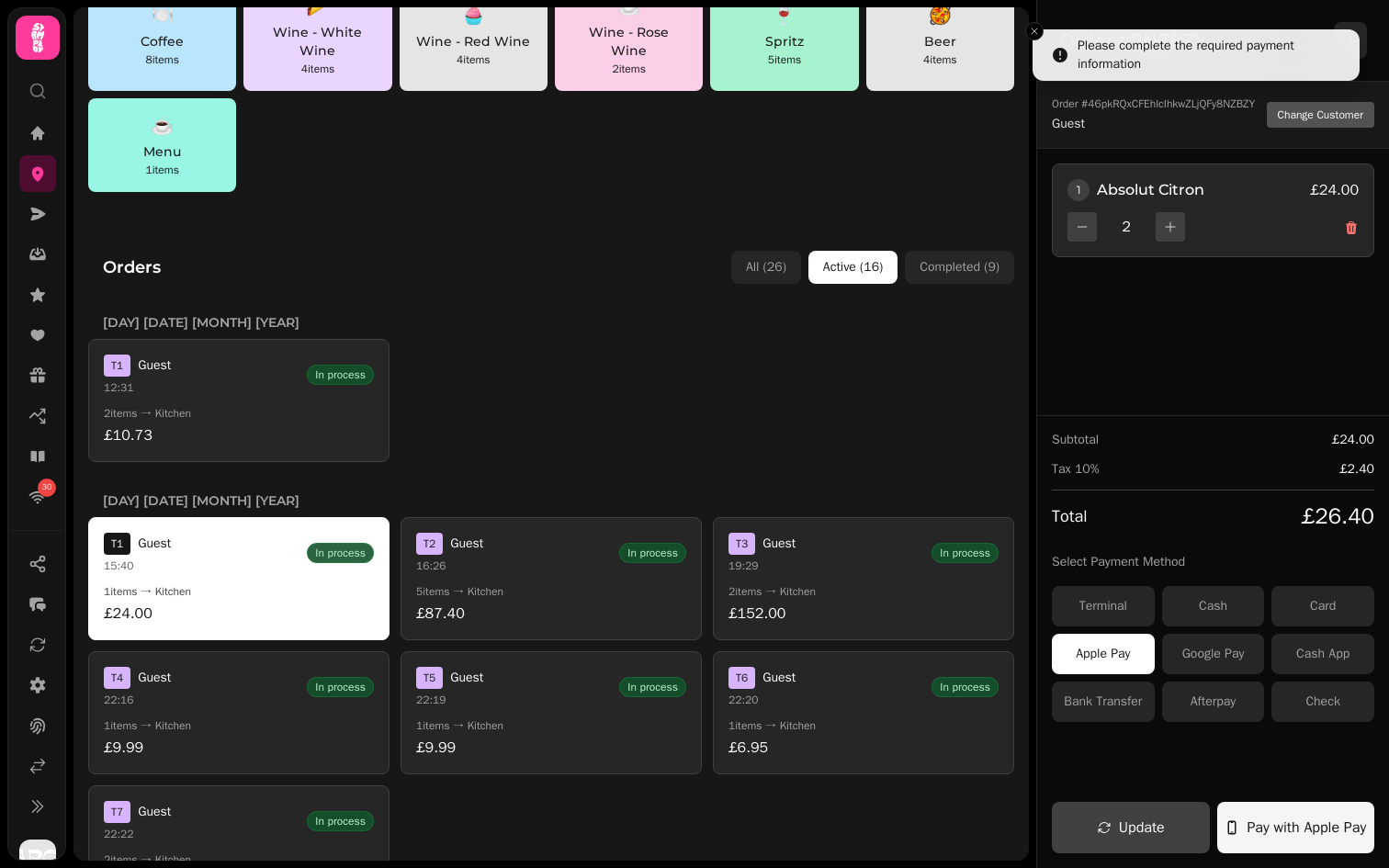 click on "Pay with Apple Pay" at bounding box center [1306, 828] 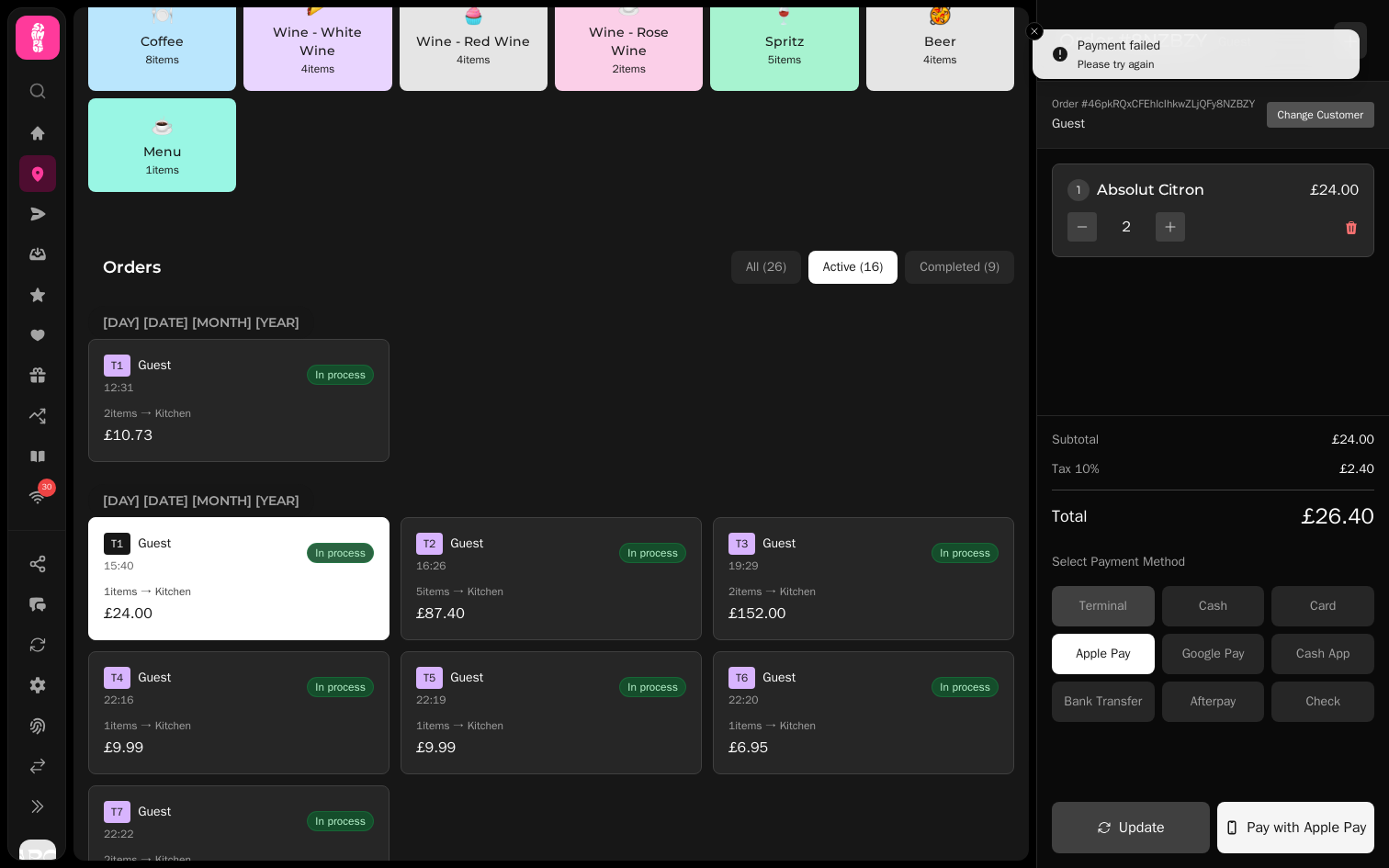 click on "Terminal" at bounding box center (1103, 606) 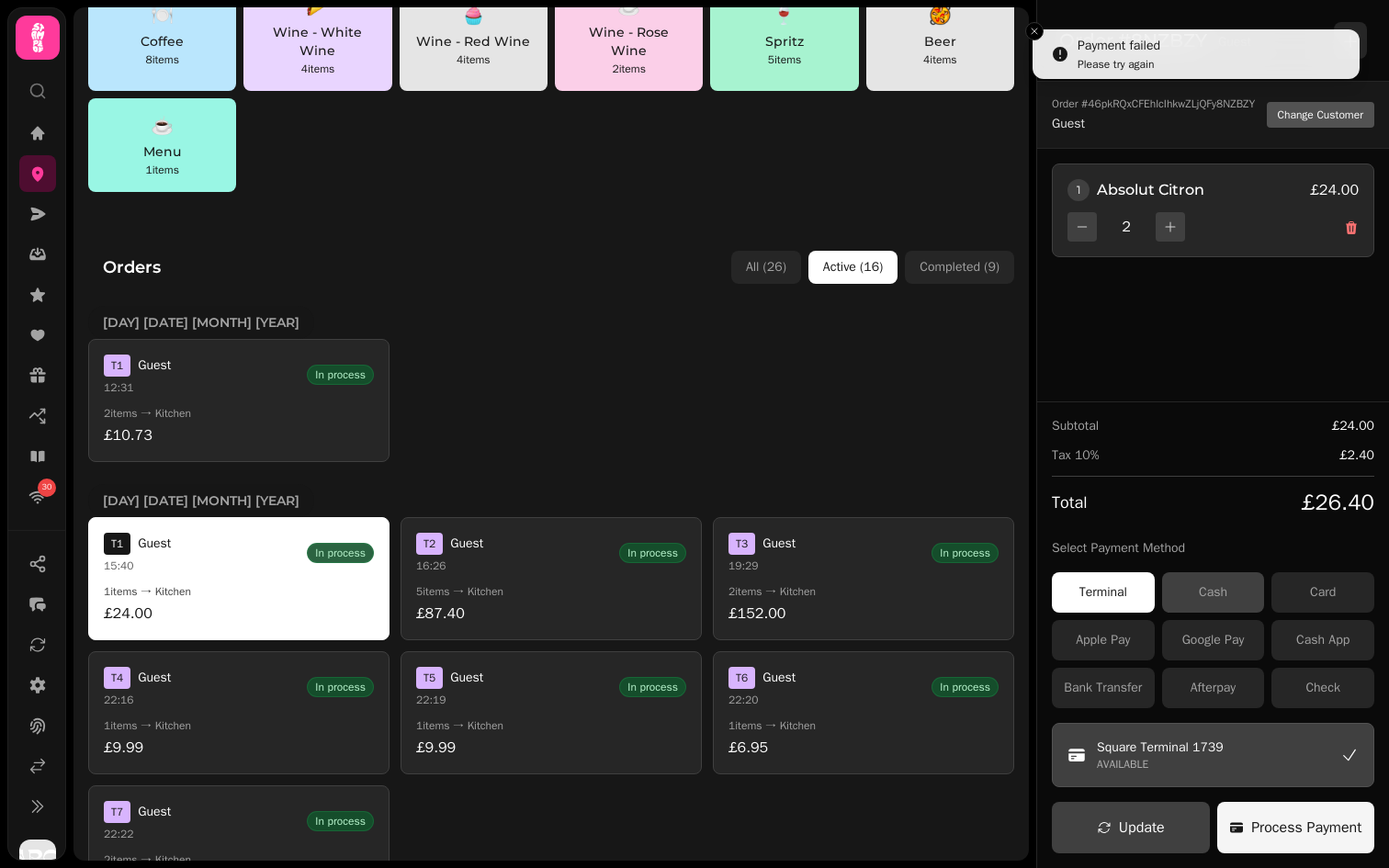 click on "Cash" at bounding box center [1214, 592] 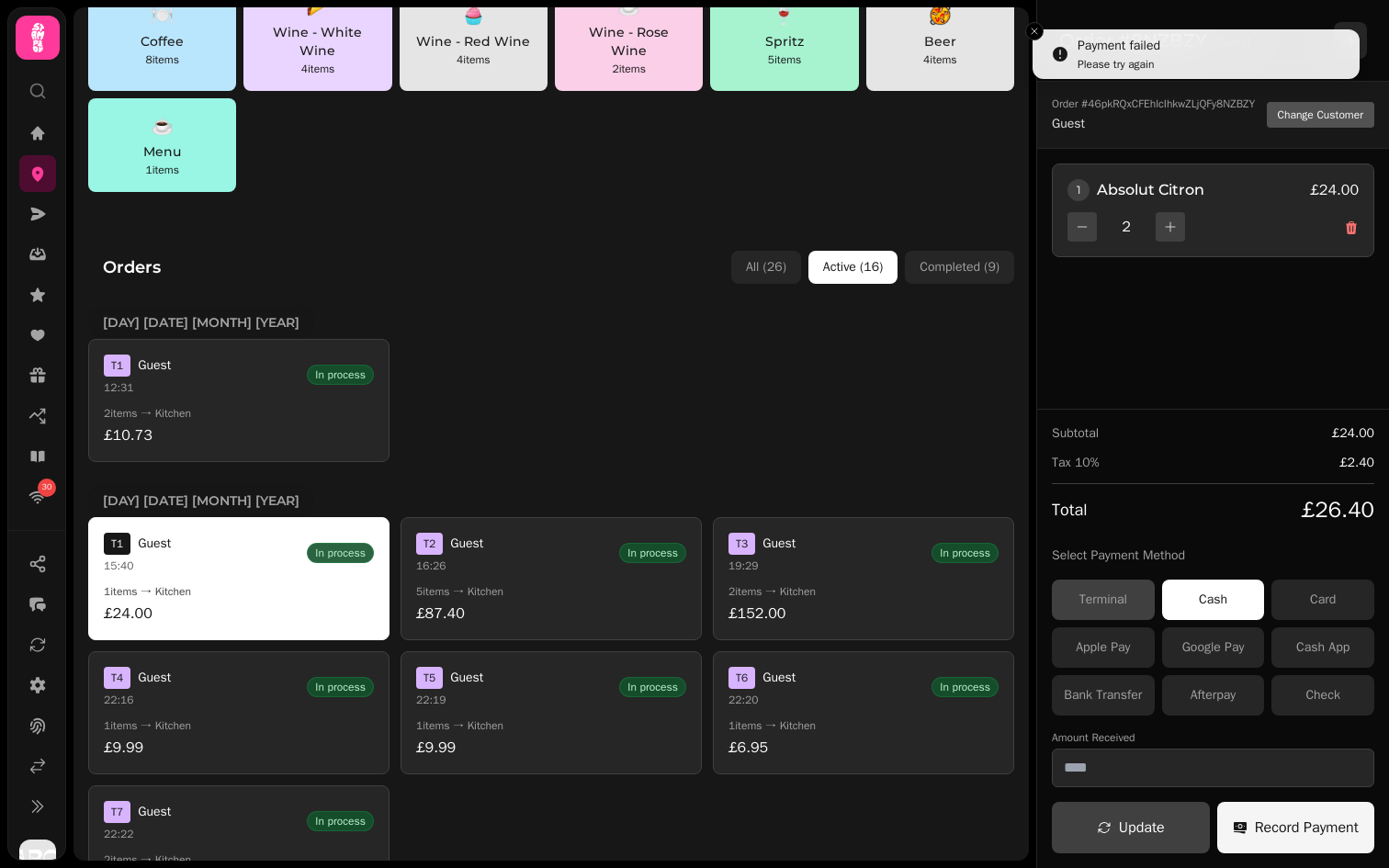 click on "Terminal" at bounding box center [1103, 600] 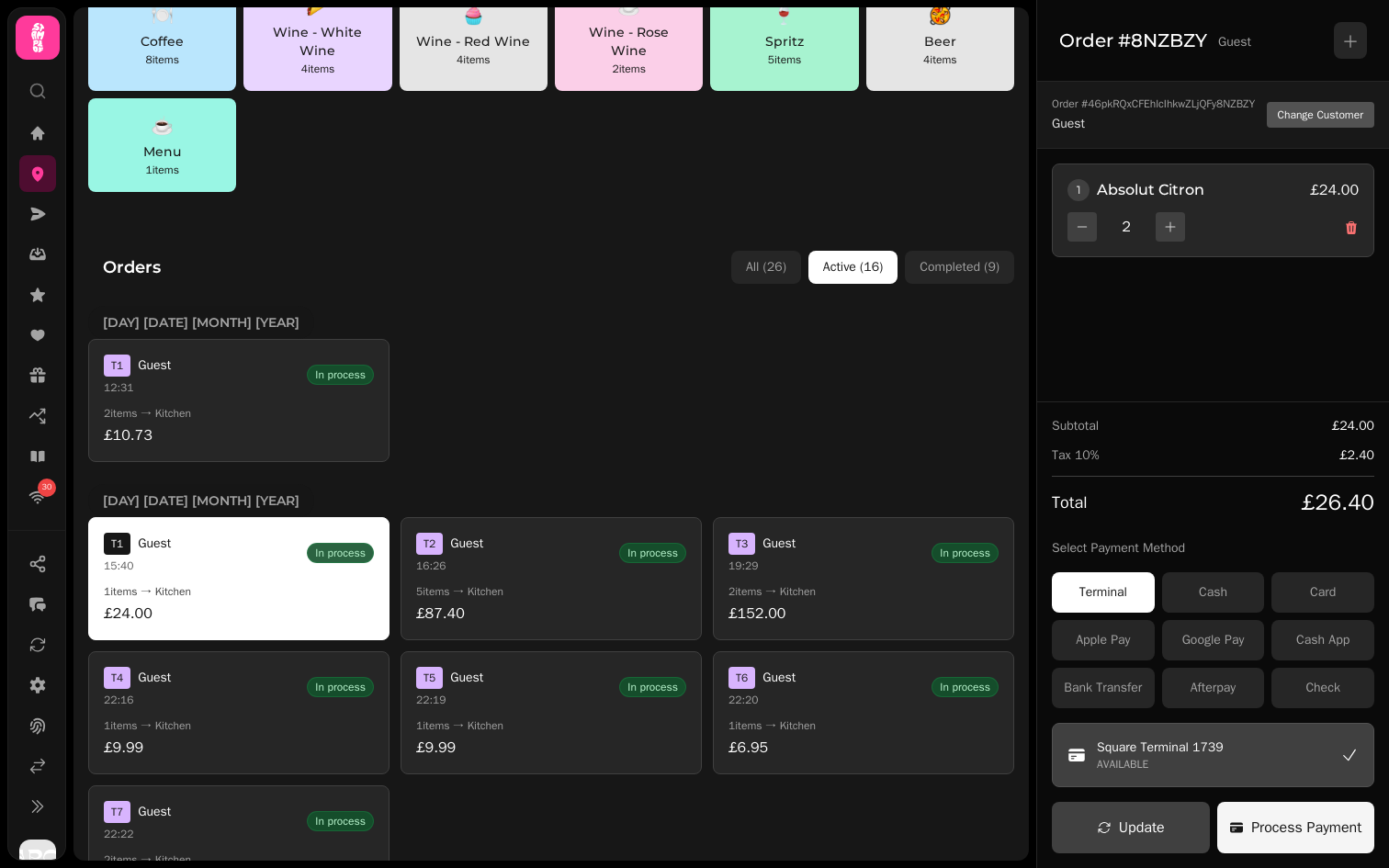 scroll, scrollTop: 0, scrollLeft: 0, axis: both 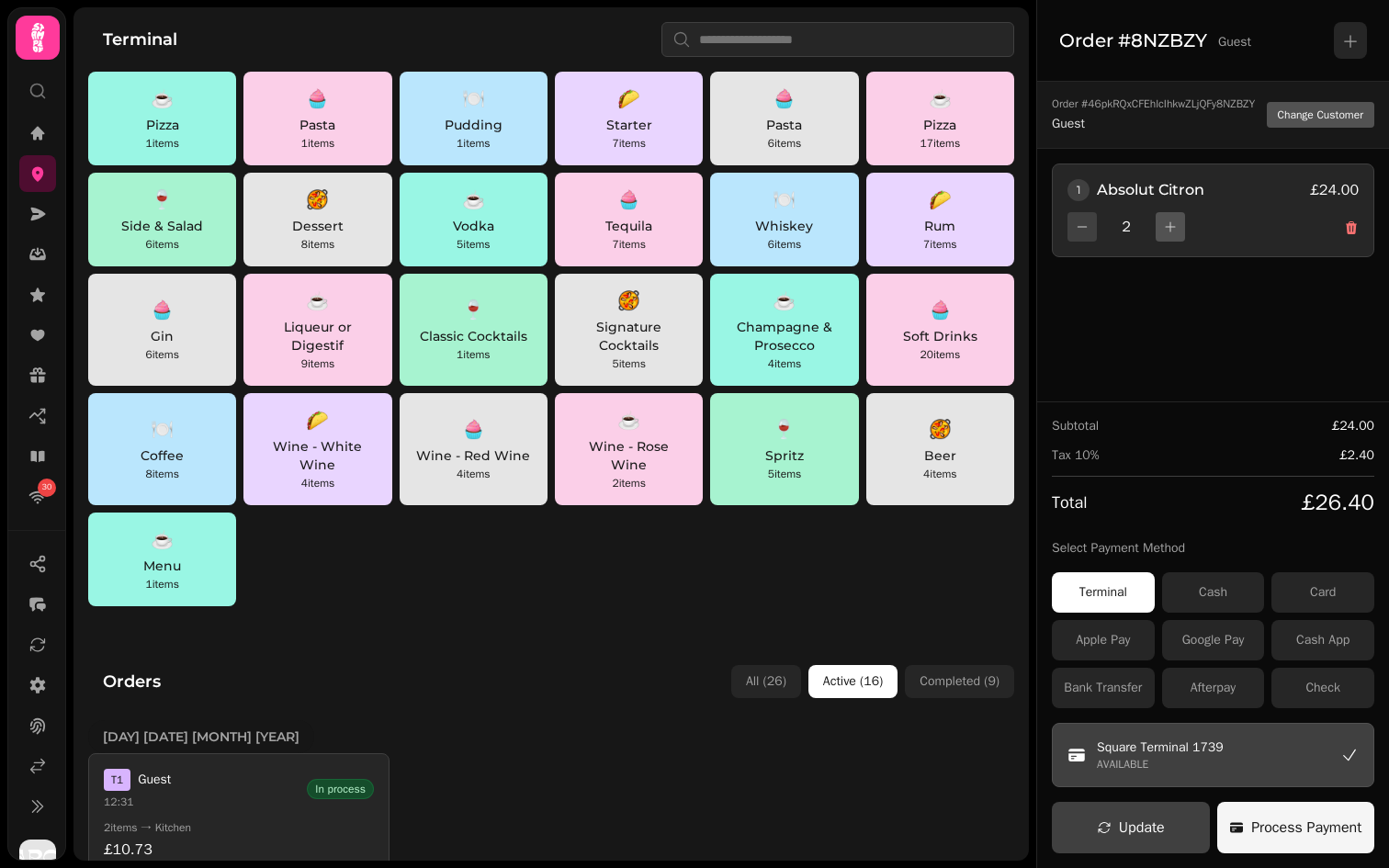 click 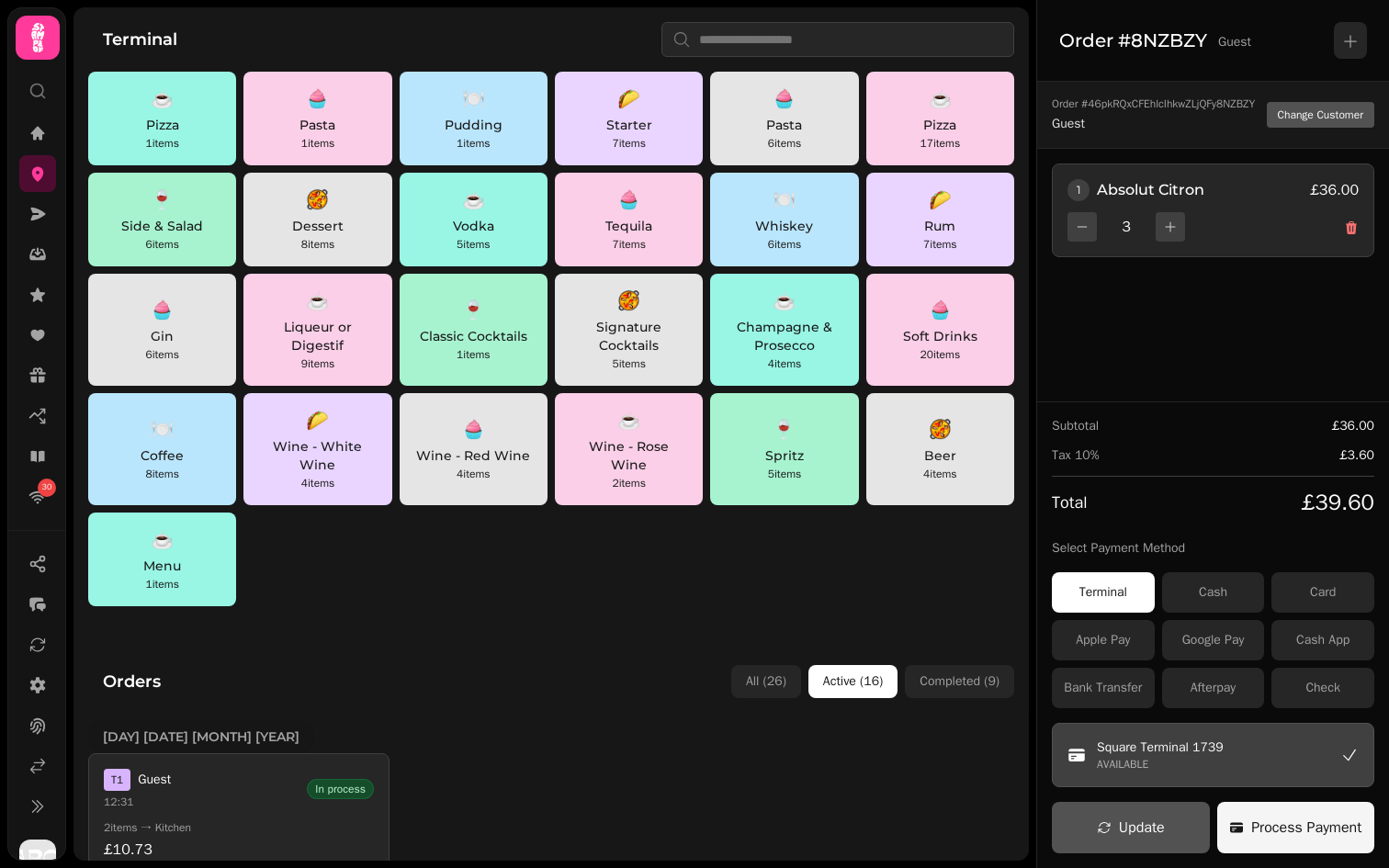 click on "Update" at bounding box center (1131, 828) 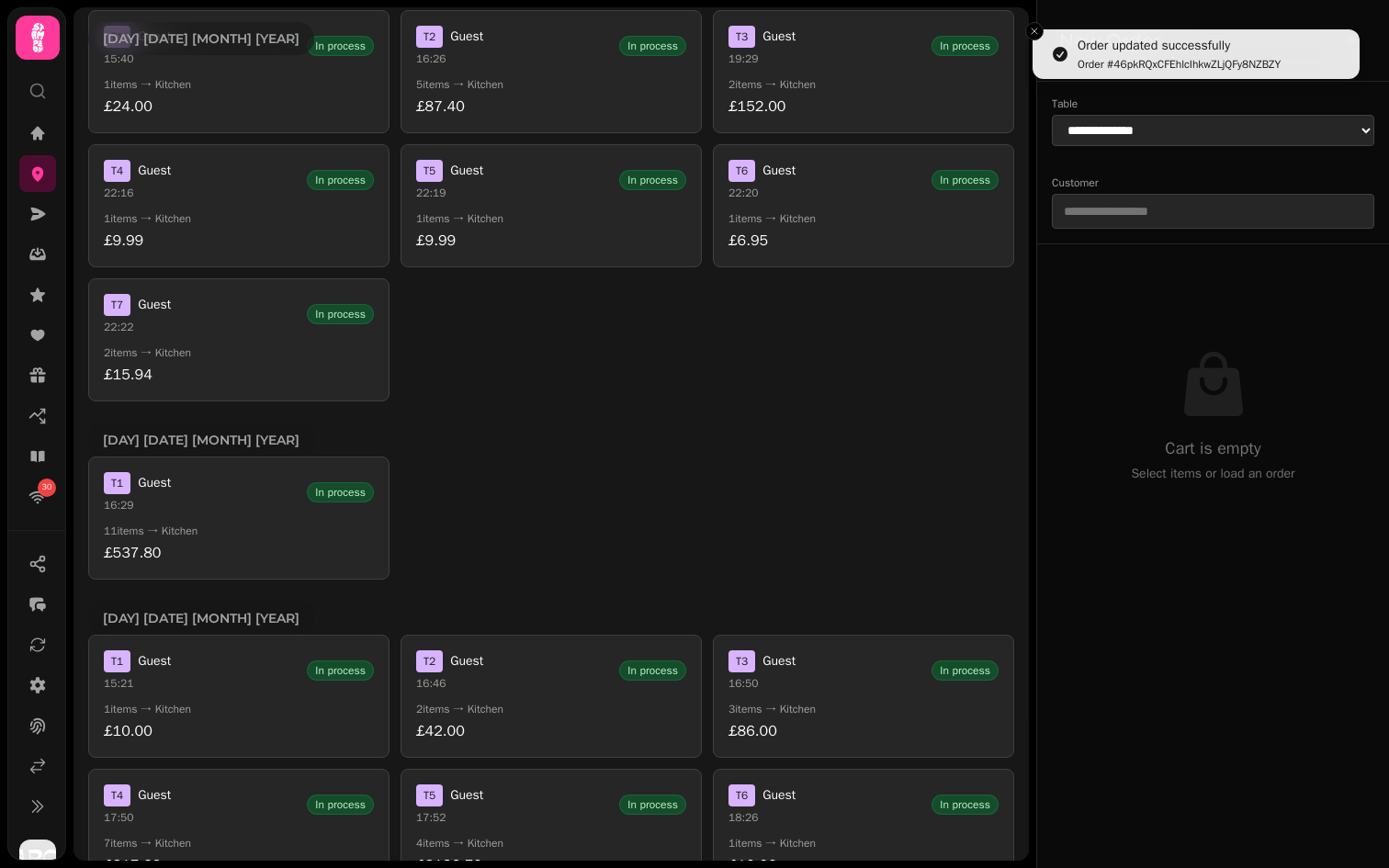 scroll, scrollTop: 1101, scrollLeft: 0, axis: vertical 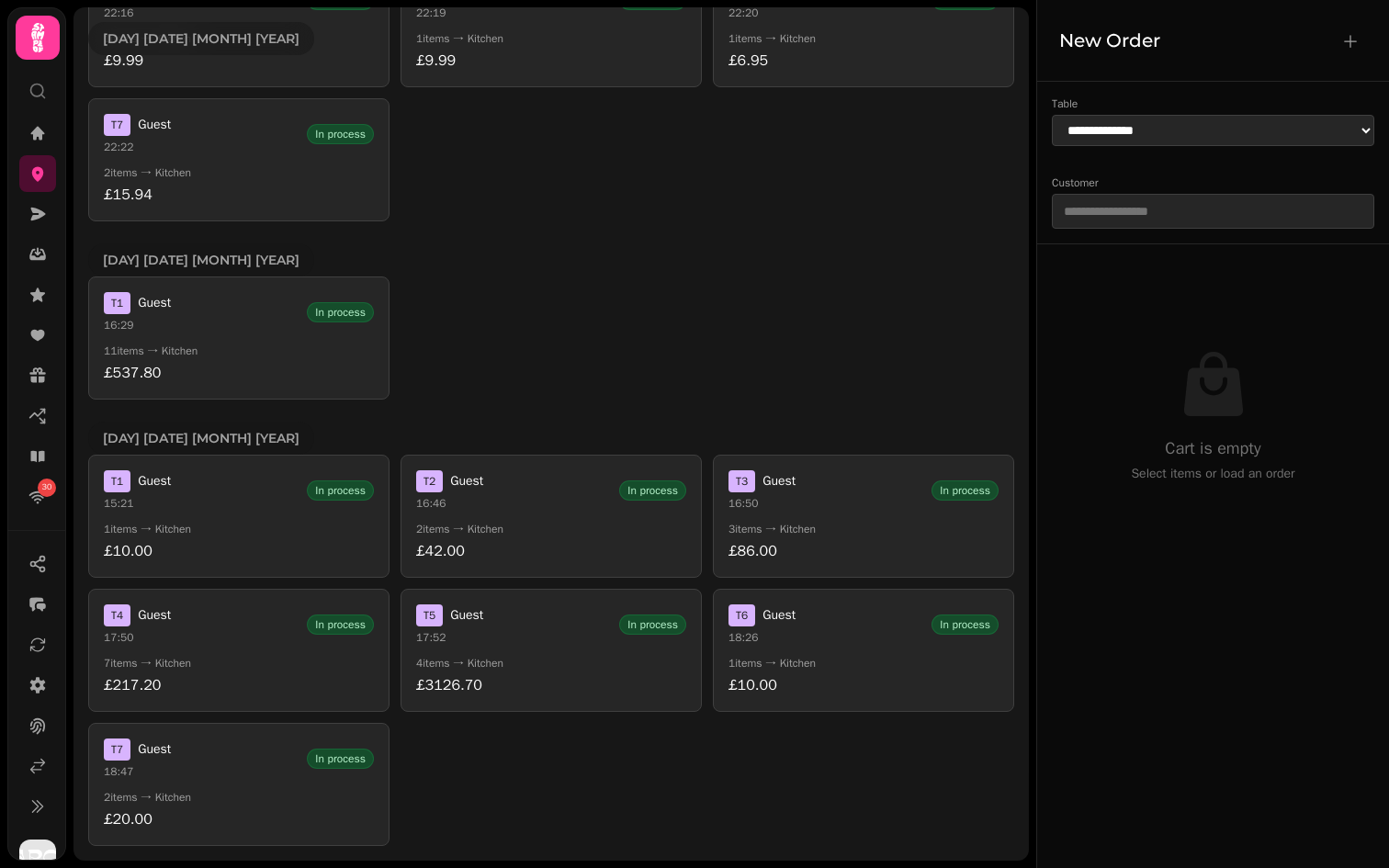 click on "4  items → Kitchen" at bounding box center [551, 663] 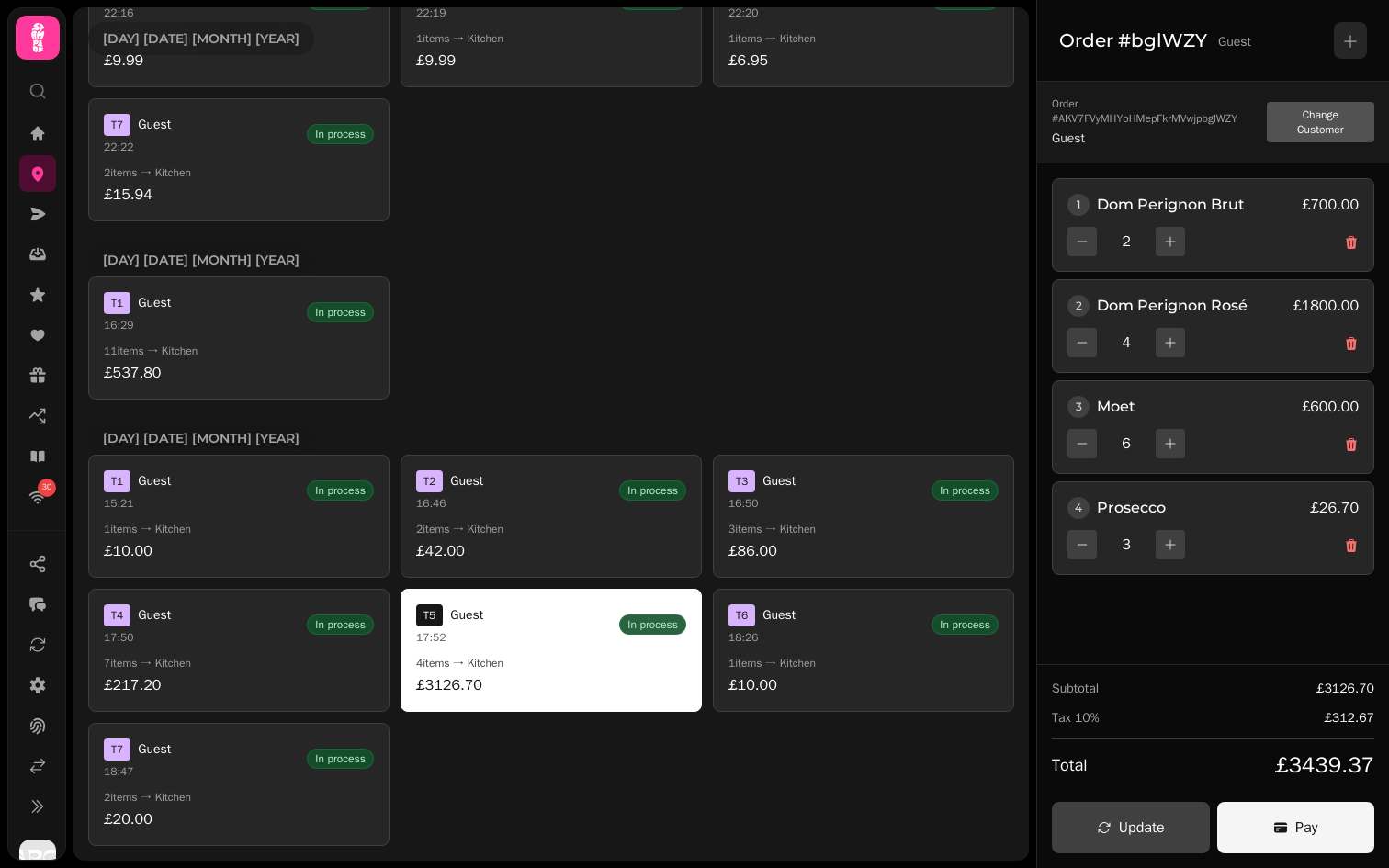 click on "Pay" at bounding box center (1296, 828) 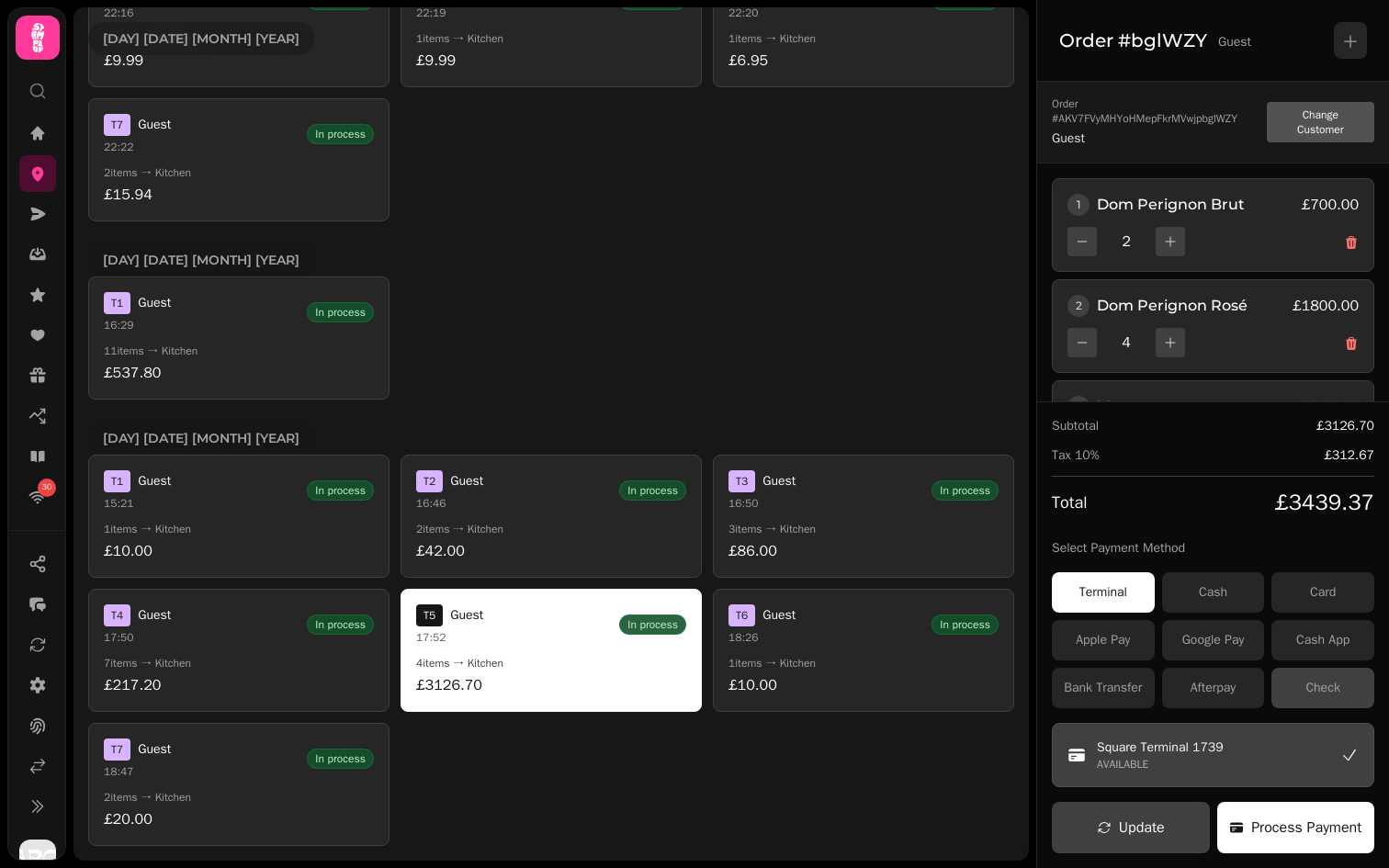 click on "Check" at bounding box center (1323, 688) 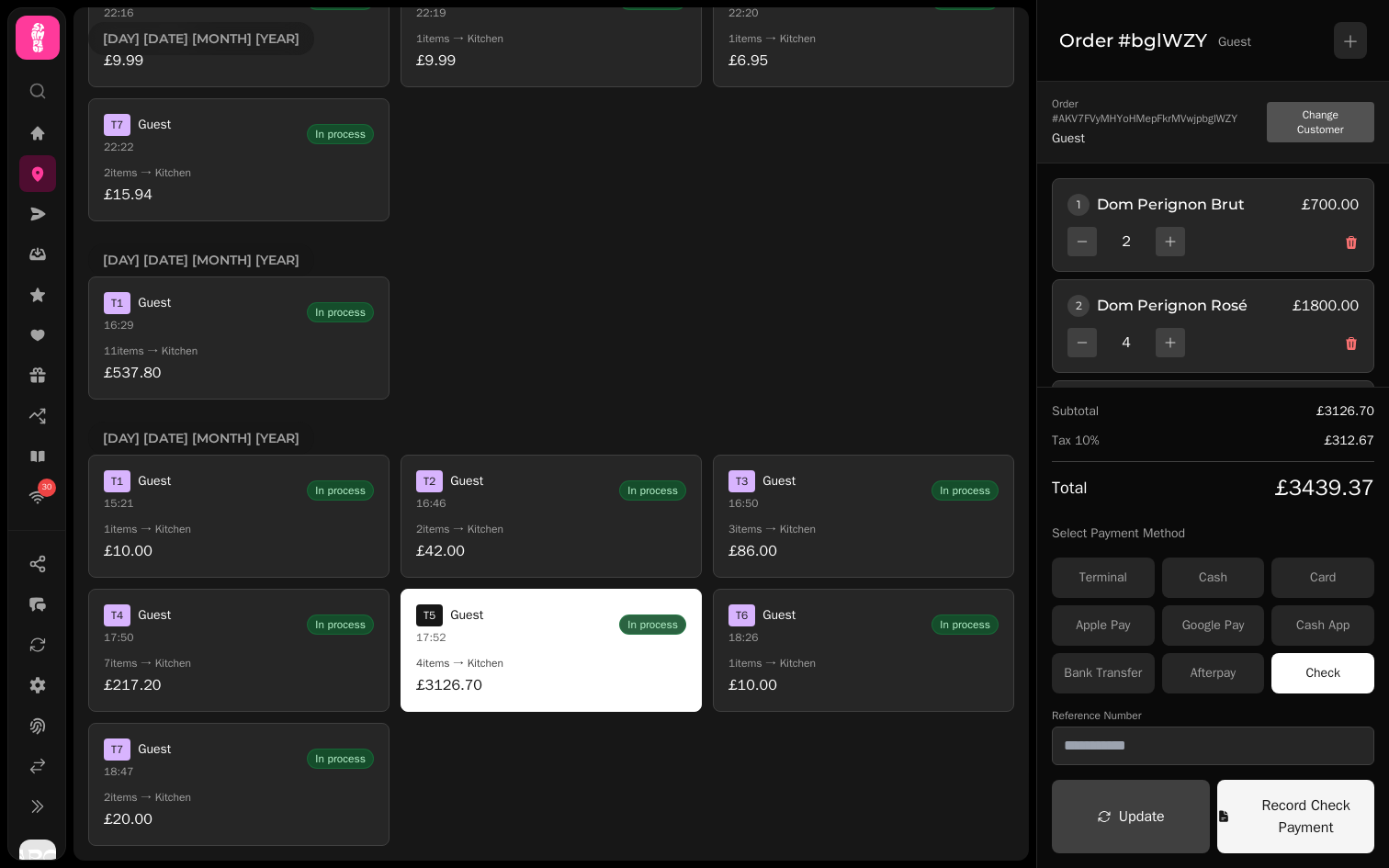 click on "Record Check Payment" at bounding box center [1305, 817] 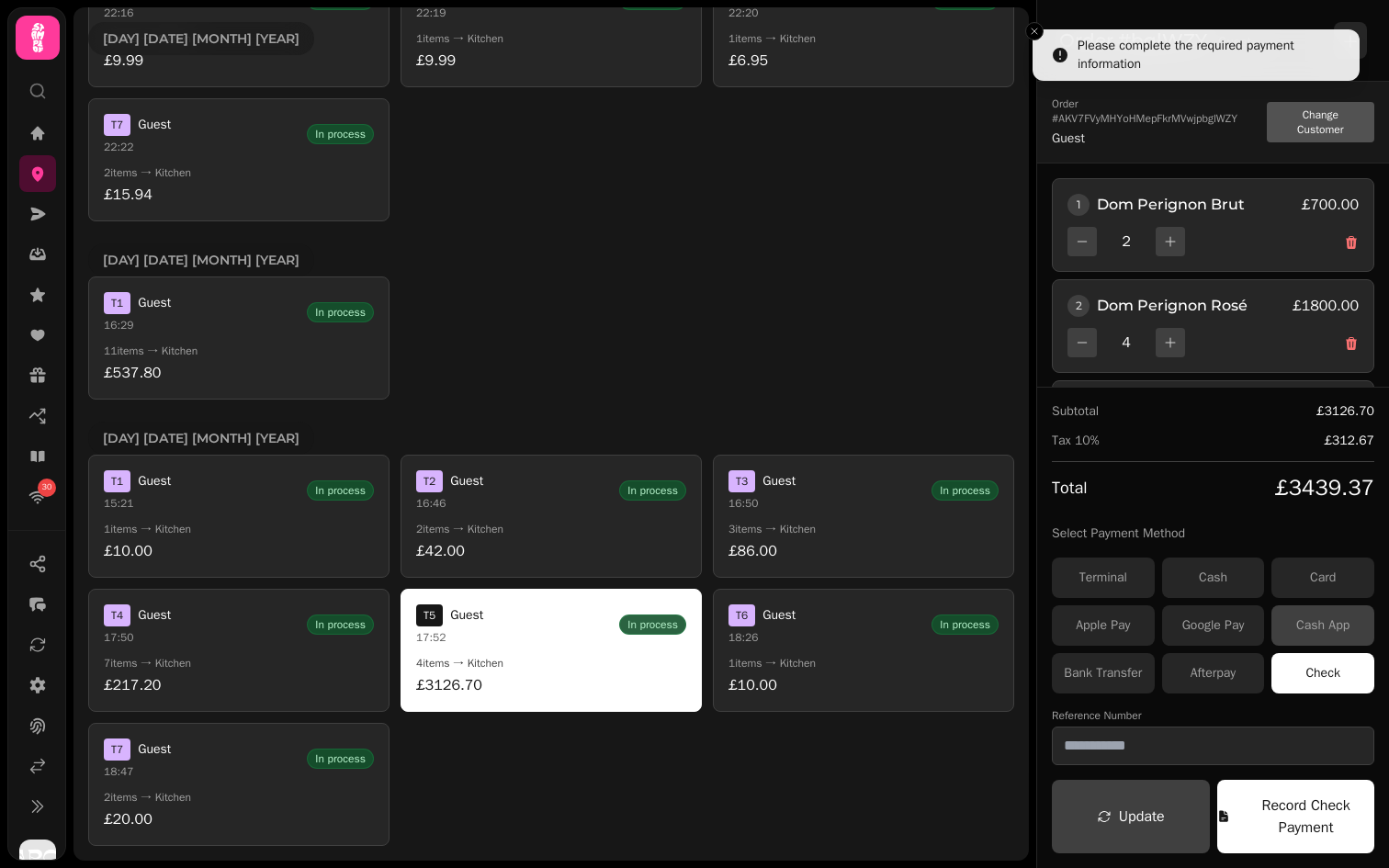 click on "Cash App" at bounding box center (1323, 626) 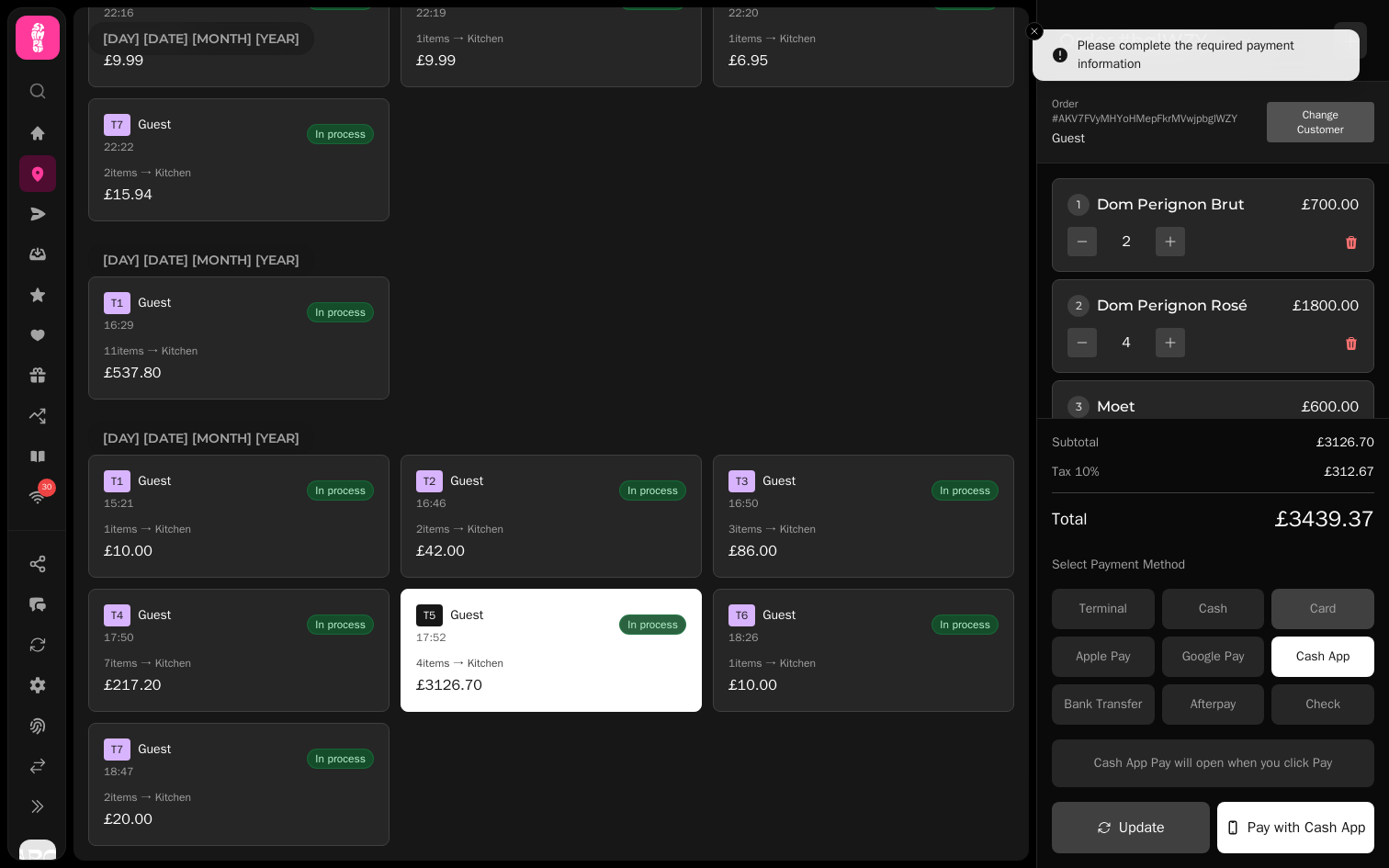 click on "Card" at bounding box center (1323, 609) 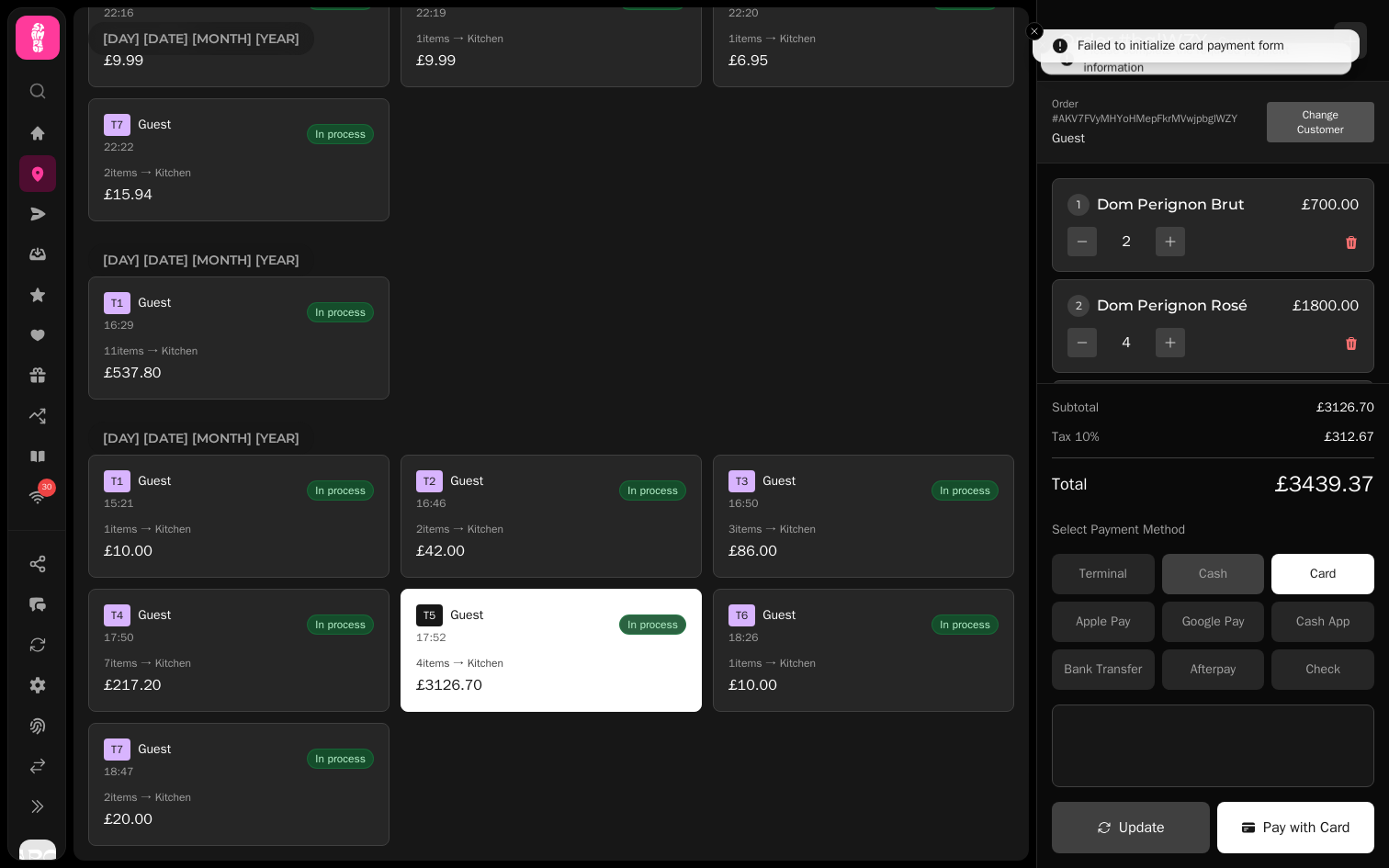 click on "Cash" at bounding box center (1214, 574) 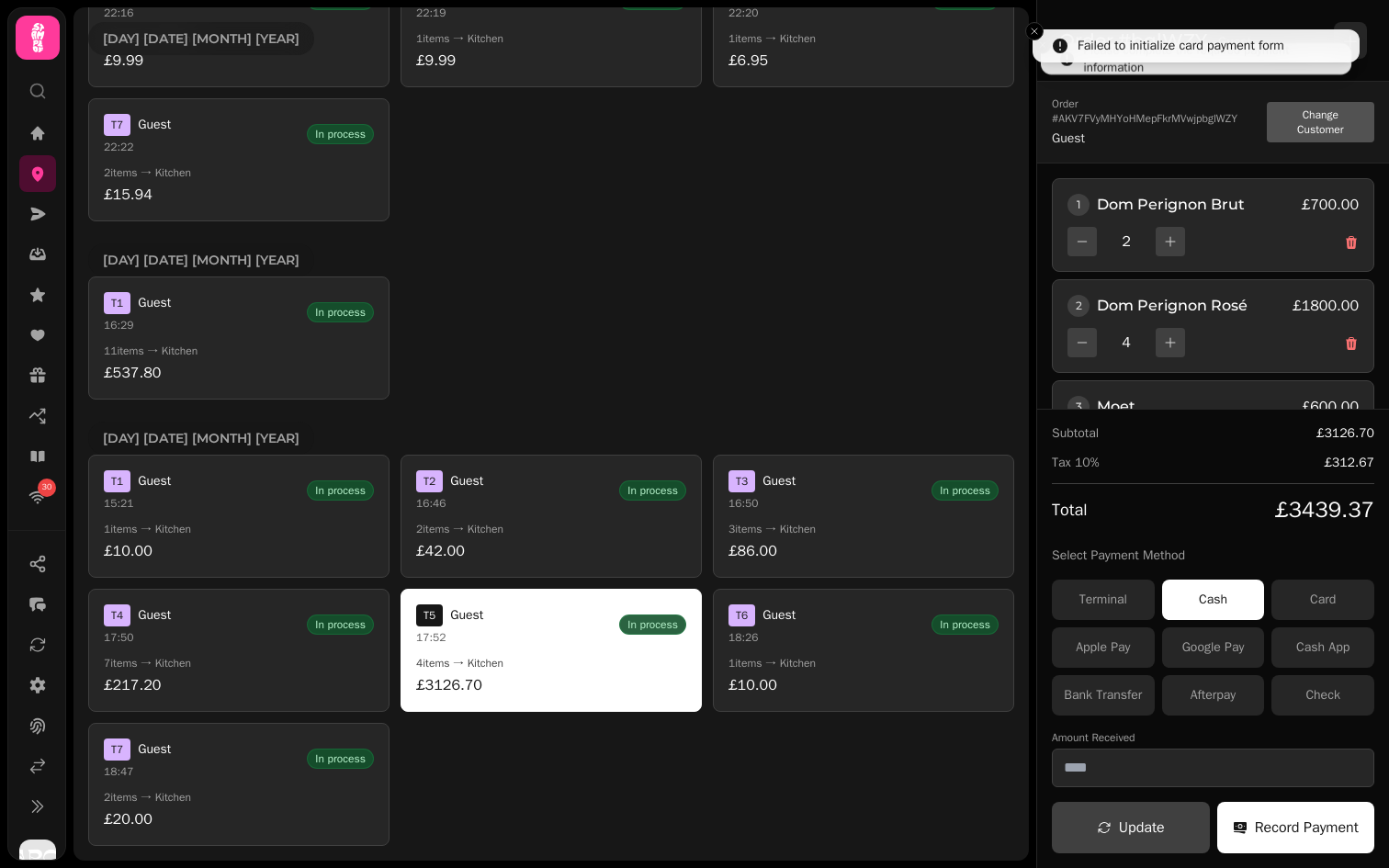 click at bounding box center [1213, 768] 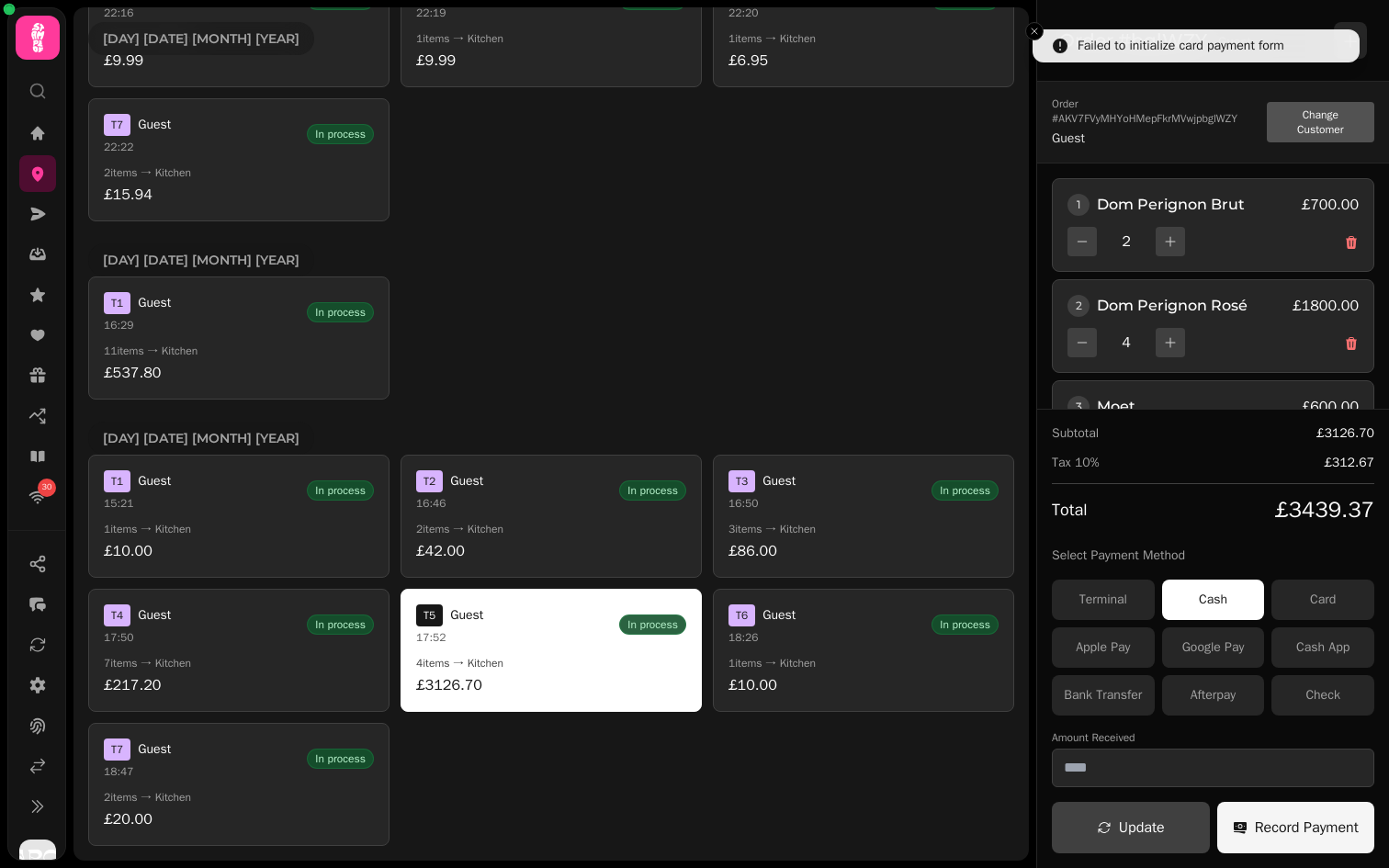 click 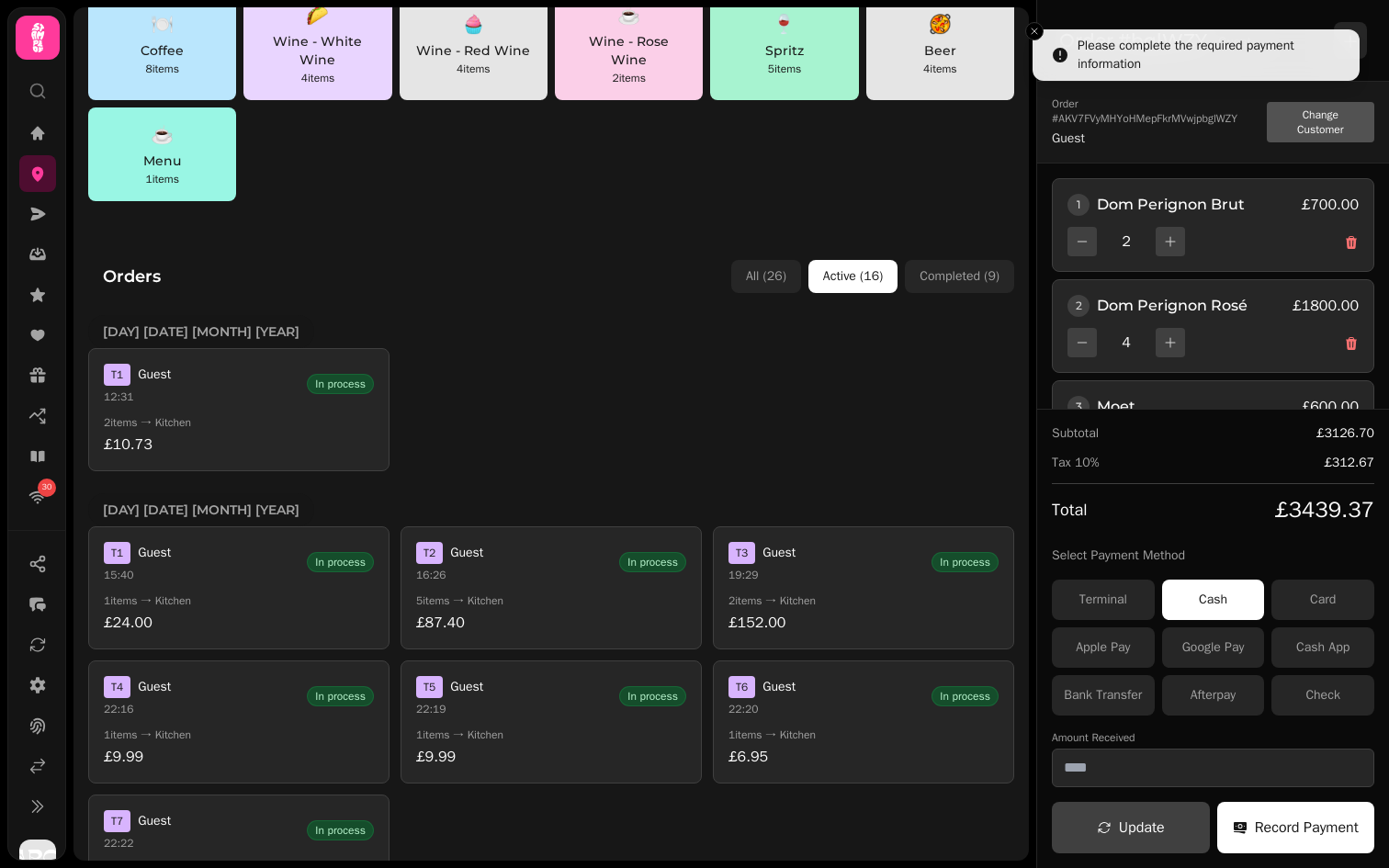 scroll, scrollTop: 0, scrollLeft: 0, axis: both 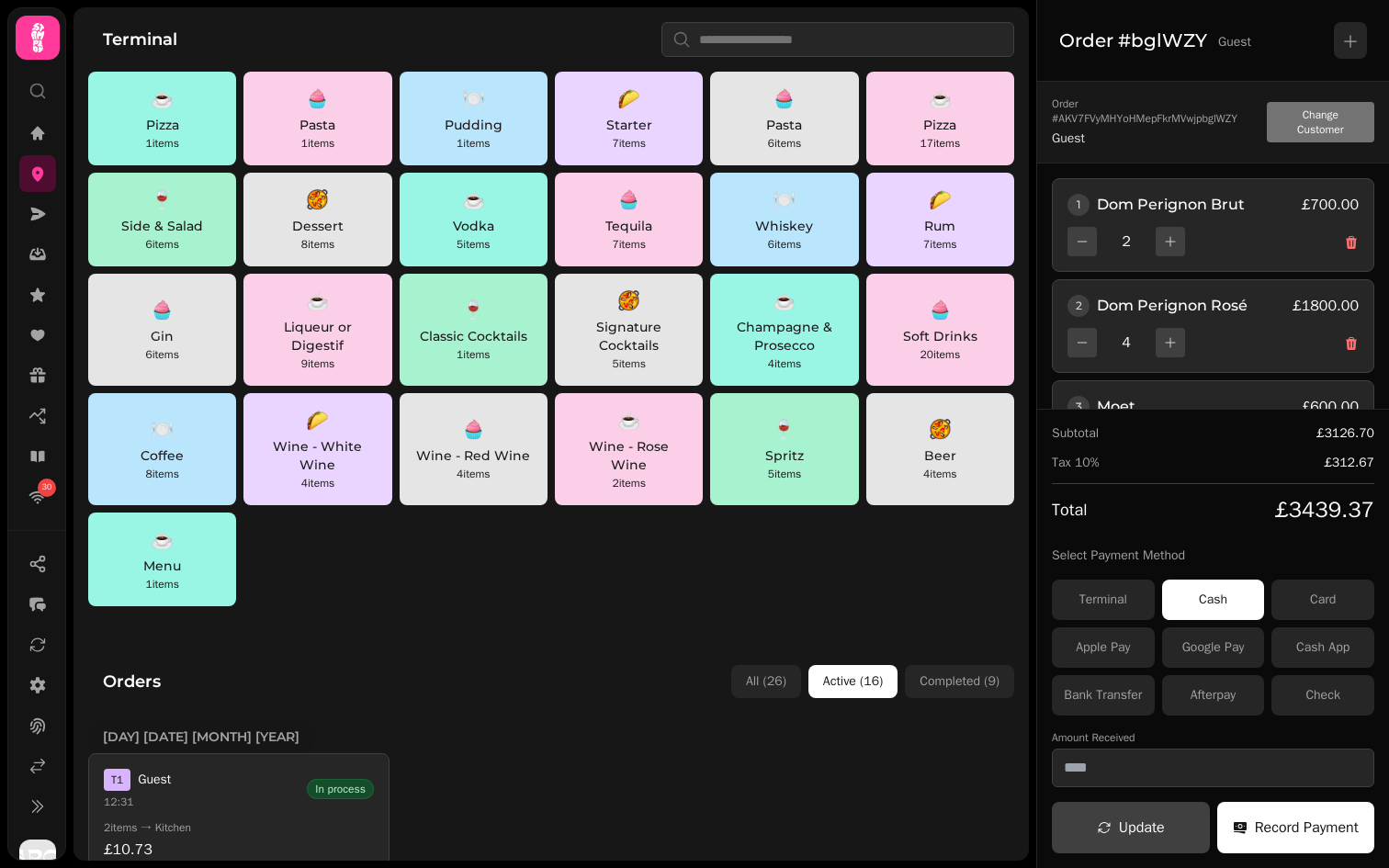 click on "Change Customer" at bounding box center [1320, 122] 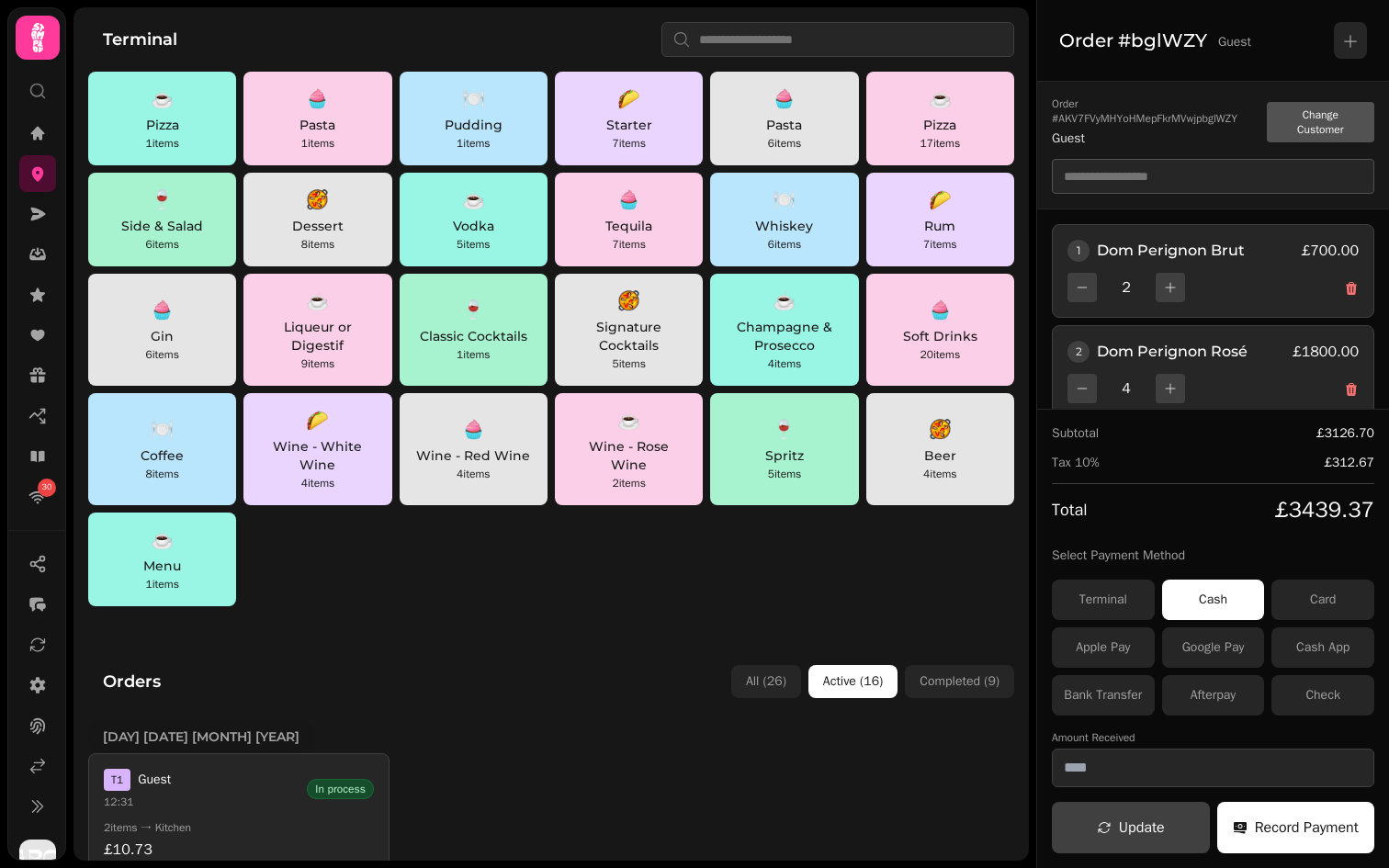 click at bounding box center [1213, 176] 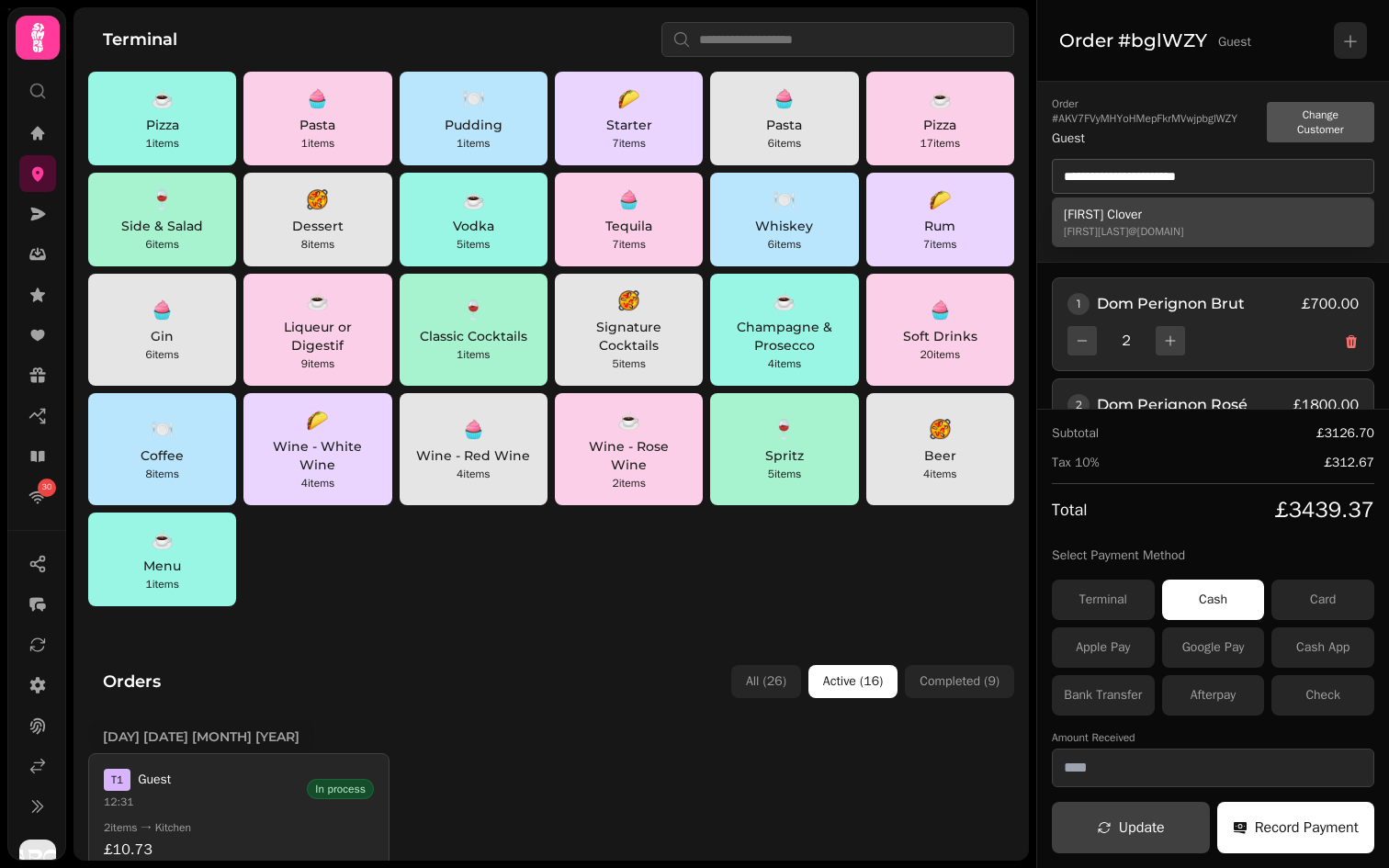 type on "**********" 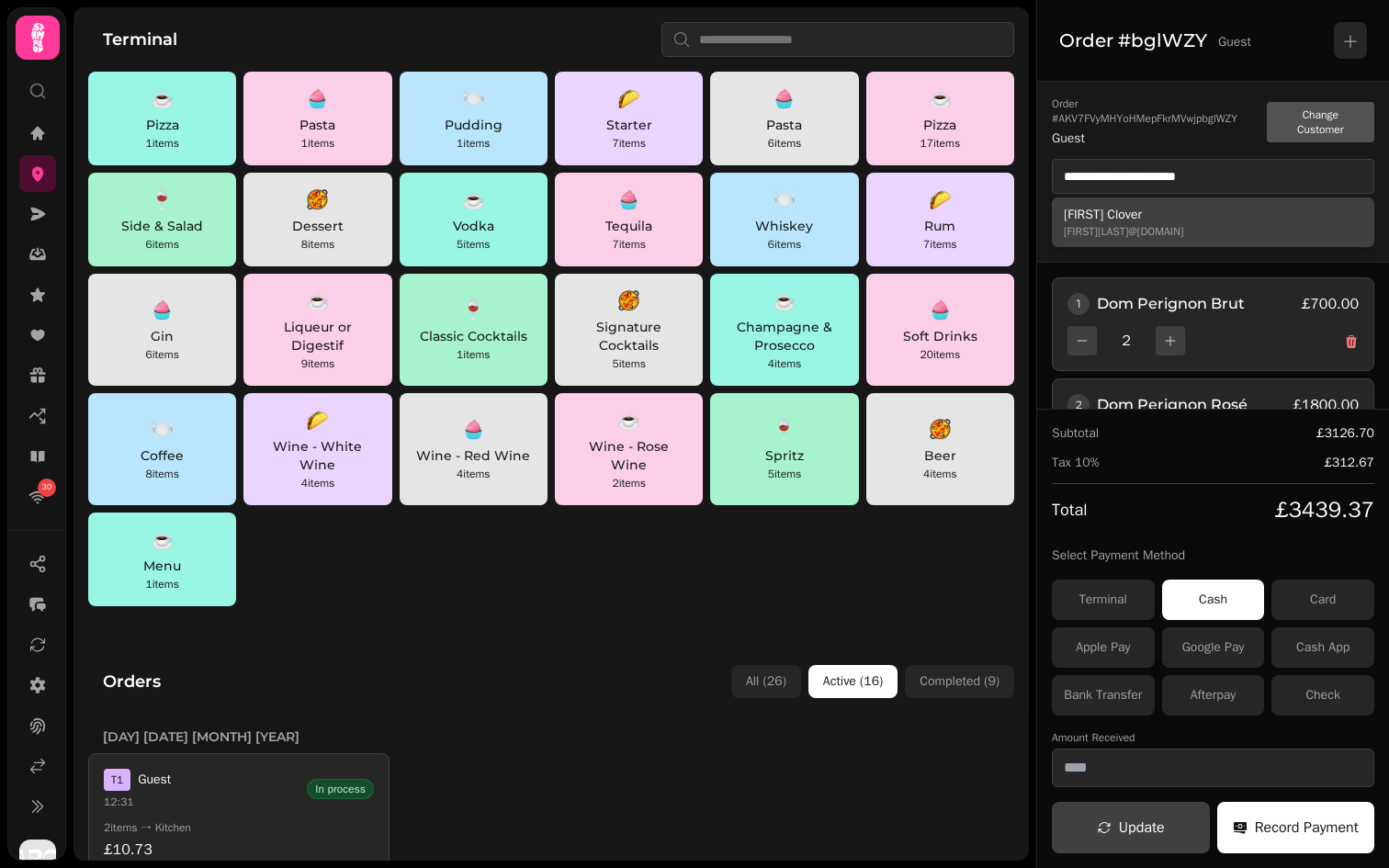 click on "Patrick   Clover" at bounding box center (1213, 215) 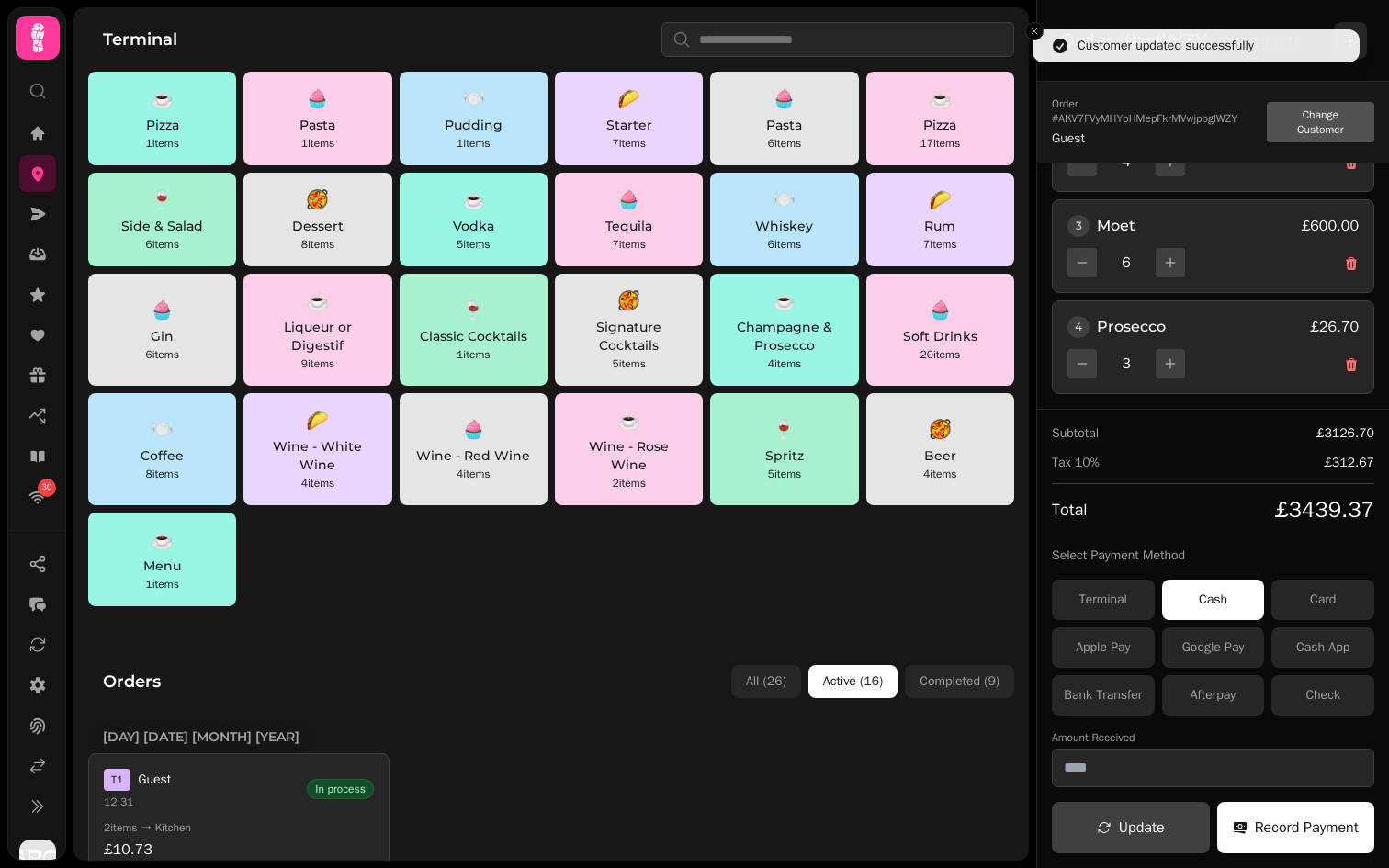 scroll, scrollTop: 0, scrollLeft: 0, axis: both 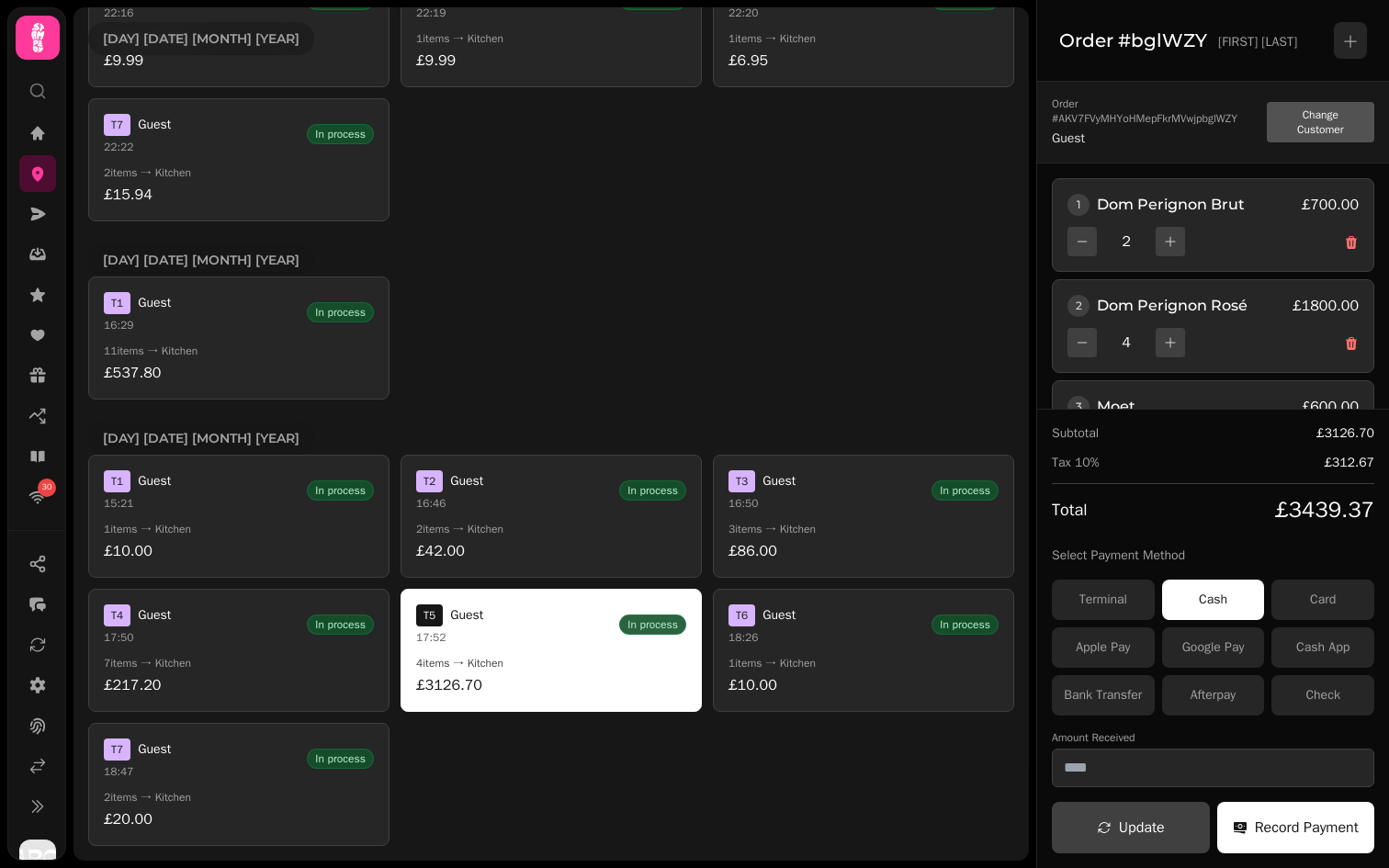 click on "T 4 Guest 17:50 In process 7  items → Kitchen £217.20" at bounding box center [239, 650] 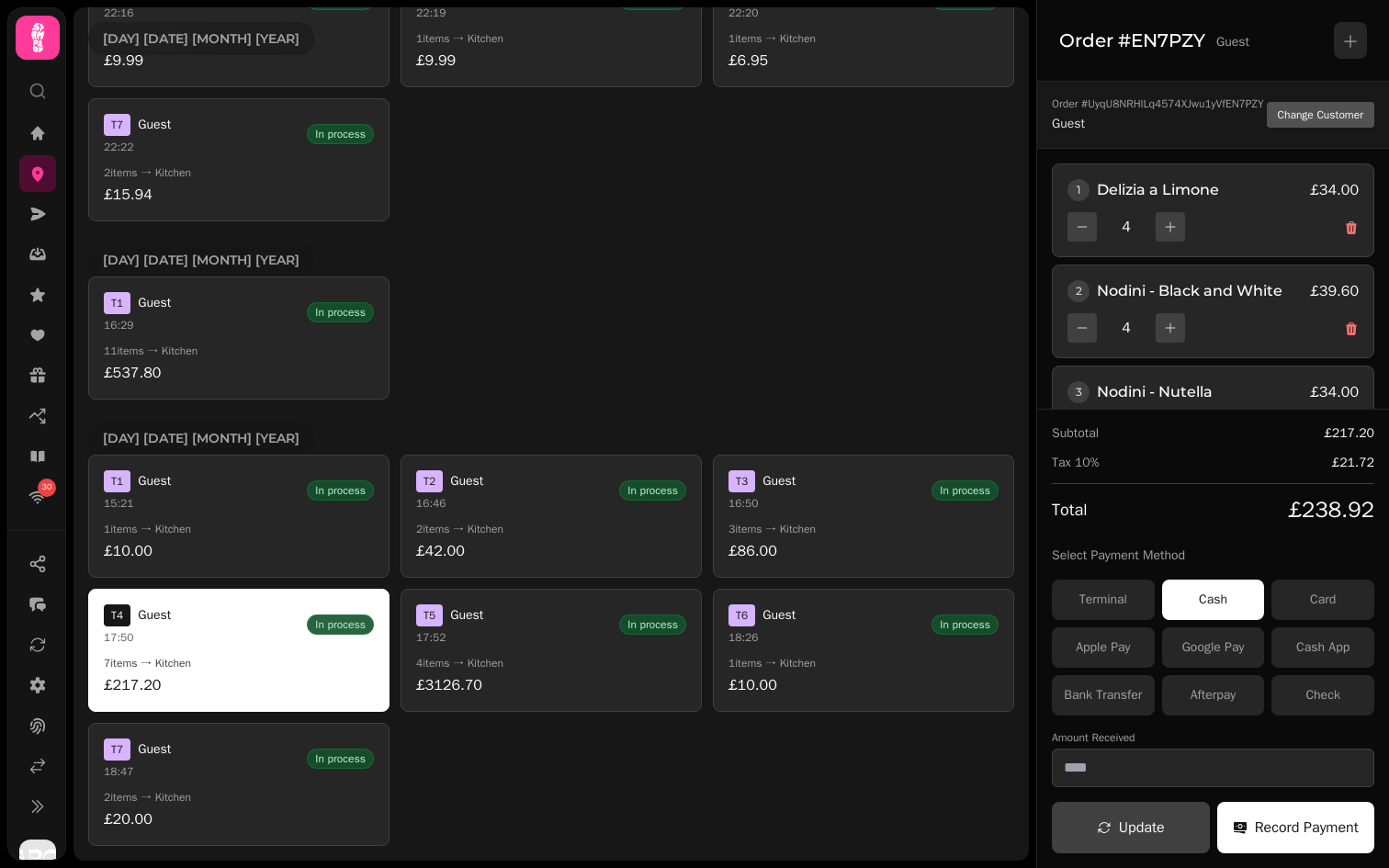 click on "T 5 Guest 17:52 In process" at bounding box center [551, 625] 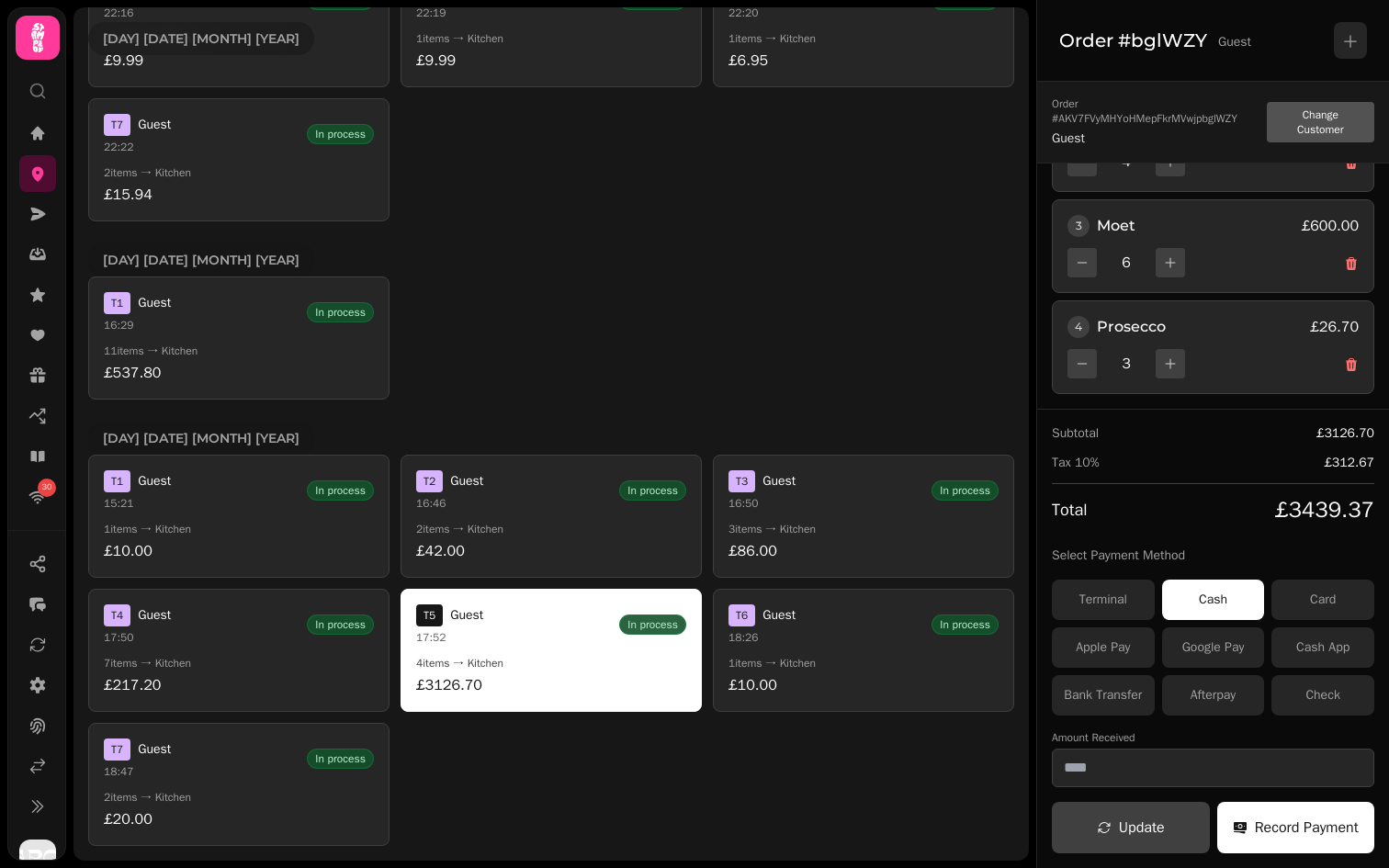 scroll, scrollTop: 0, scrollLeft: 0, axis: both 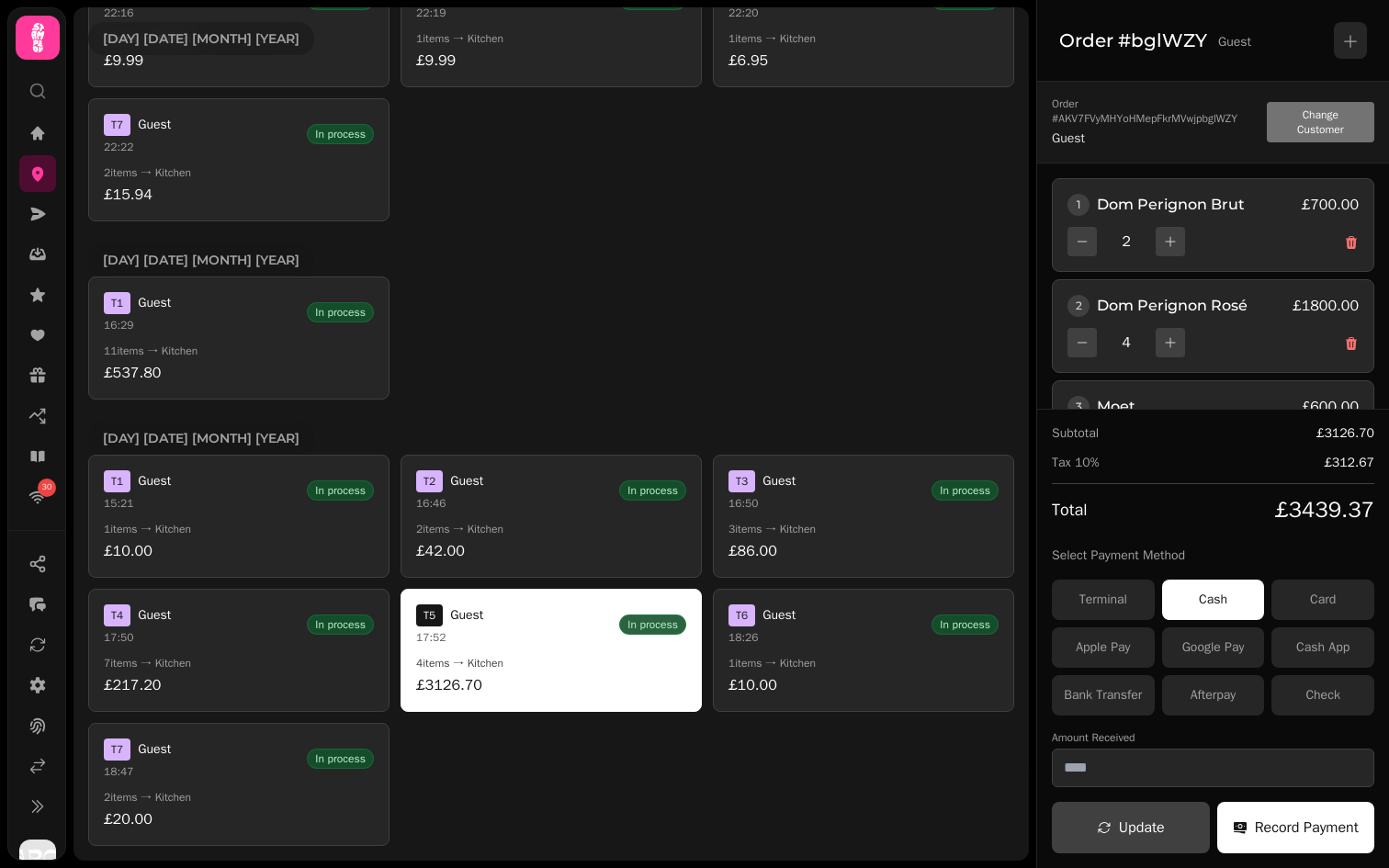 click on "Change Customer" at bounding box center (1320, 122) 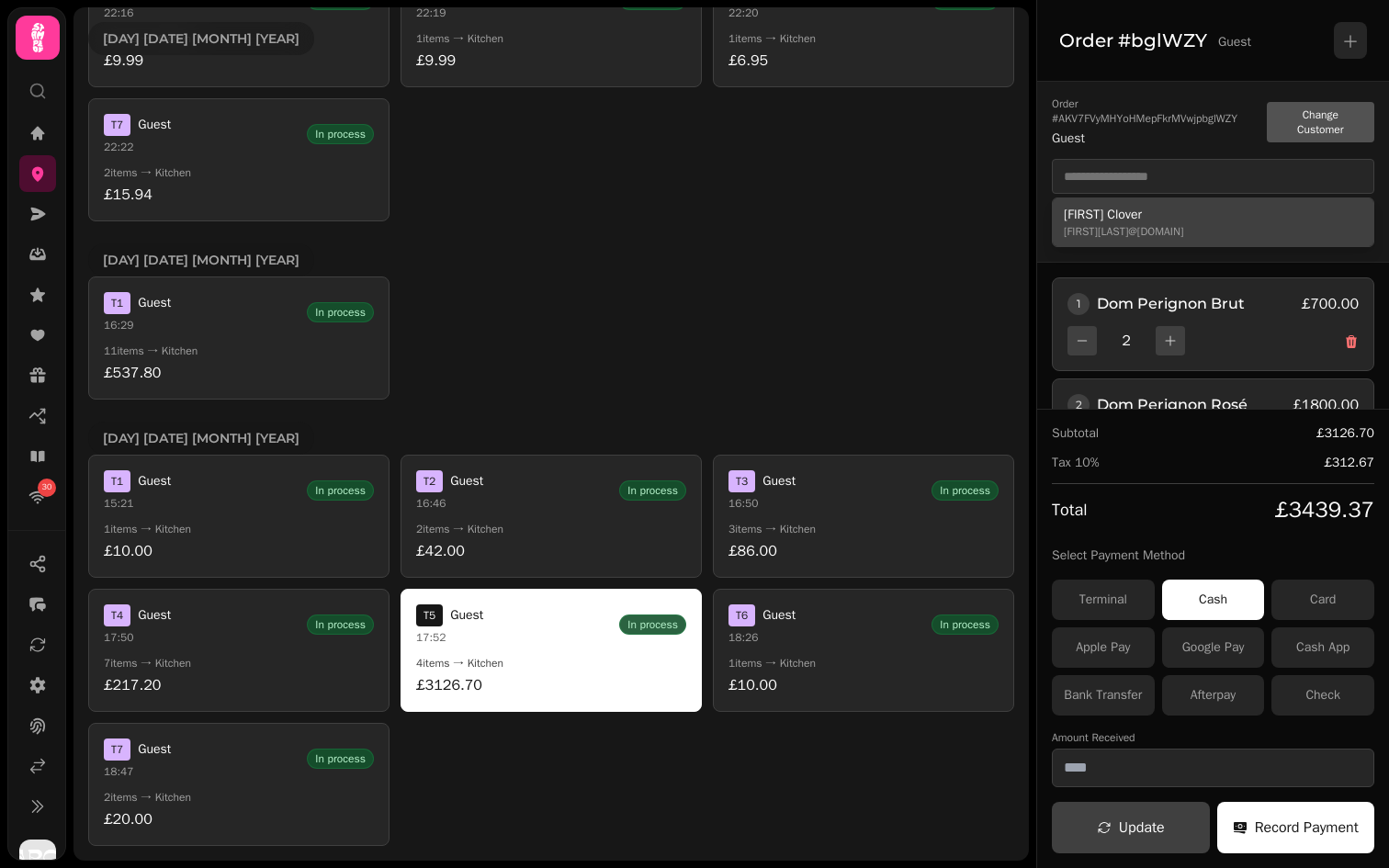 click on "Patrick   Clover" at bounding box center (1213, 215) 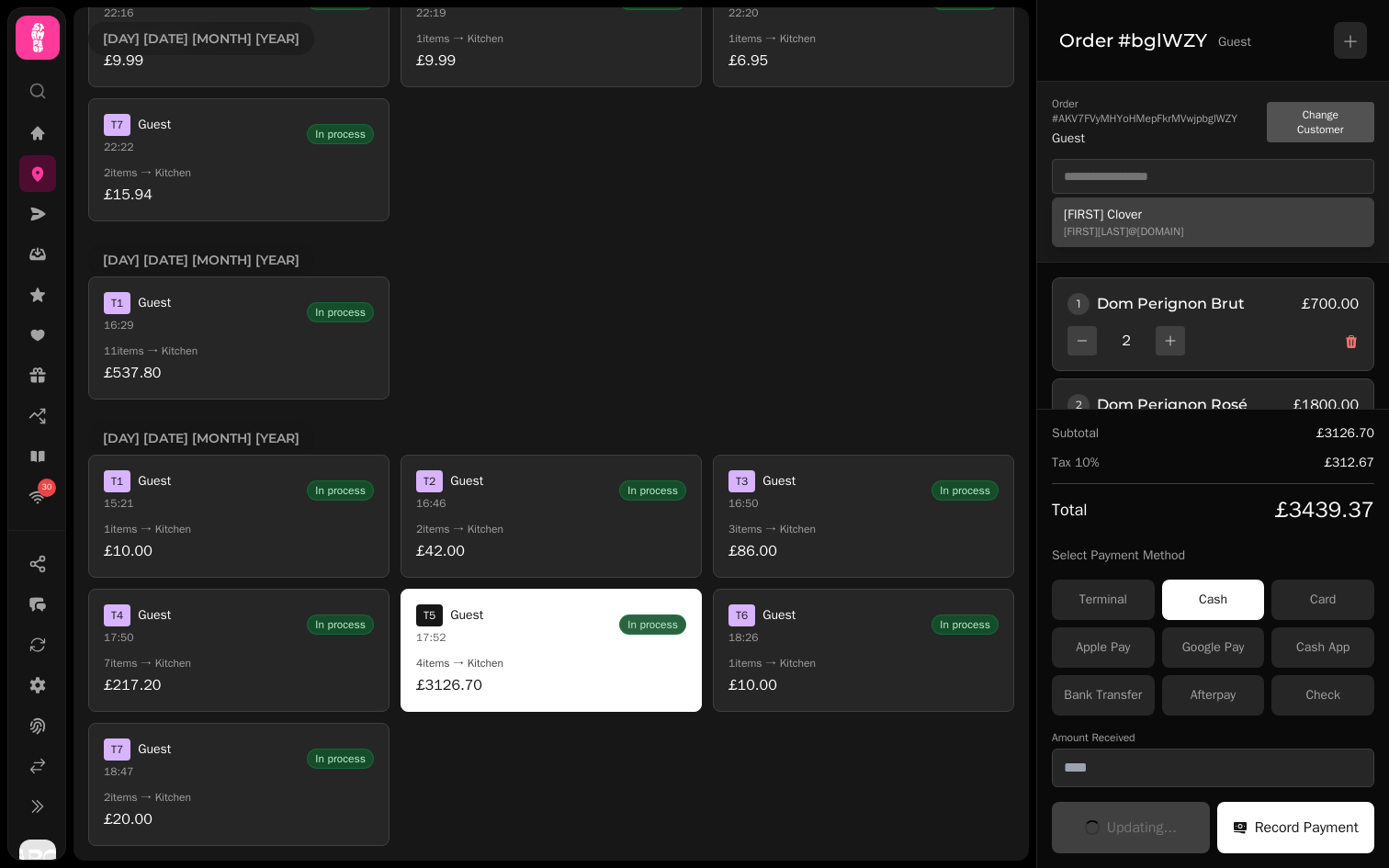 click on "Patrick   Clover" at bounding box center [1213, 215] 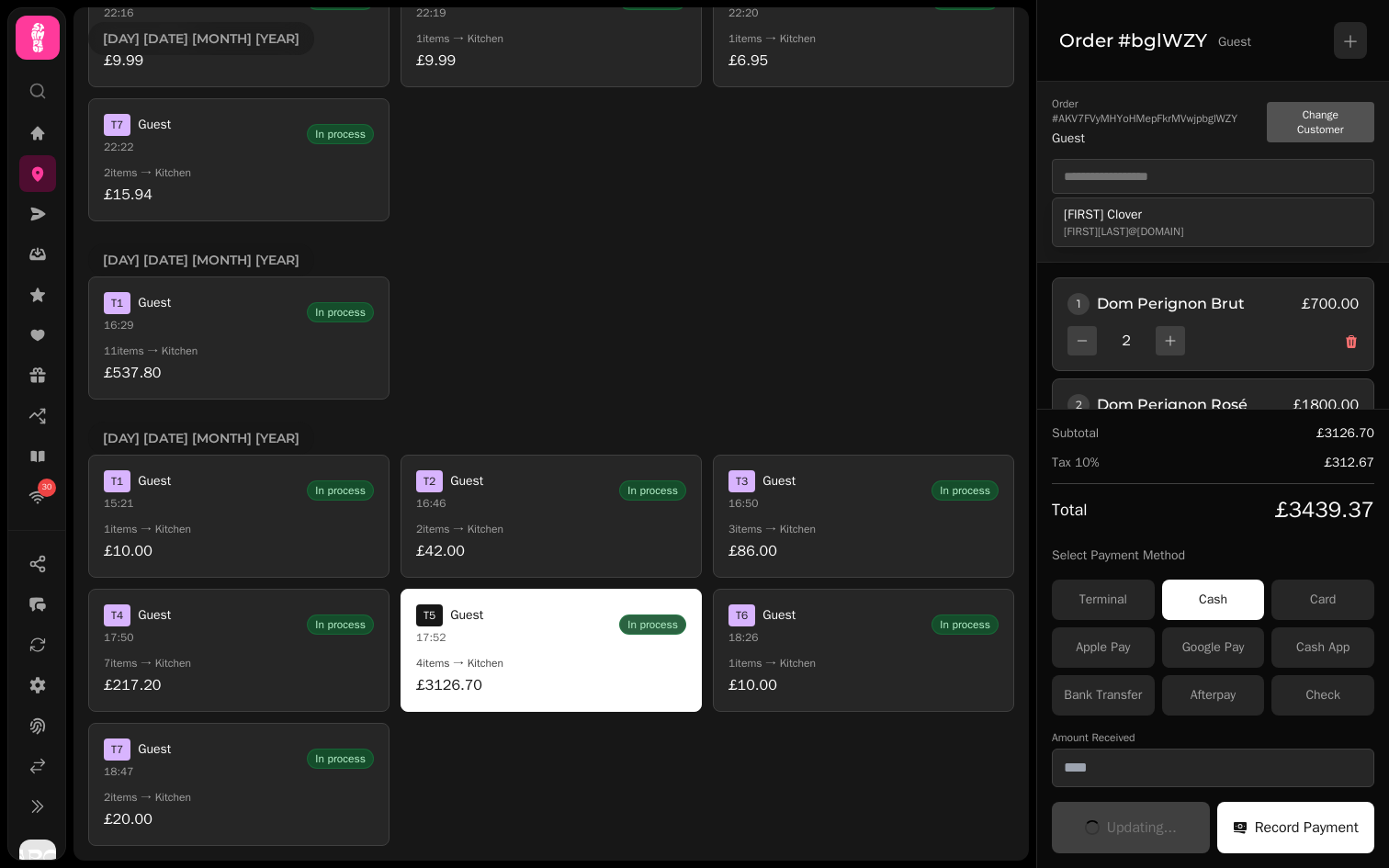 click on "Order # AKV7FVyMHYoHMepFkrMVwjpbglWZY Guest" at bounding box center (1159, 122) 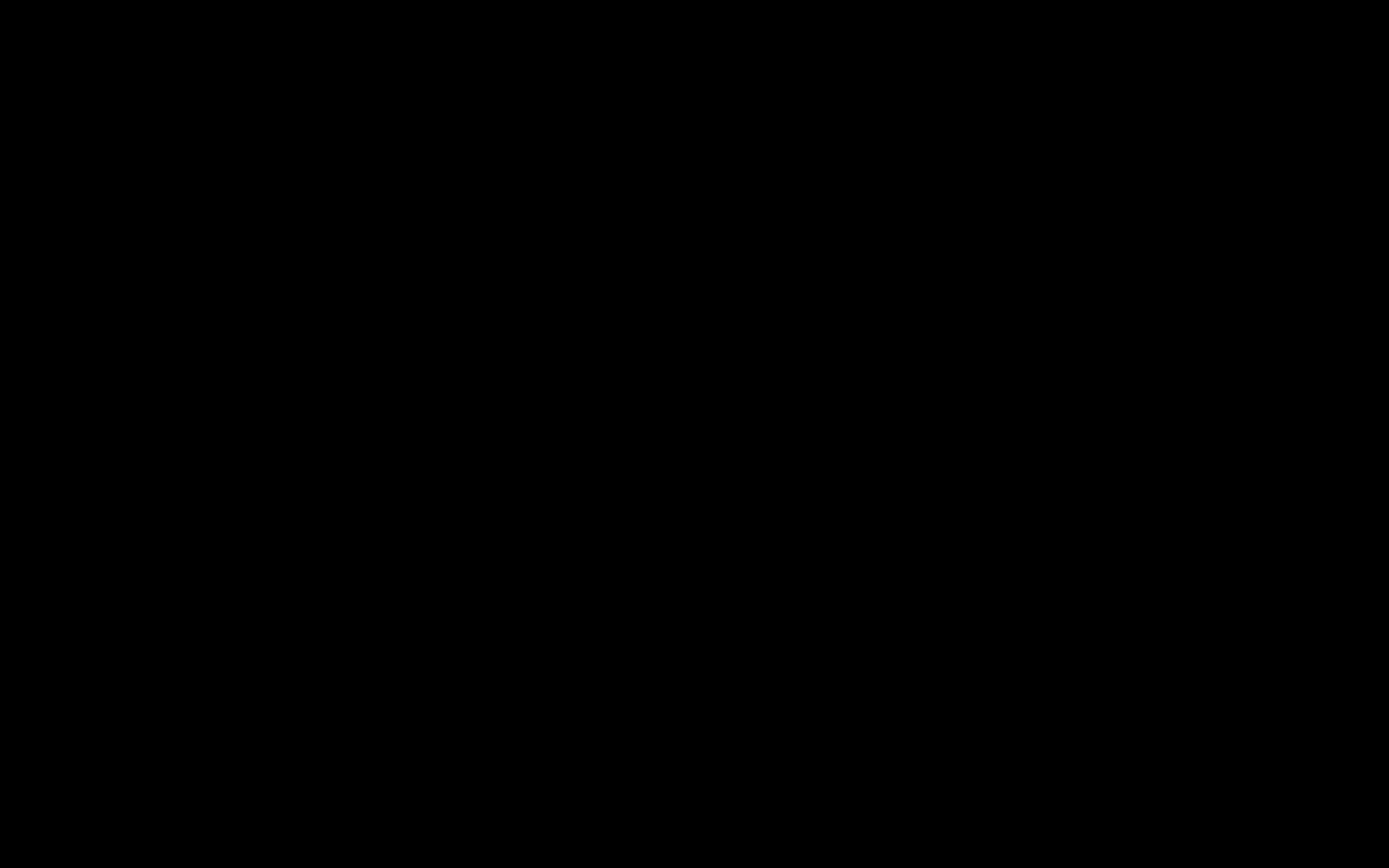 scroll, scrollTop: 0, scrollLeft: 0, axis: both 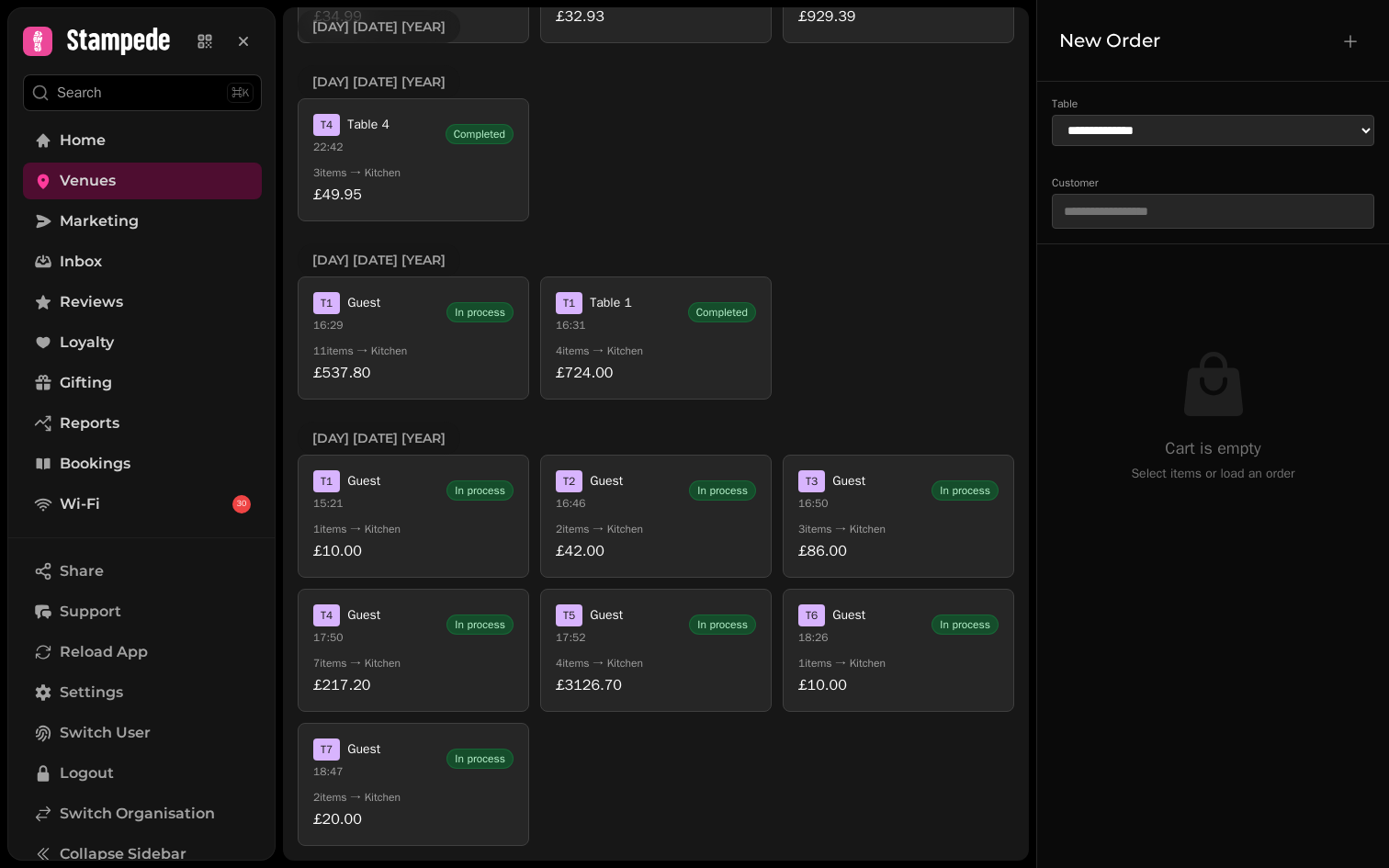 click on "4  items → Kitchen" at bounding box center (656, 663) 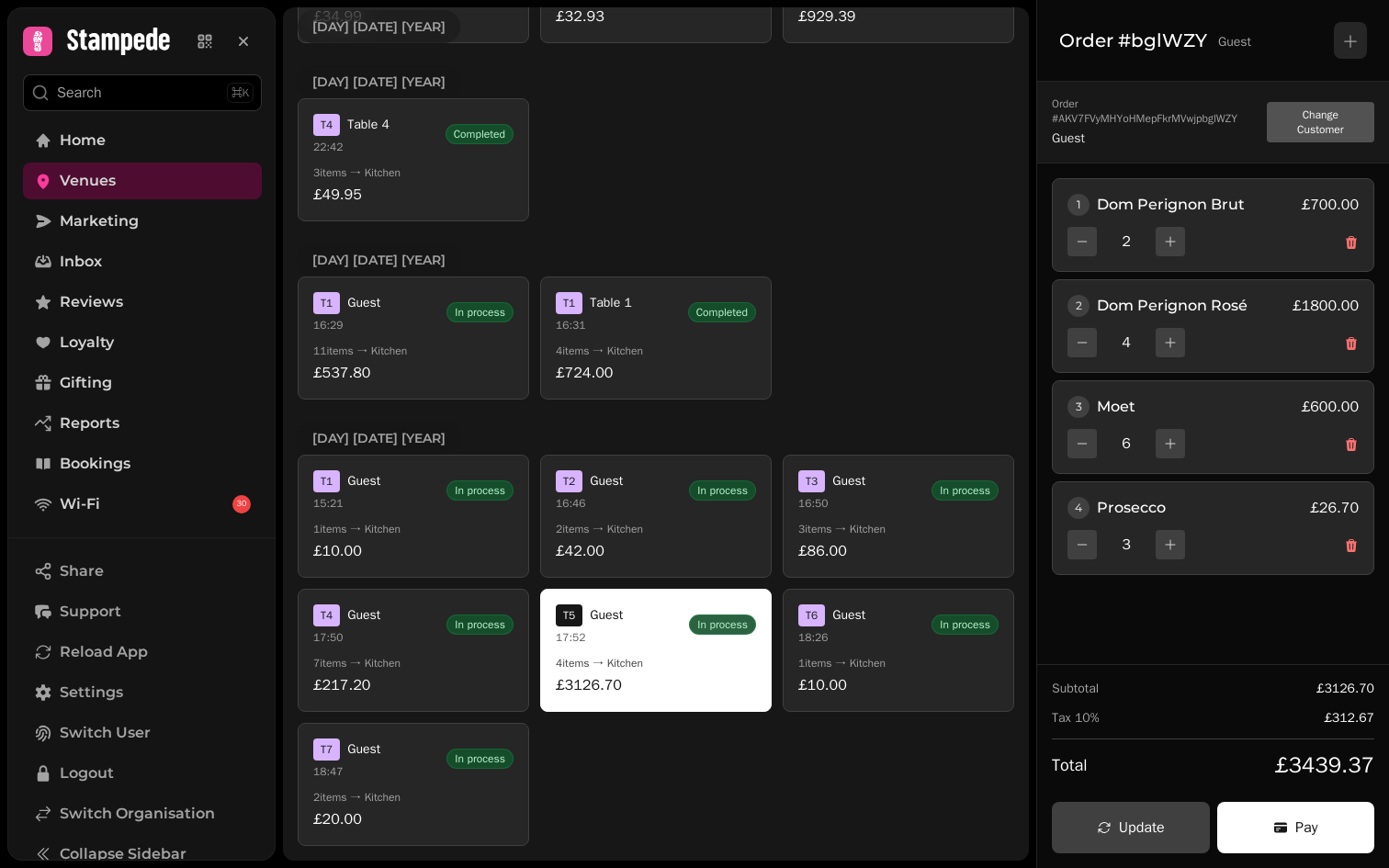 type 